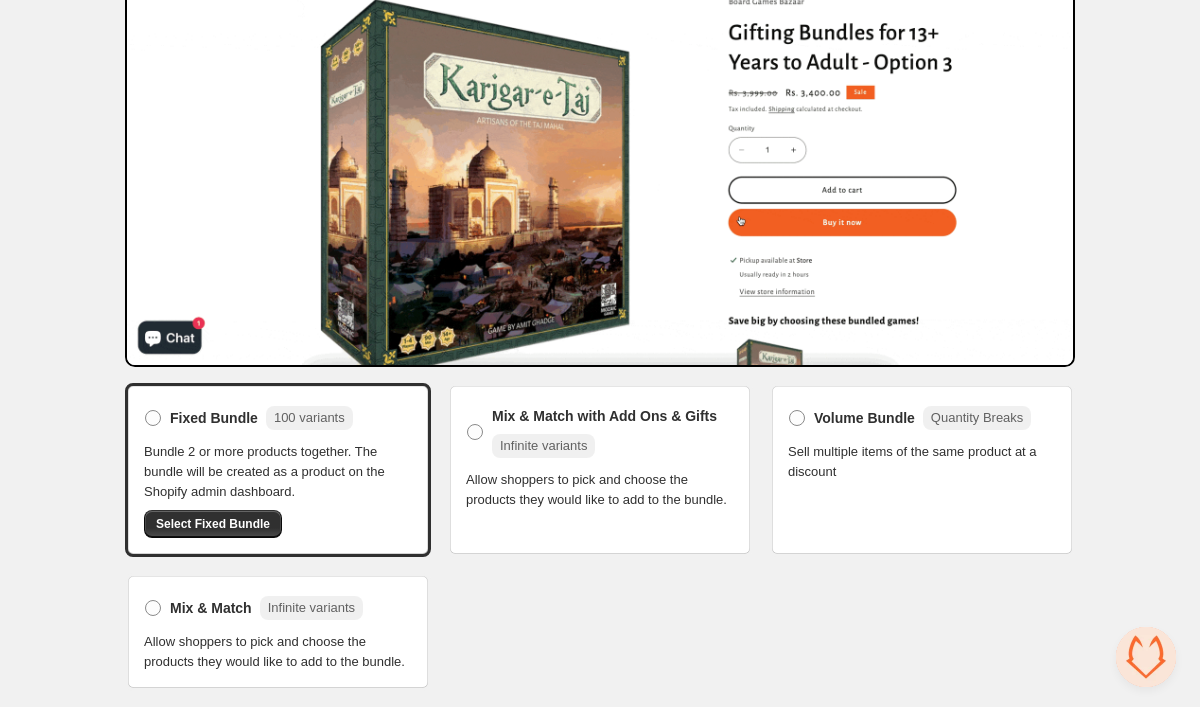 scroll, scrollTop: 214, scrollLeft: 0, axis: vertical 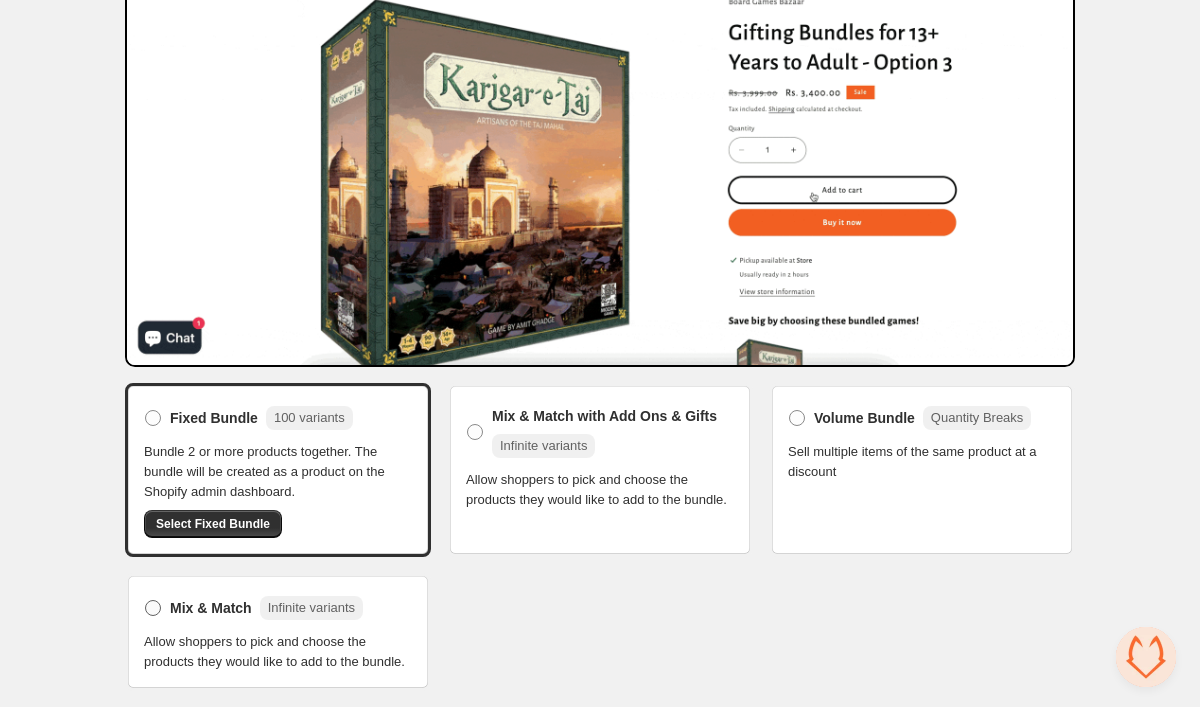 click on "Mix & Match" at bounding box center (211, 608) 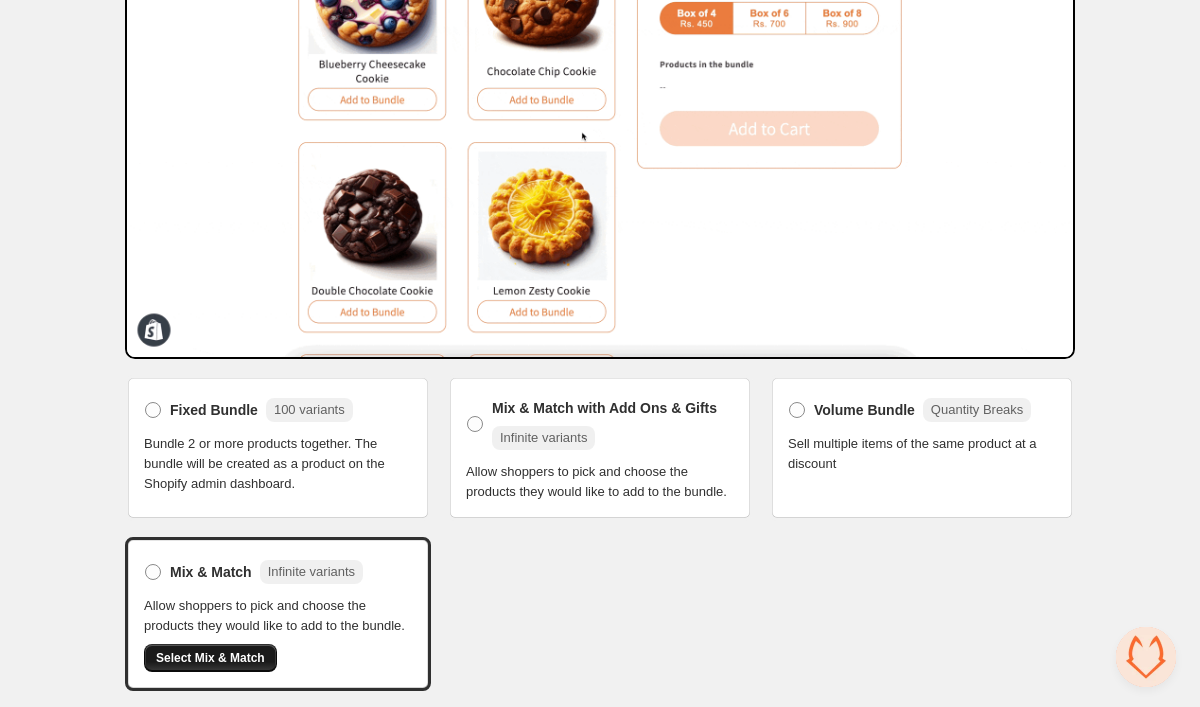 click on "Select Mix & Match" at bounding box center (210, 658) 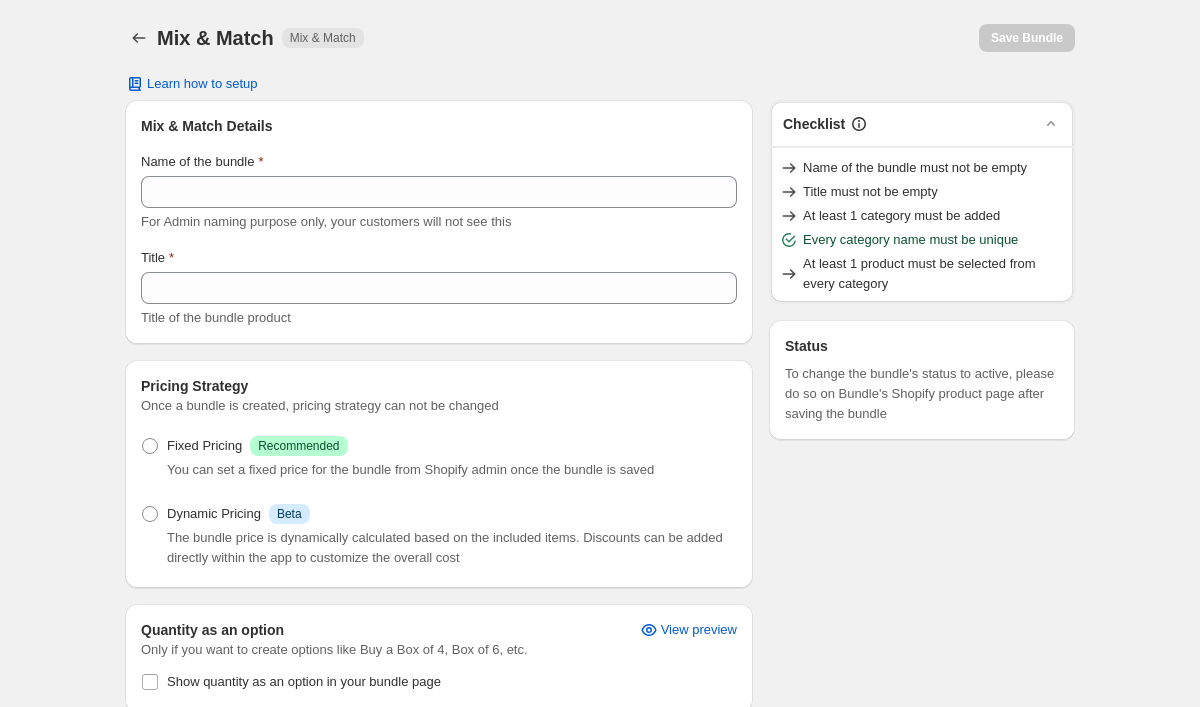 scroll, scrollTop: 0, scrollLeft: 0, axis: both 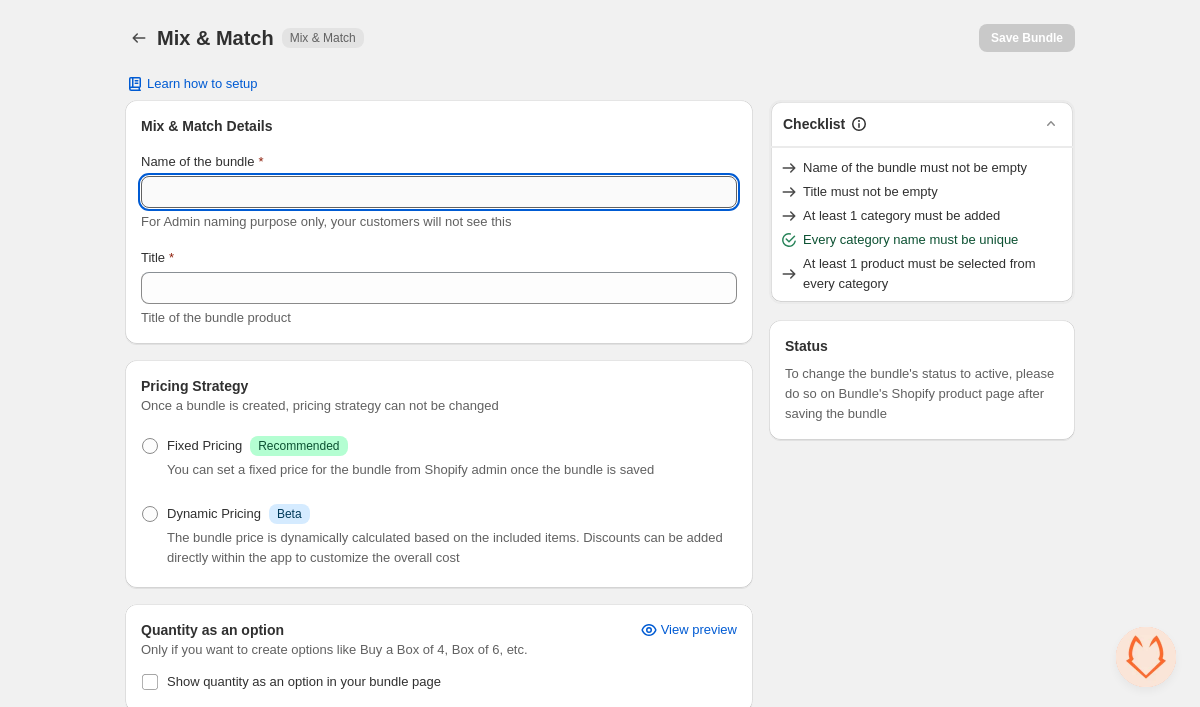 click on "Name of the bundle" at bounding box center (439, 192) 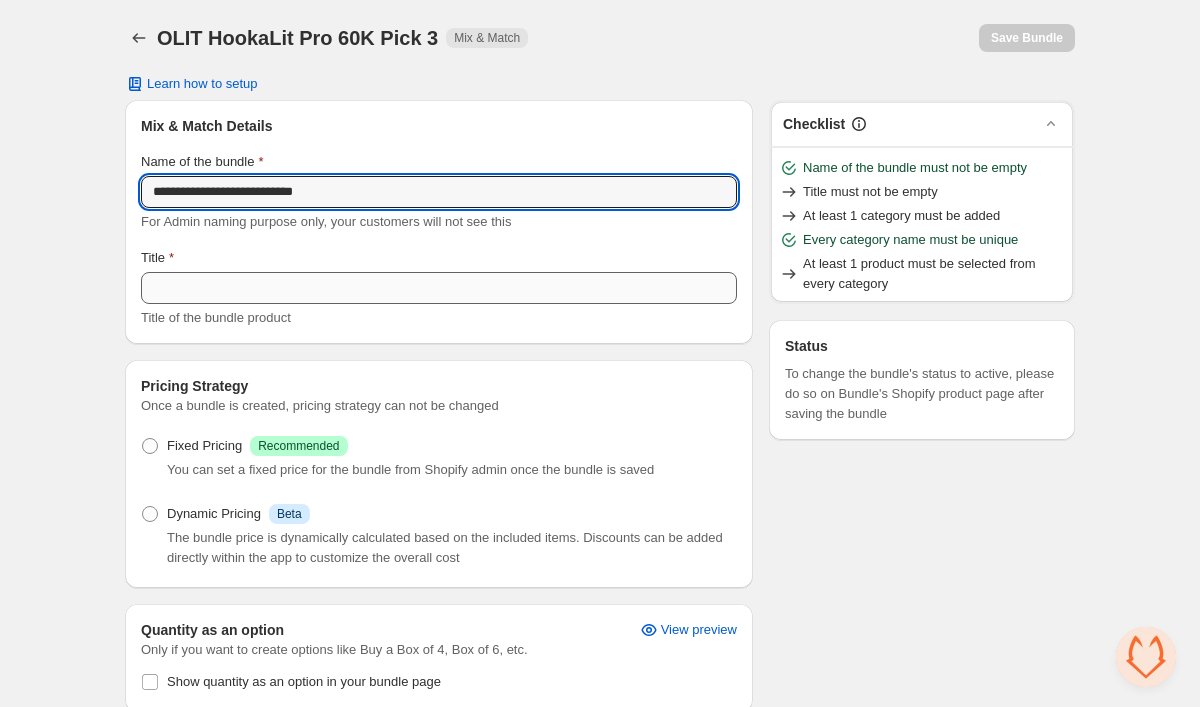 type on "**********" 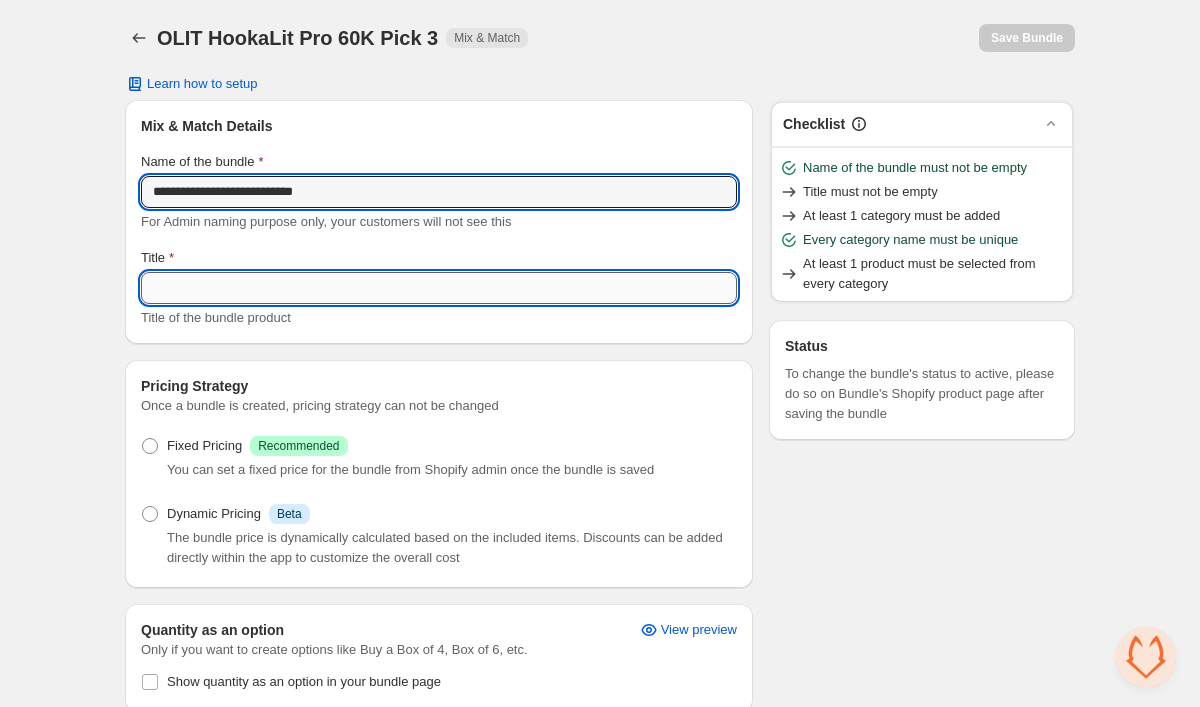 click on "Title" at bounding box center (439, 288) 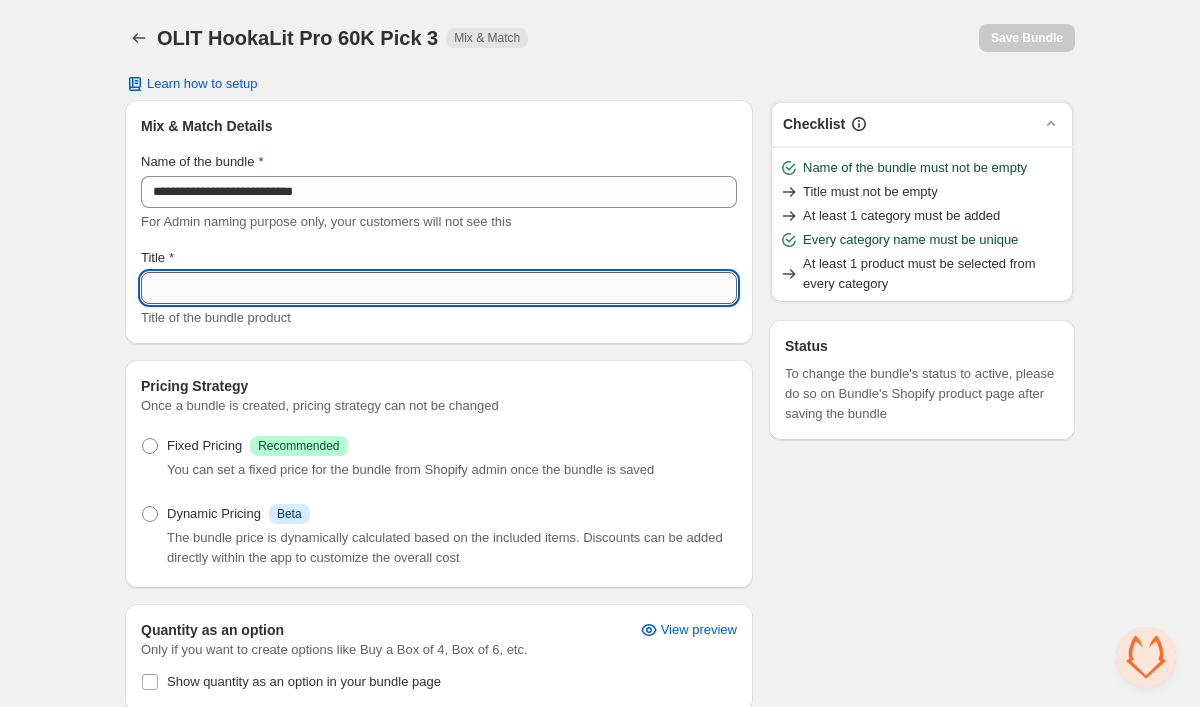 paste on "**********" 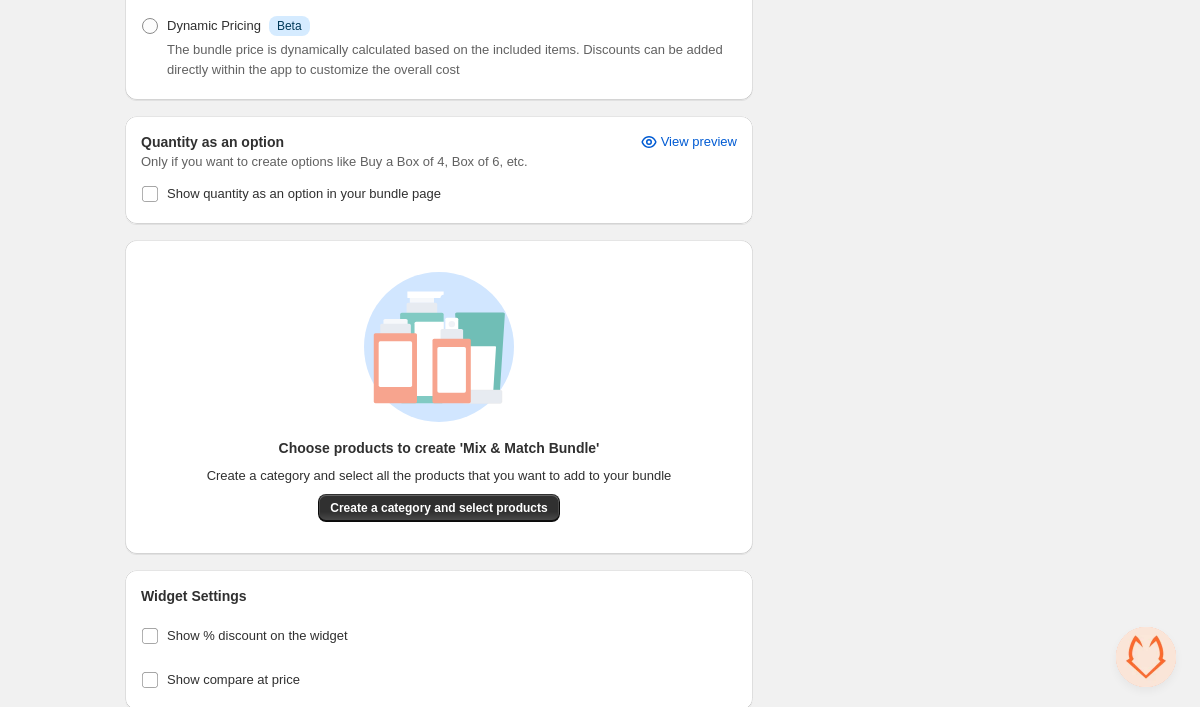 scroll, scrollTop: 510, scrollLeft: 0, axis: vertical 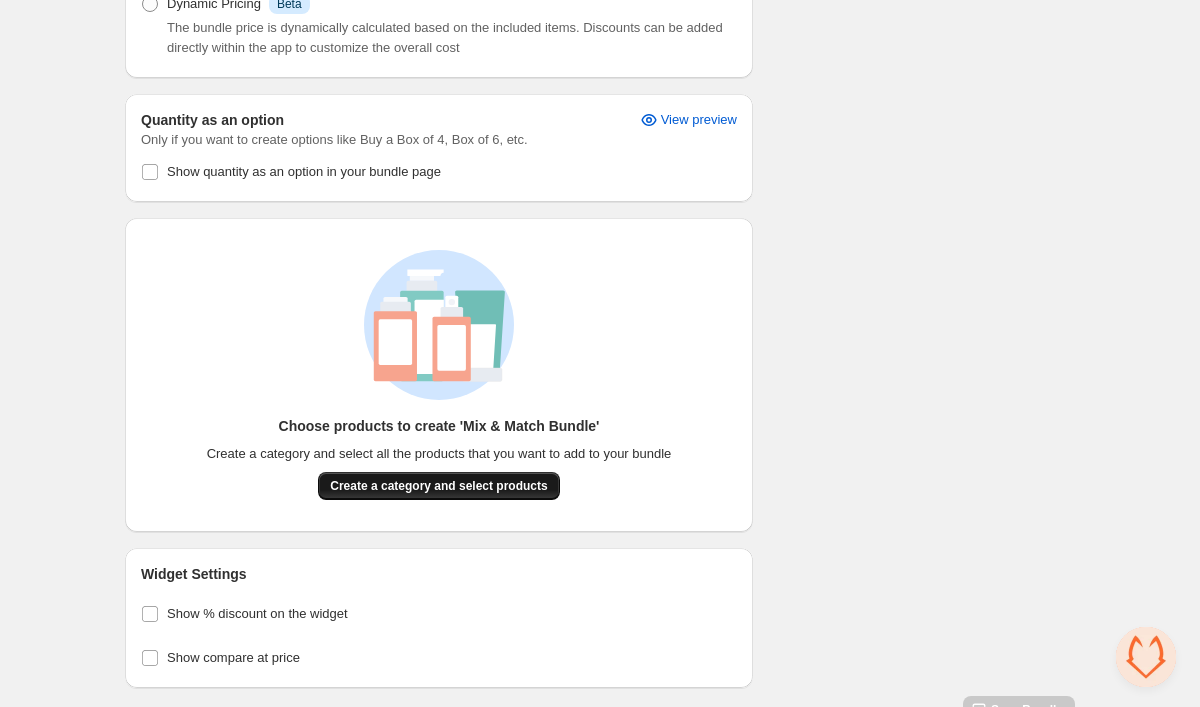 type on "**********" 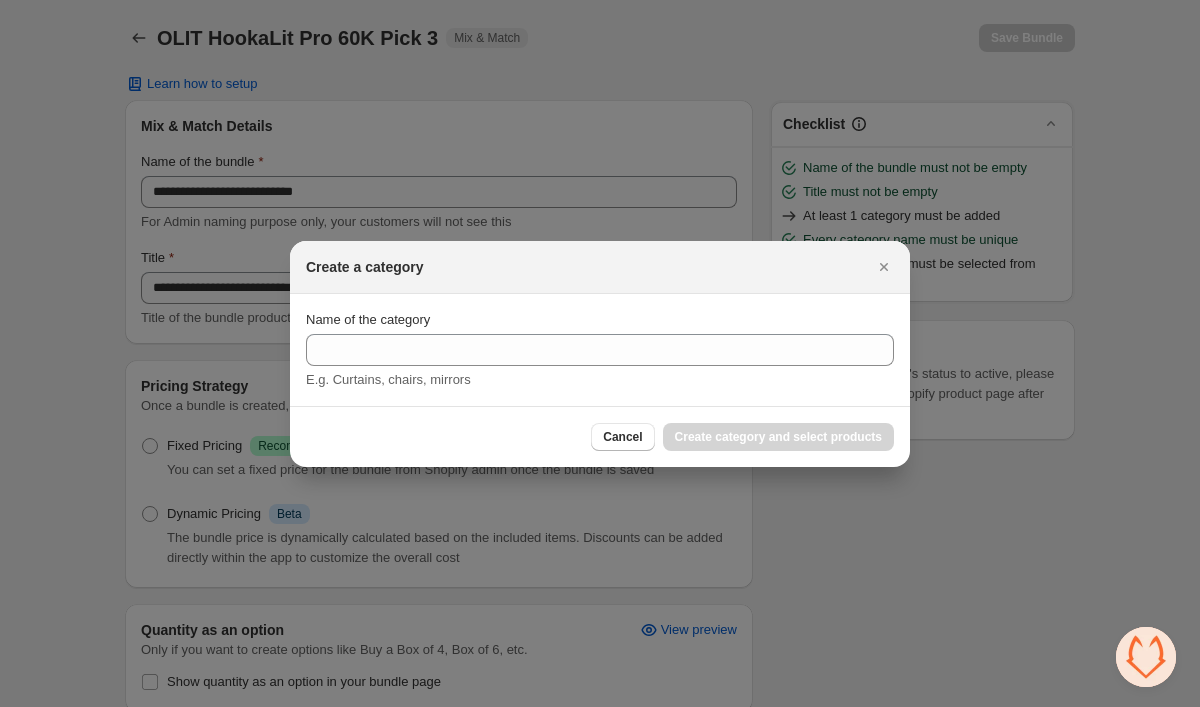 scroll, scrollTop: 0, scrollLeft: 0, axis: both 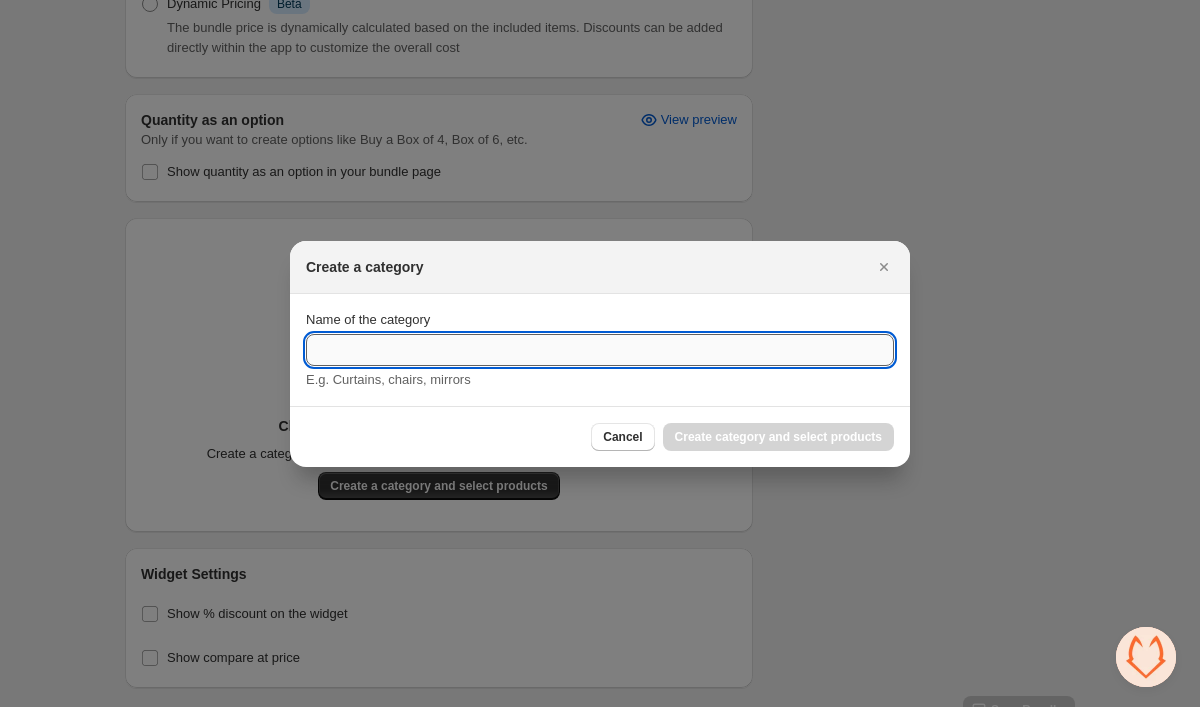 click on "Name of the category" at bounding box center [600, 350] 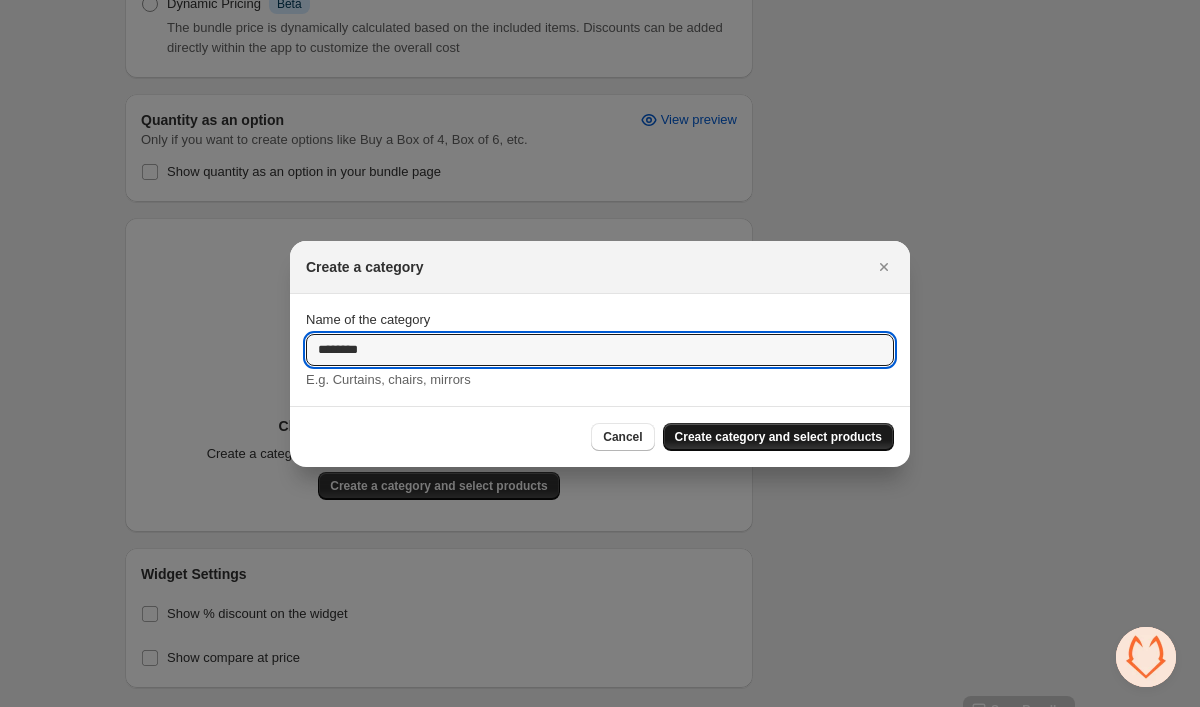 type on "********" 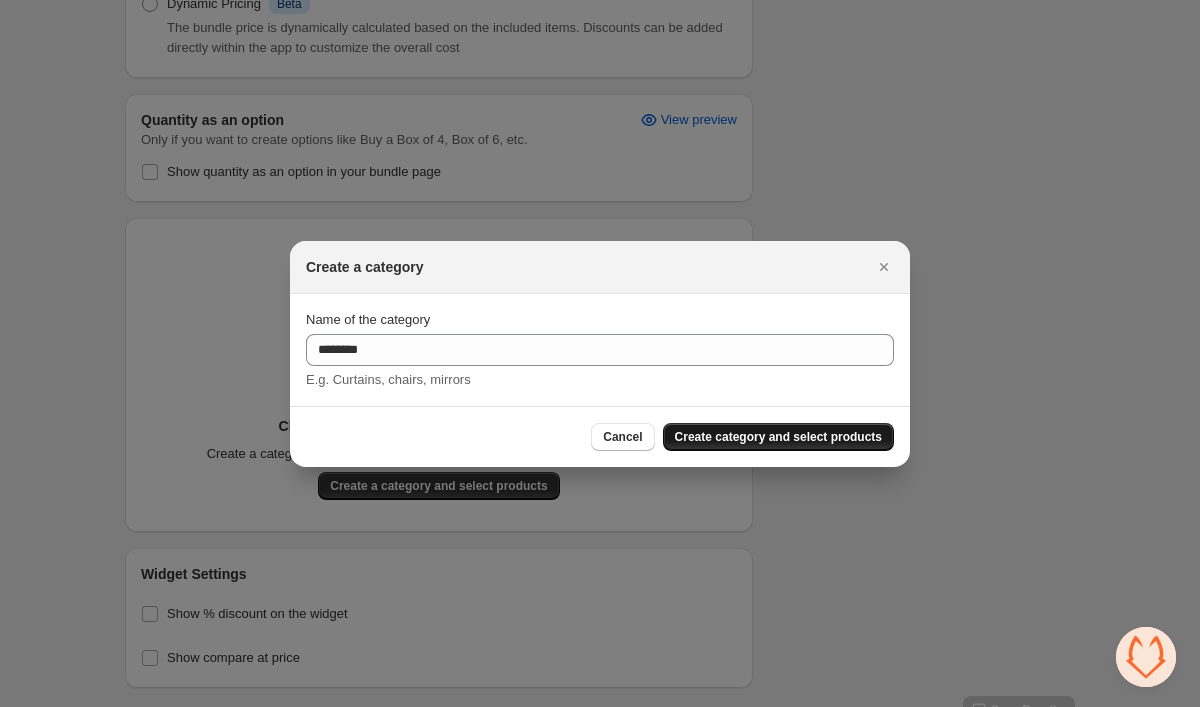 click on "Create category and select products" at bounding box center (778, 437) 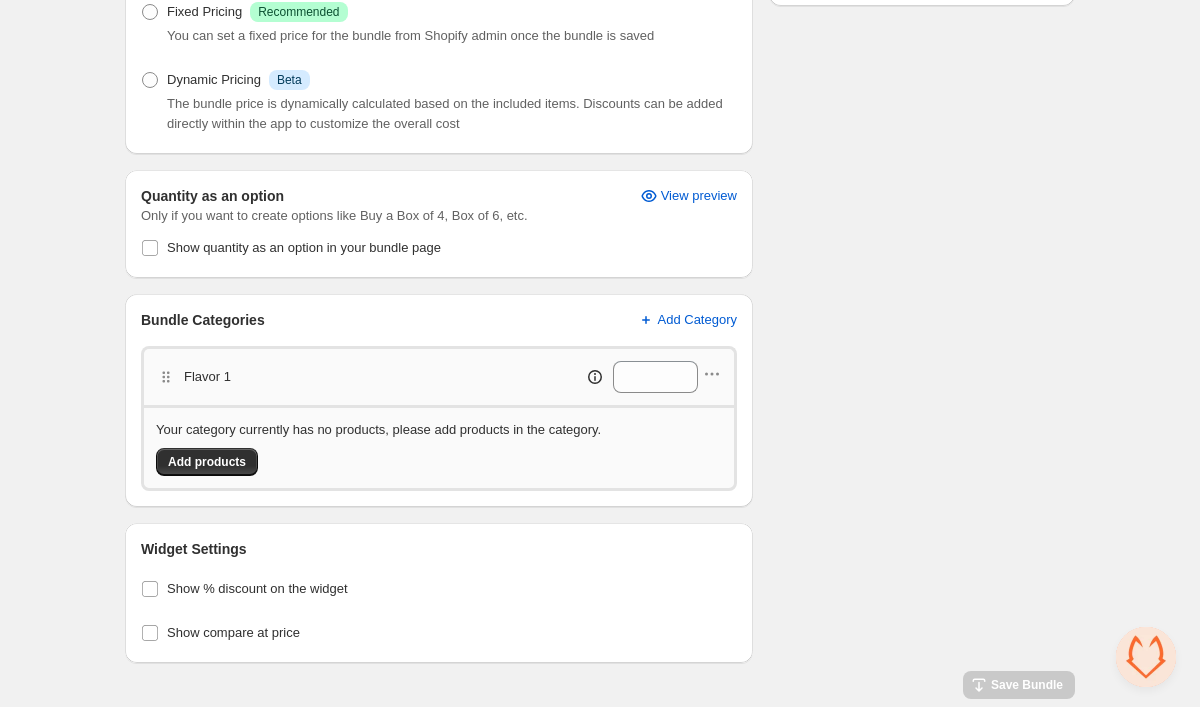 scroll, scrollTop: 428, scrollLeft: 0, axis: vertical 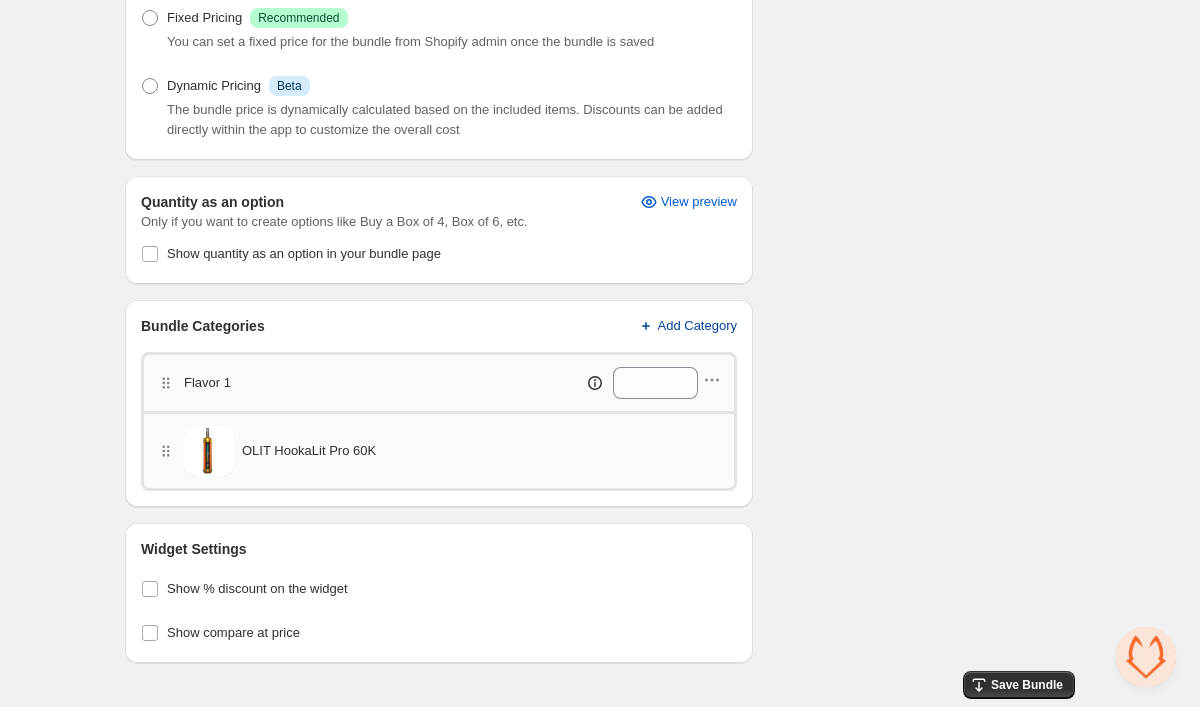 click on "Add Category" at bounding box center (687, 326) 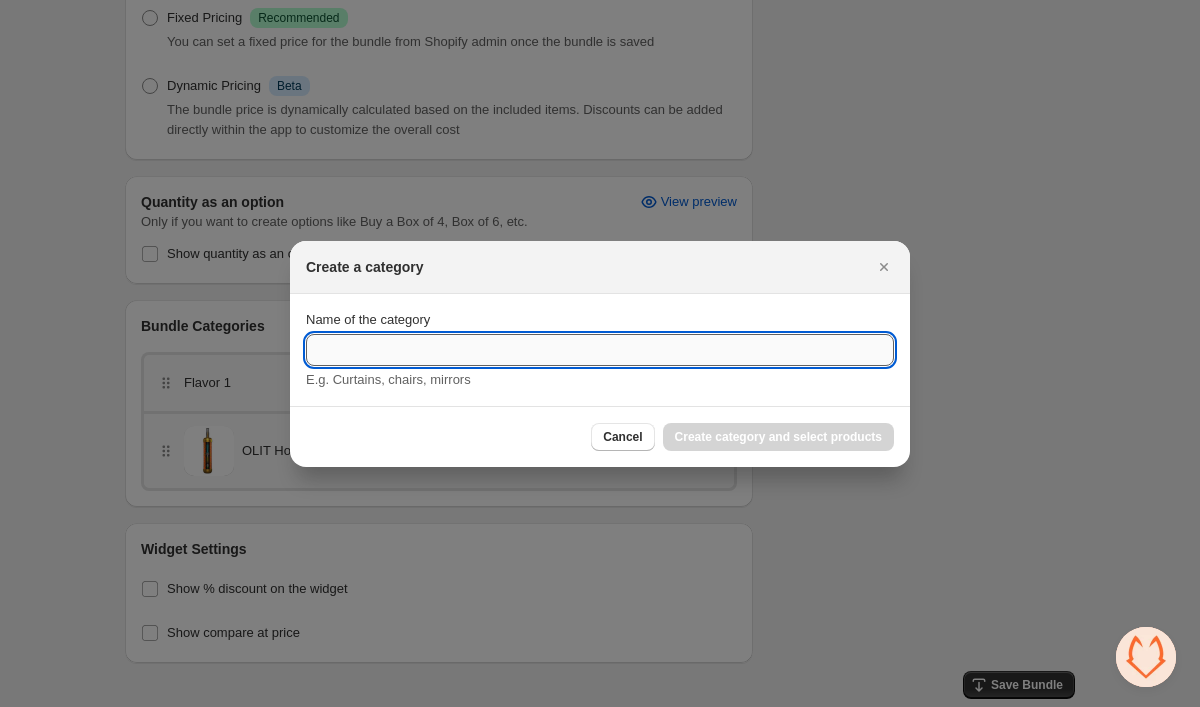click on "Name of the category" at bounding box center (600, 350) 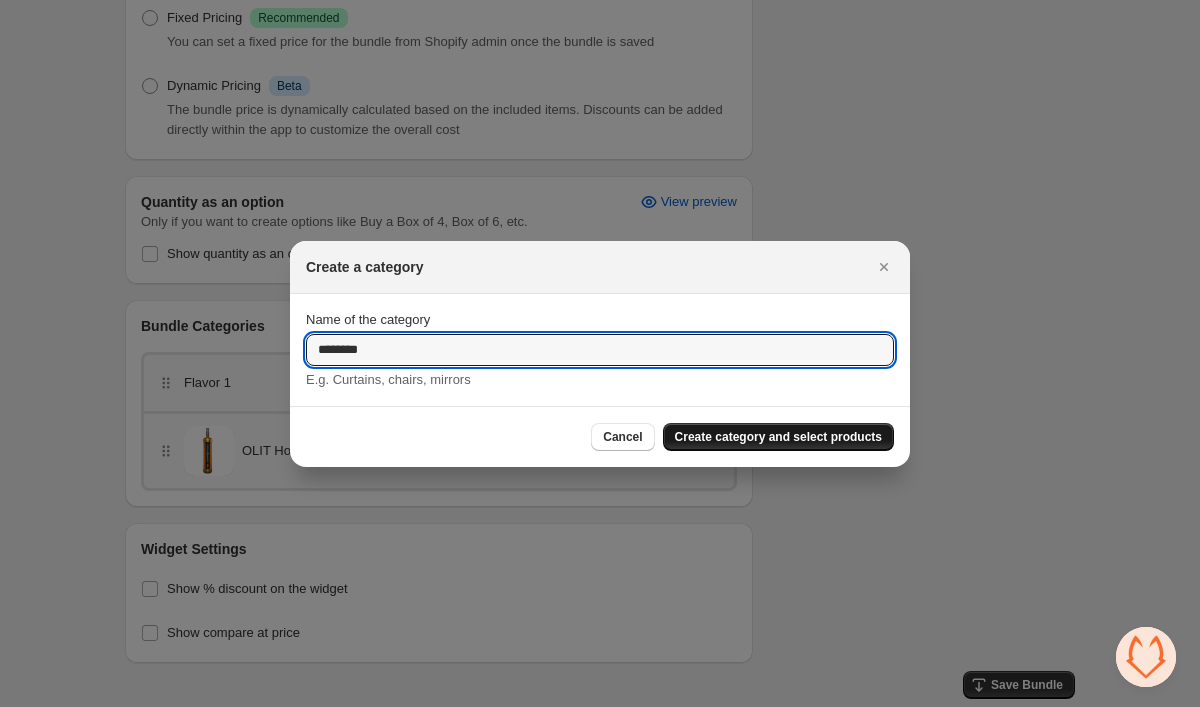 type on "********" 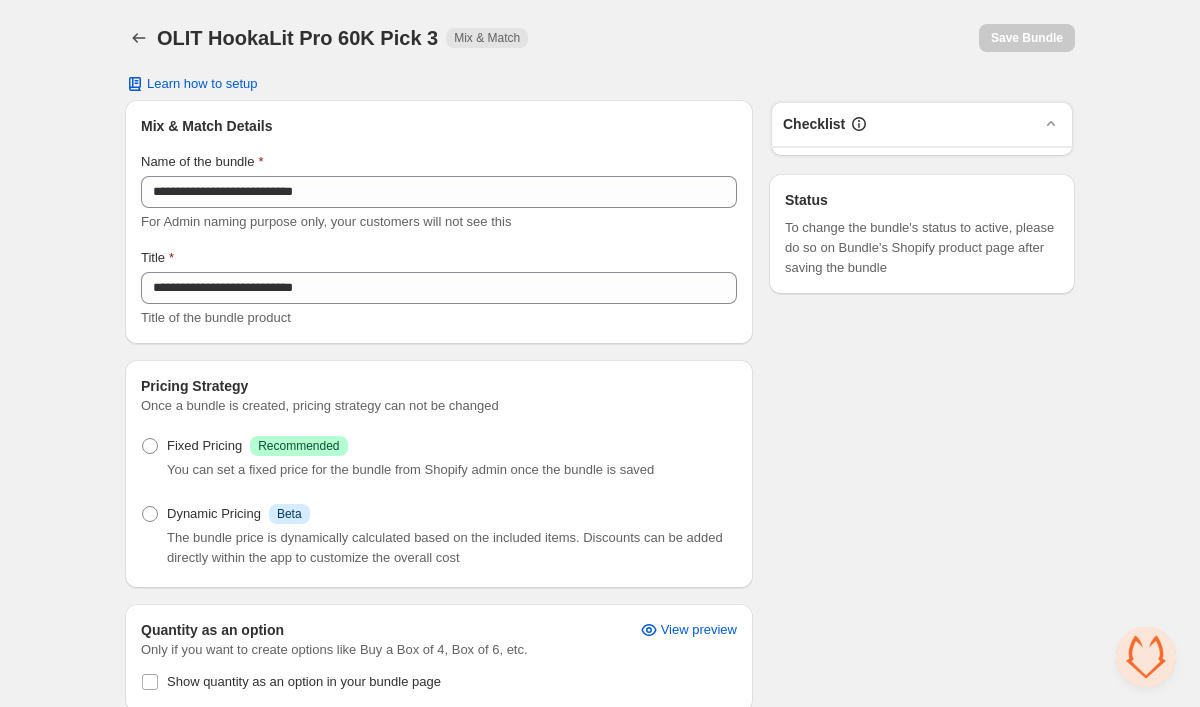 scroll, scrollTop: 428, scrollLeft: 0, axis: vertical 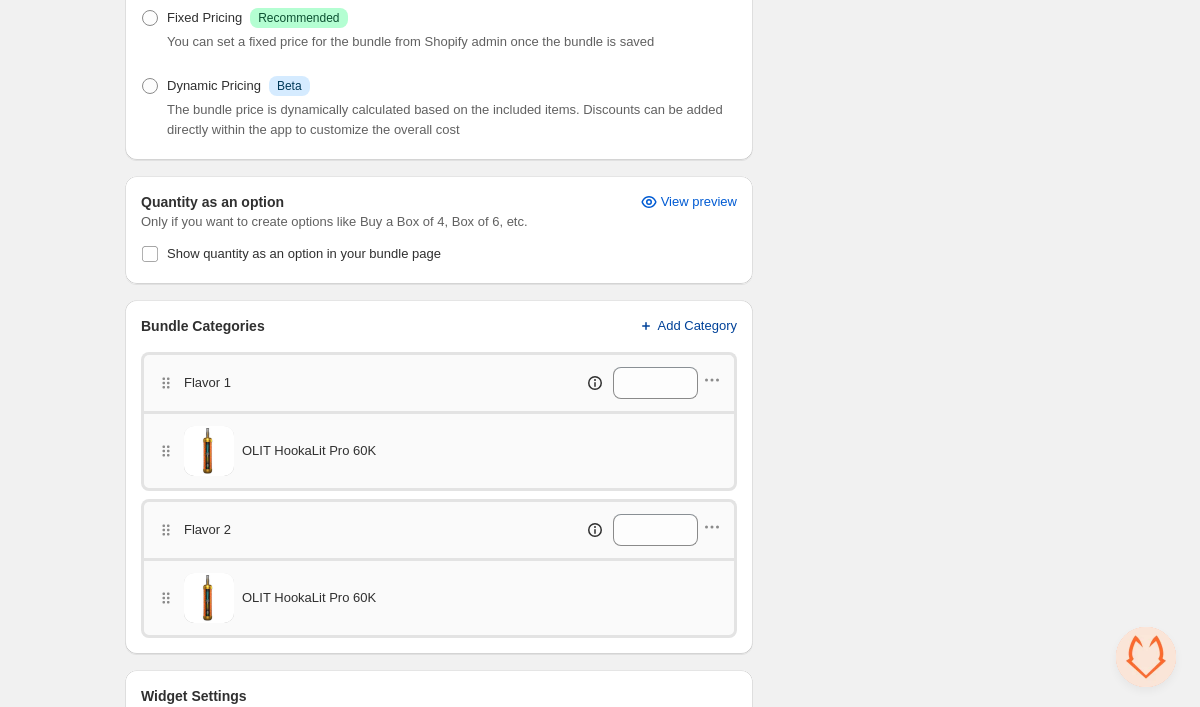 click on "Add Category" at bounding box center (698, 326) 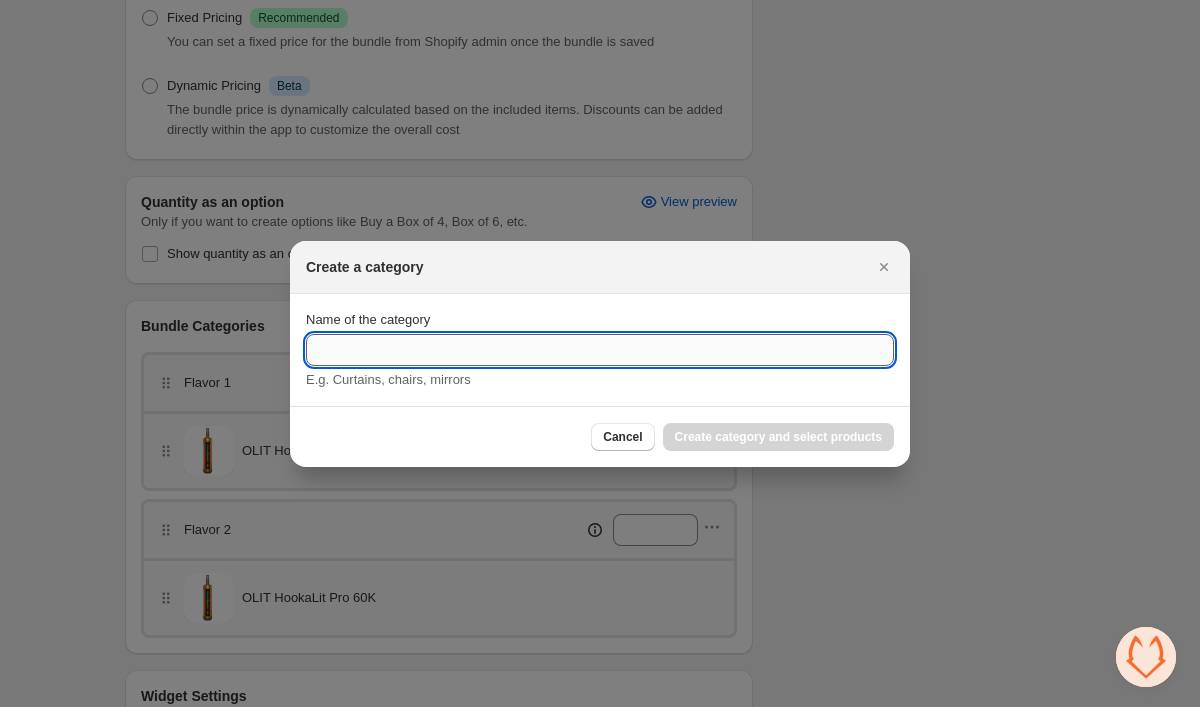 click on "Name of the category" at bounding box center (600, 350) 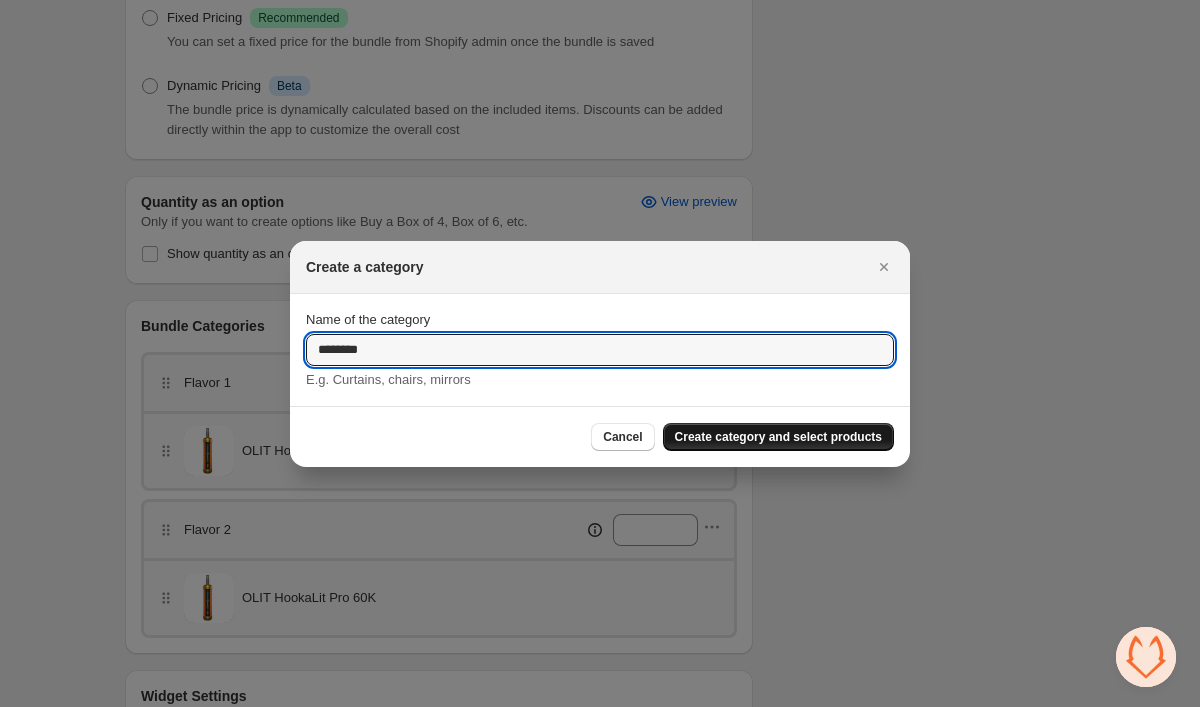 type on "********" 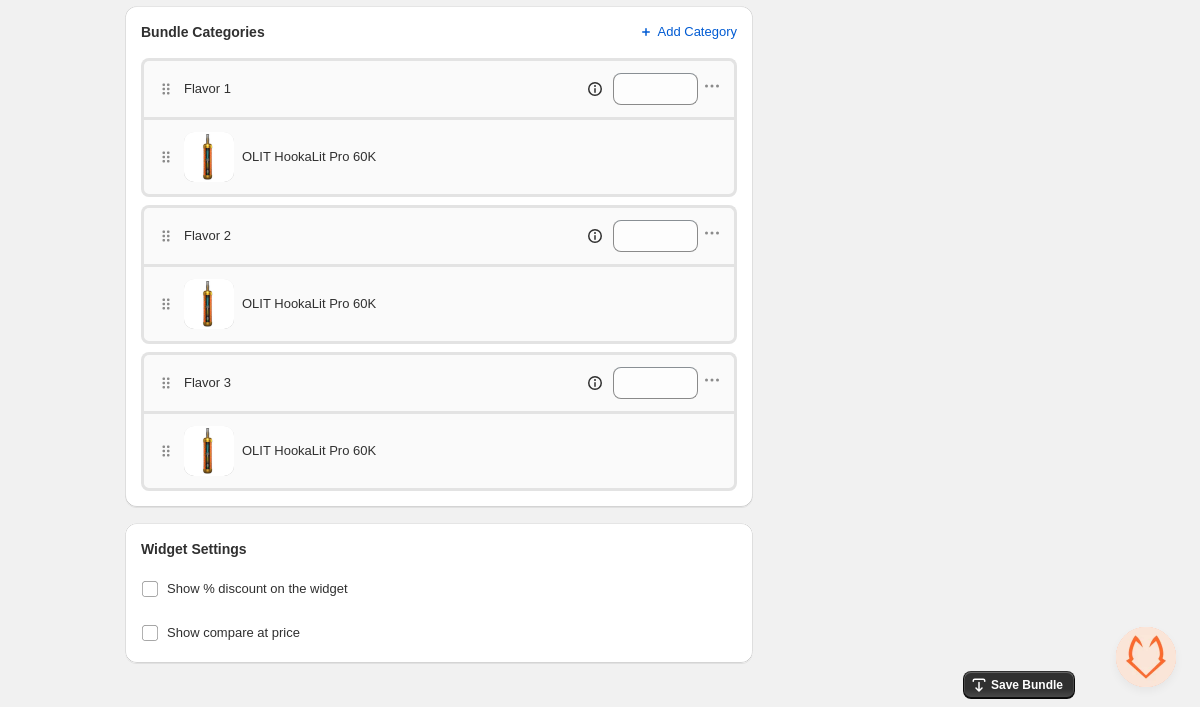 scroll, scrollTop: 722, scrollLeft: 0, axis: vertical 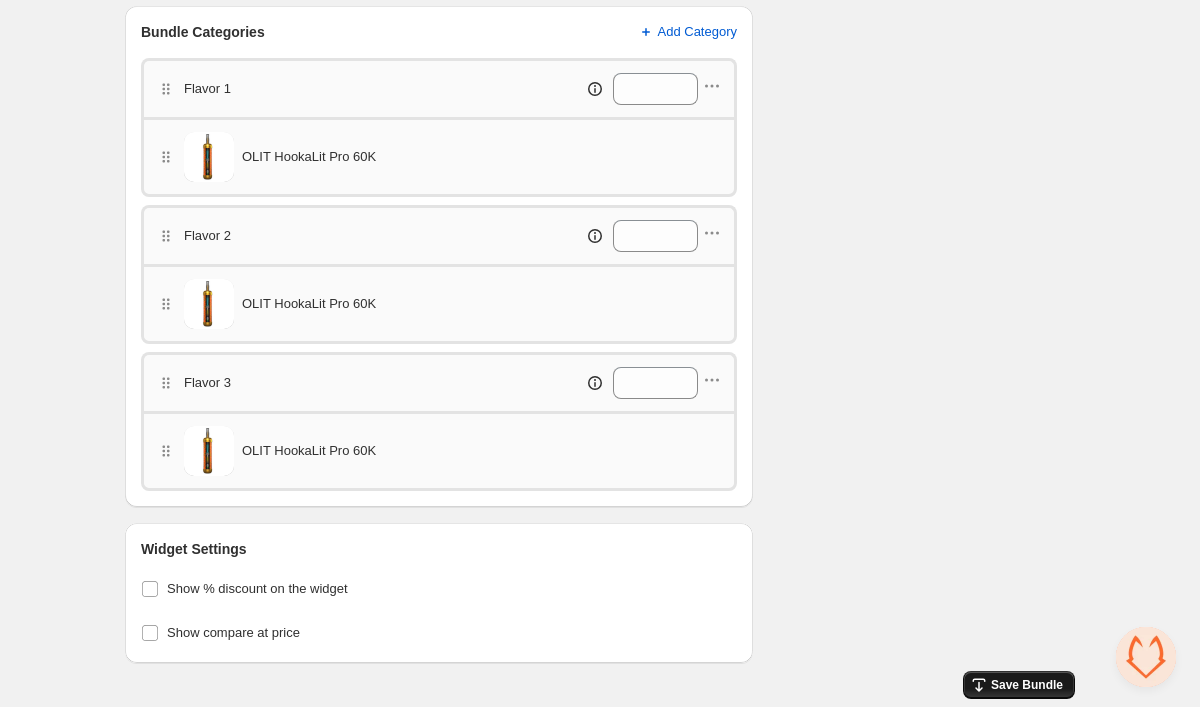 click on "Save Bundle" at bounding box center [1019, 685] 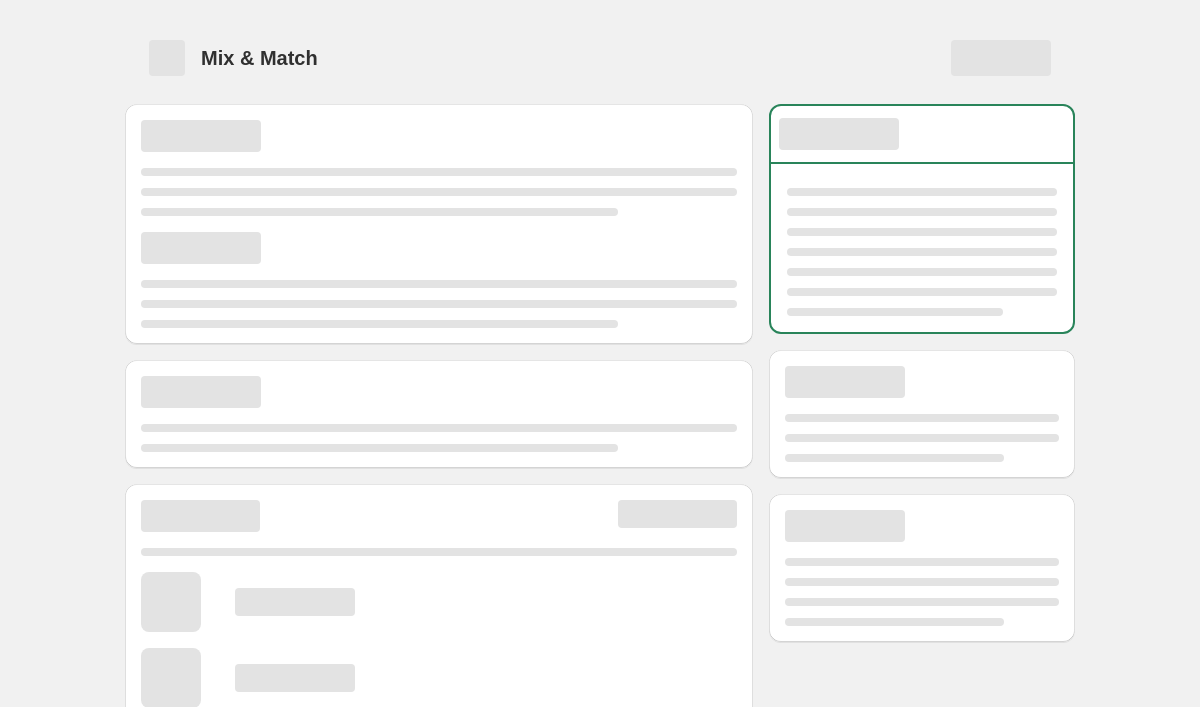 scroll, scrollTop: 0, scrollLeft: 0, axis: both 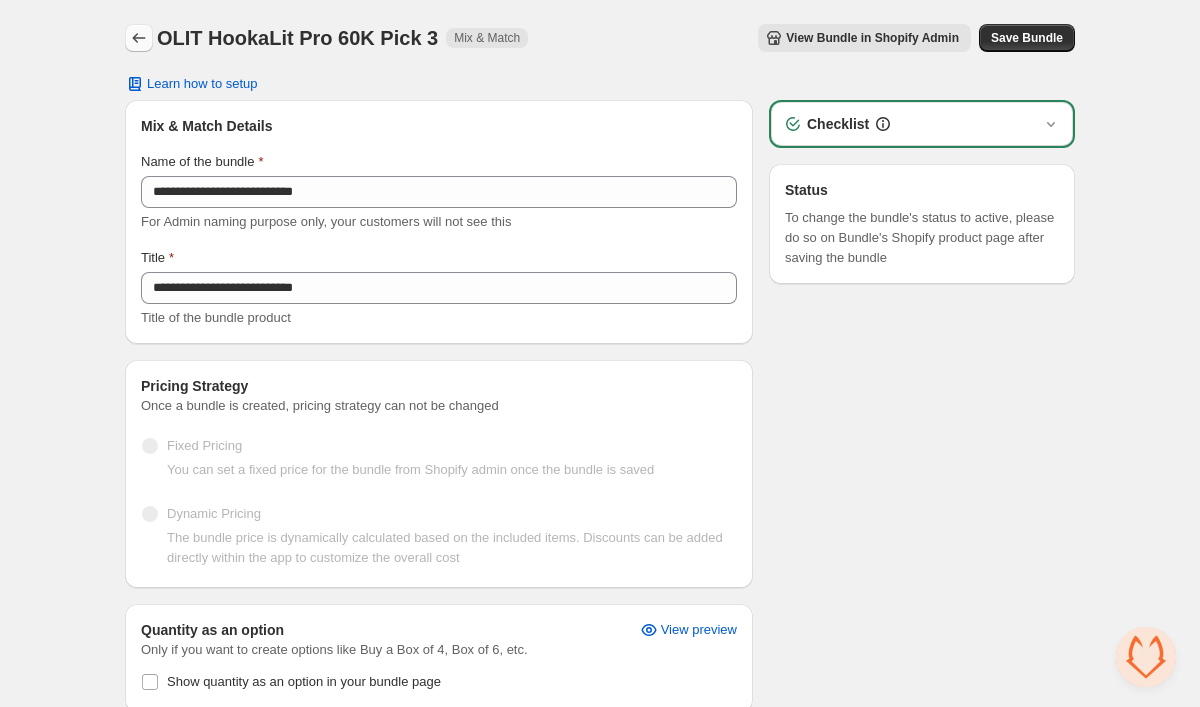 click 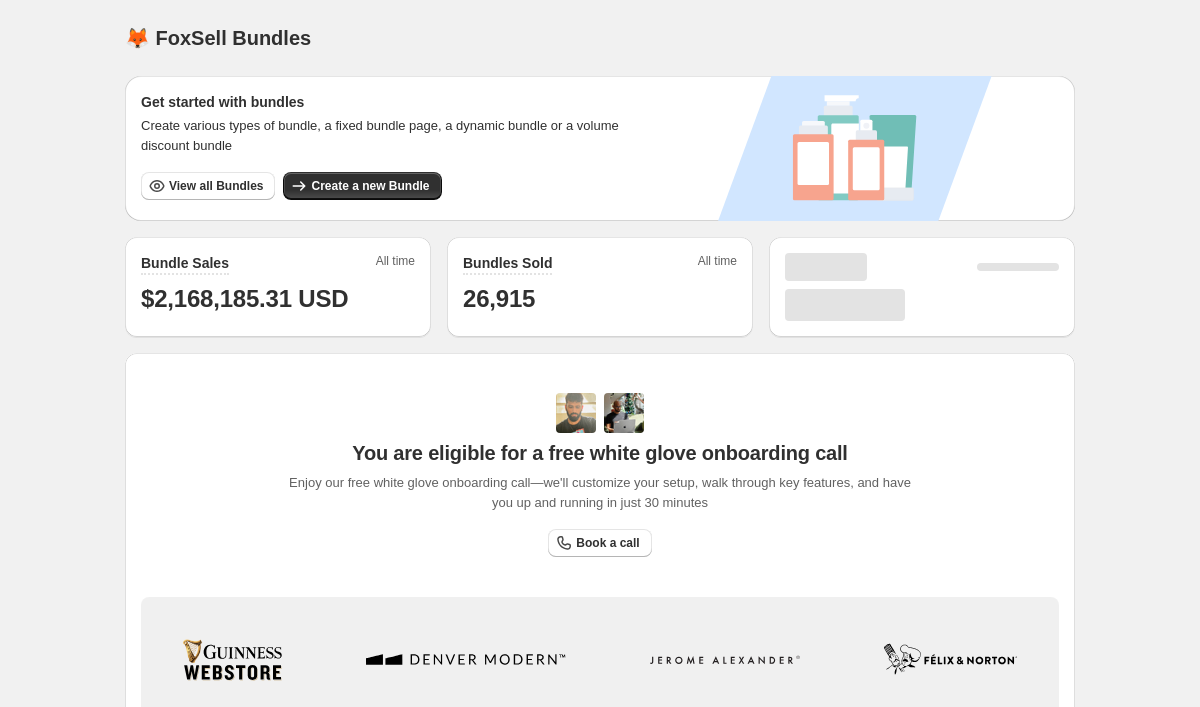 scroll, scrollTop: 0, scrollLeft: 0, axis: both 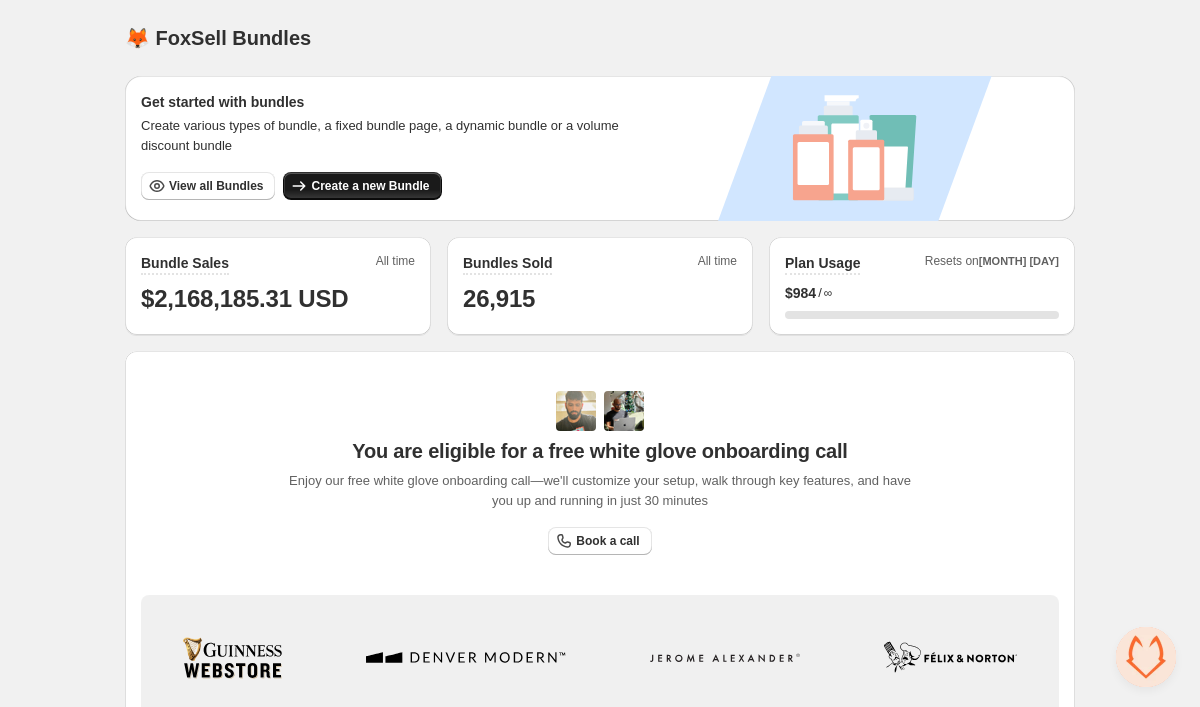 click on "Create a new Bundle" at bounding box center (370, 186) 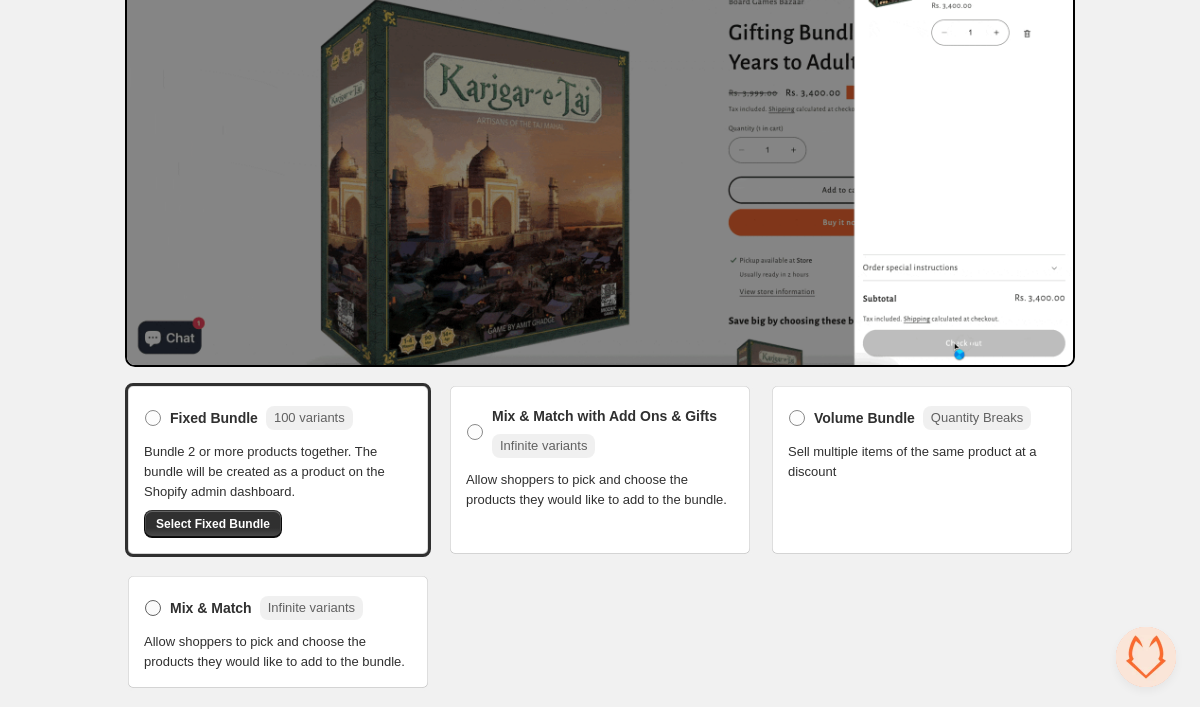 scroll, scrollTop: 214, scrollLeft: 0, axis: vertical 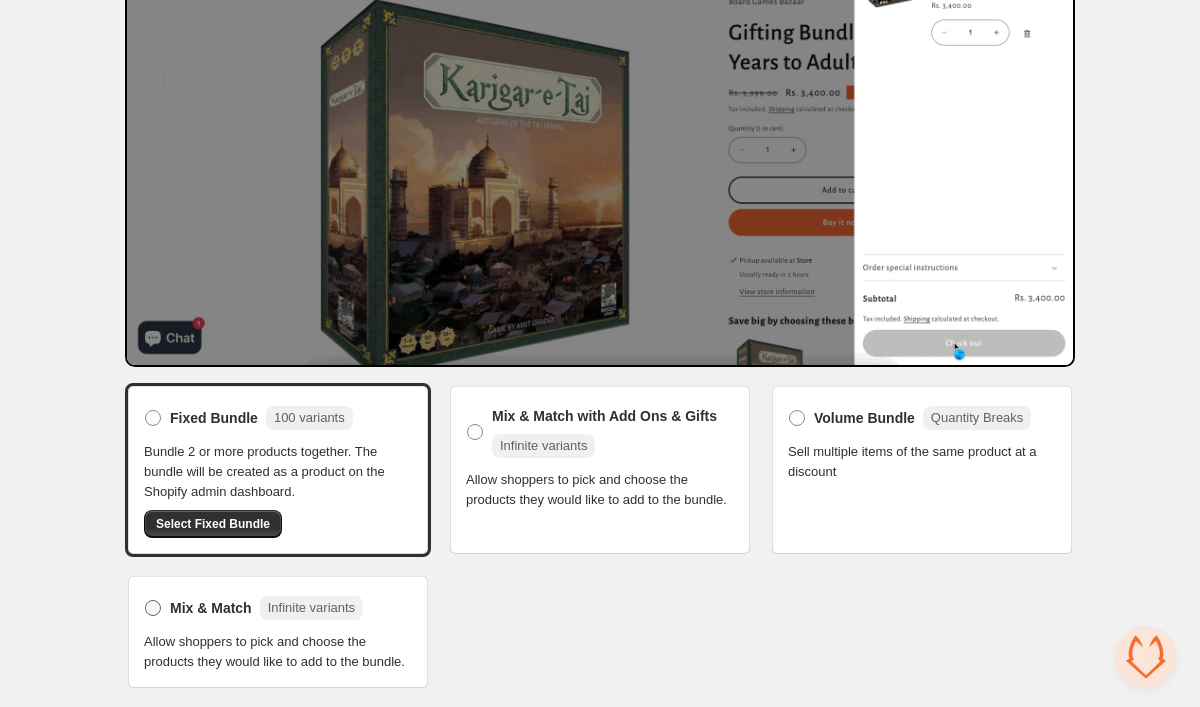click on "Mix & Match Infinite variants" at bounding box center [253, 608] 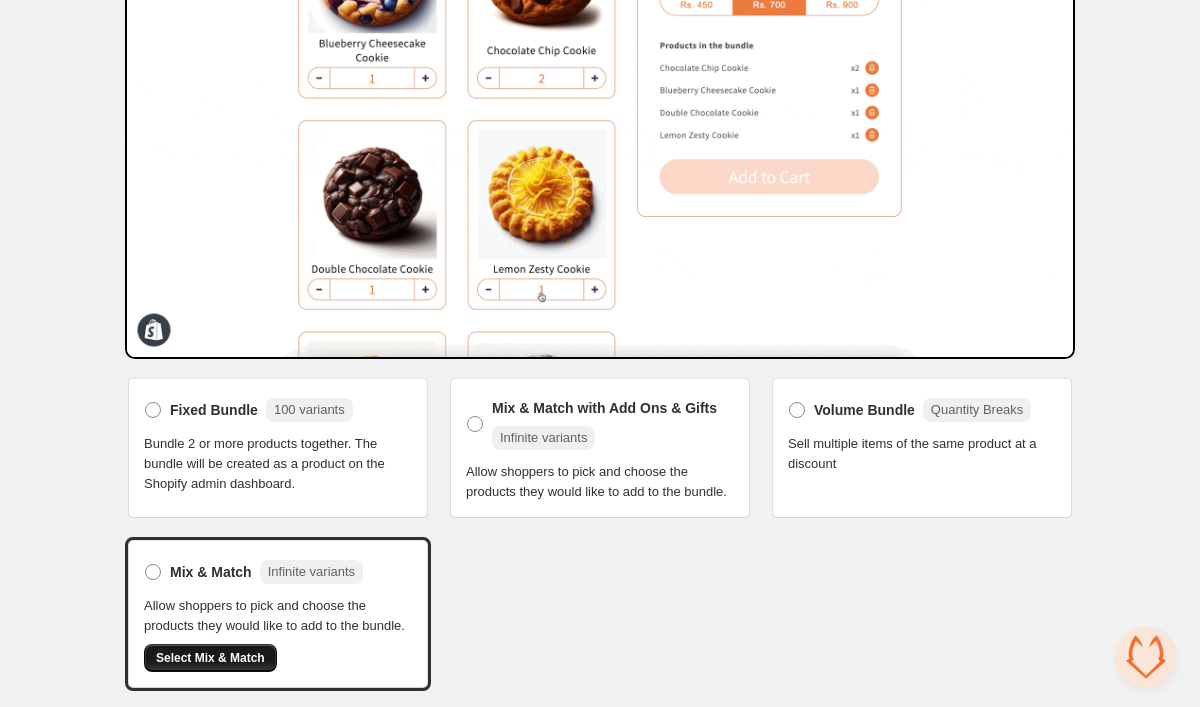 click on "Select Mix & Match" at bounding box center [210, 658] 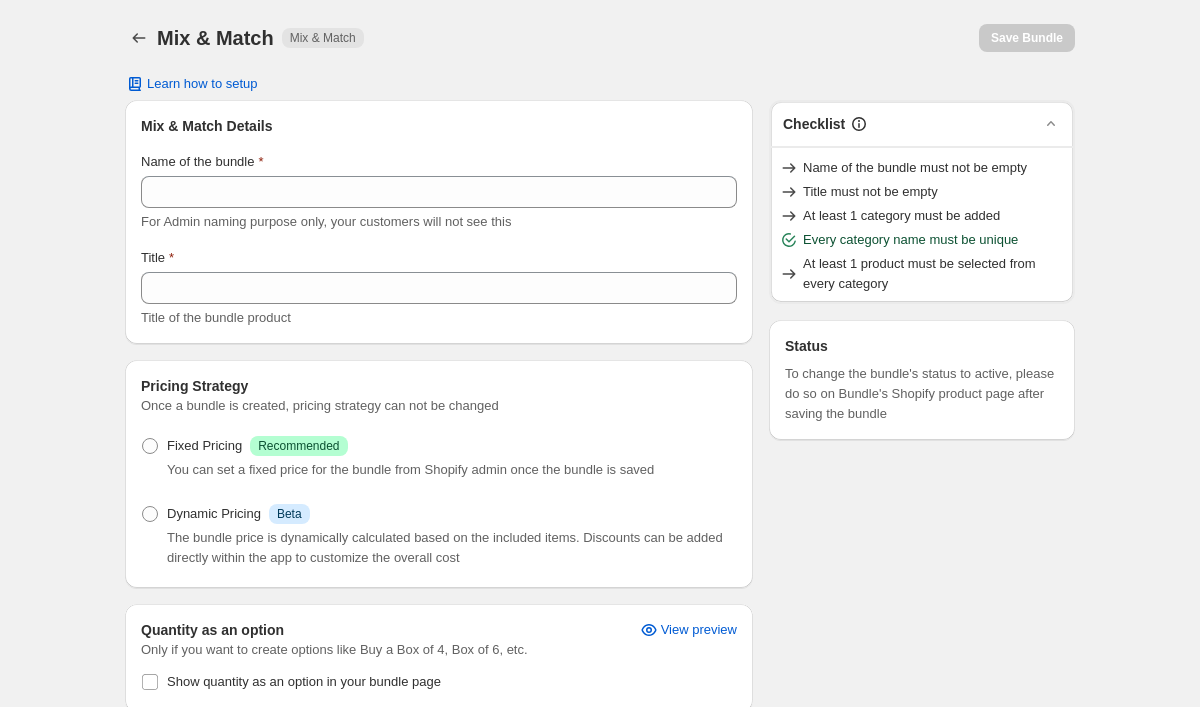 scroll, scrollTop: 0, scrollLeft: 0, axis: both 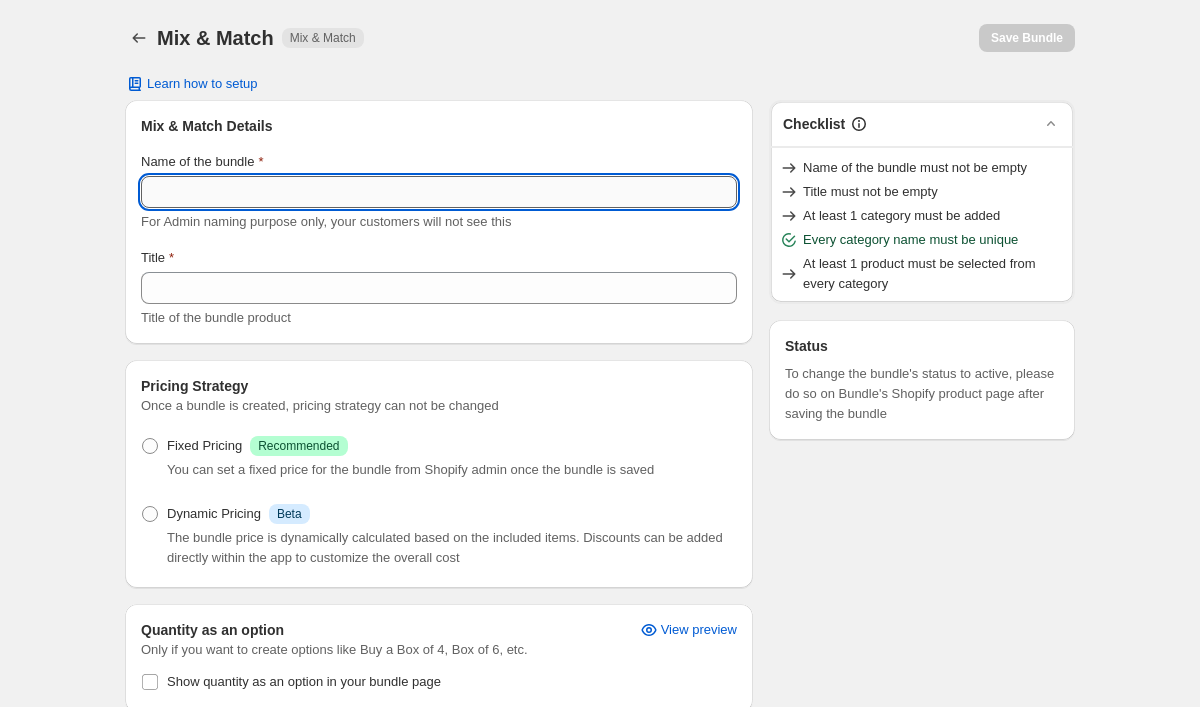 click on "Name of the bundle" at bounding box center [439, 192] 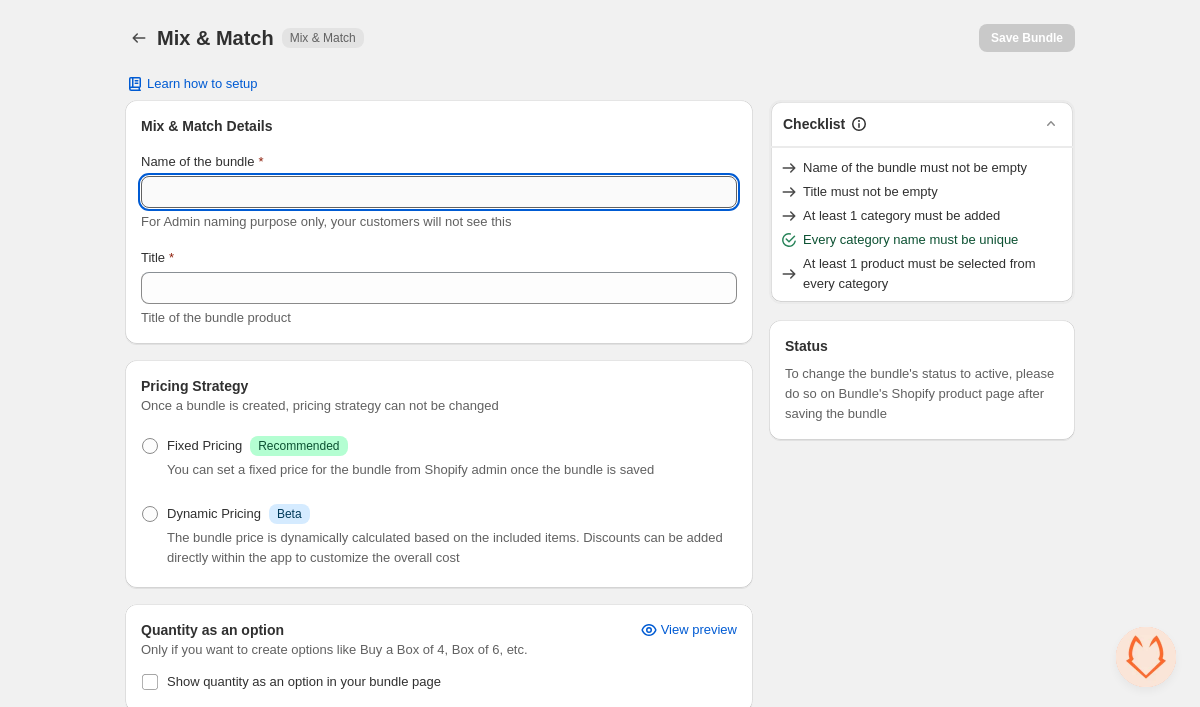 paste on "**********" 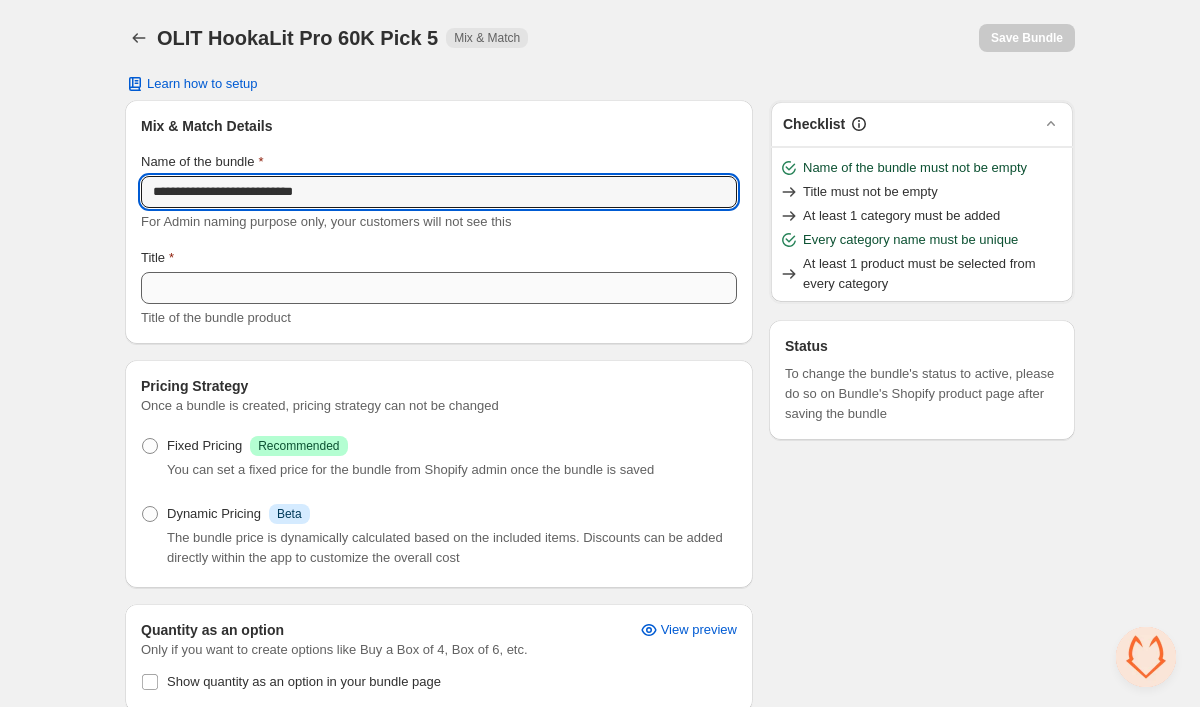 type on "**********" 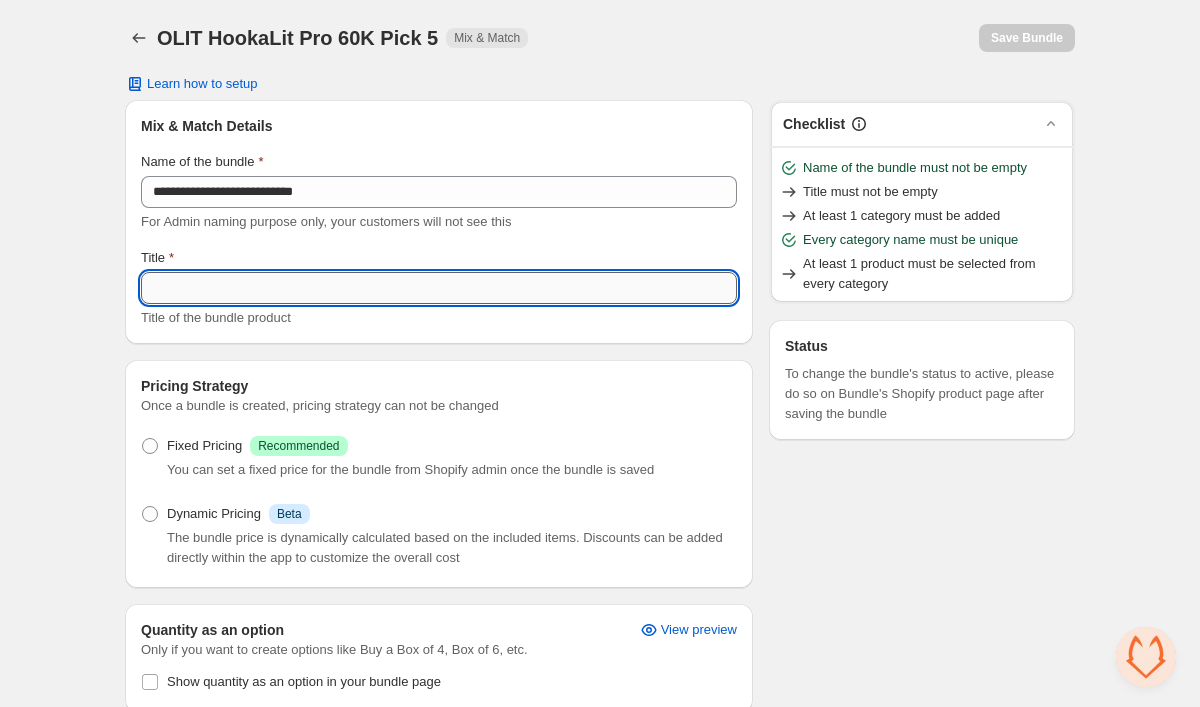 click on "Title" at bounding box center (439, 288) 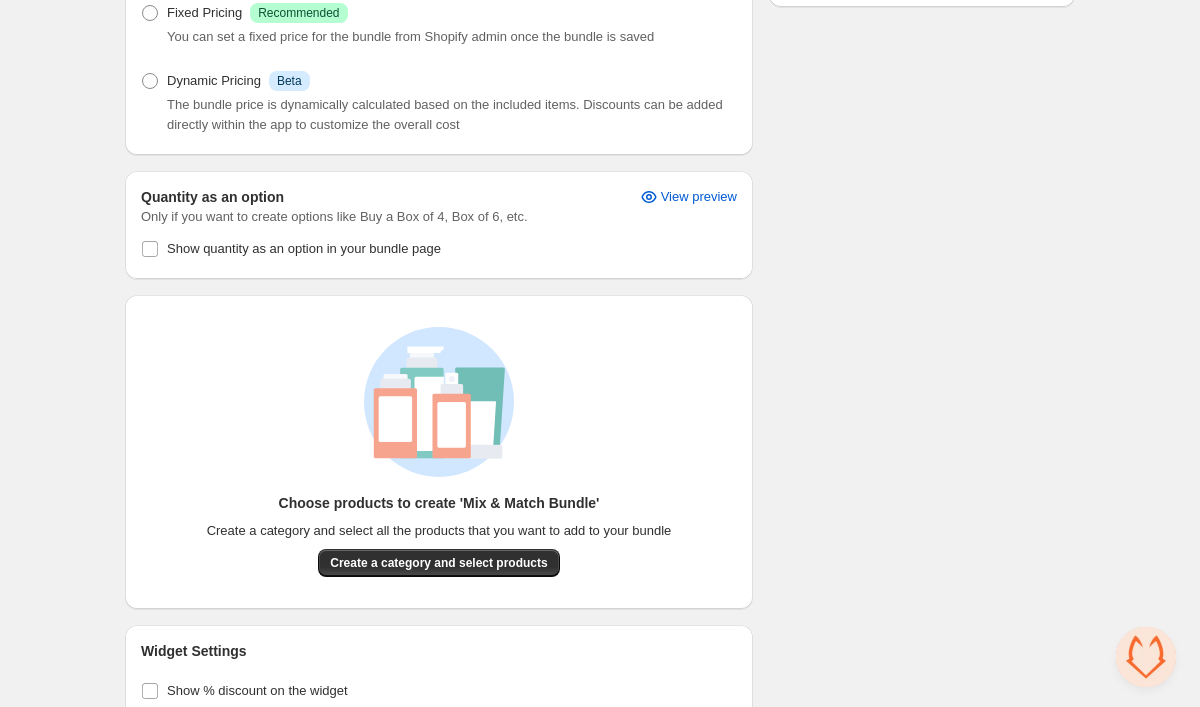 scroll, scrollTop: 481, scrollLeft: 0, axis: vertical 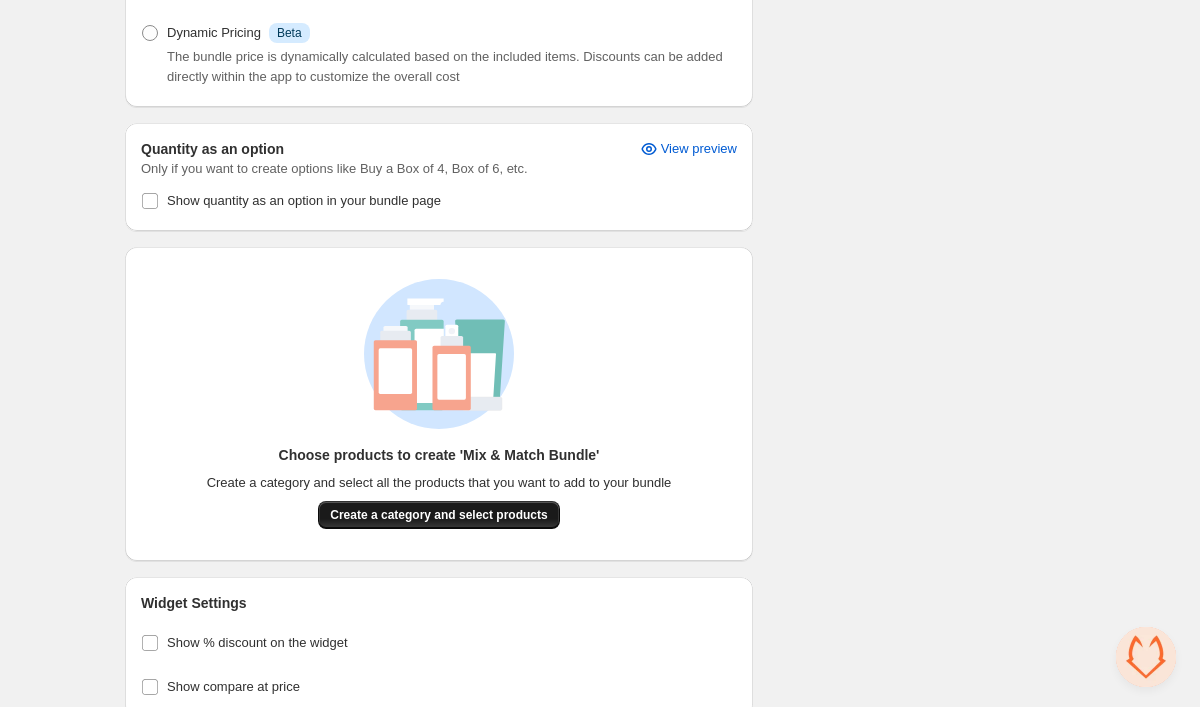 type on "**********" 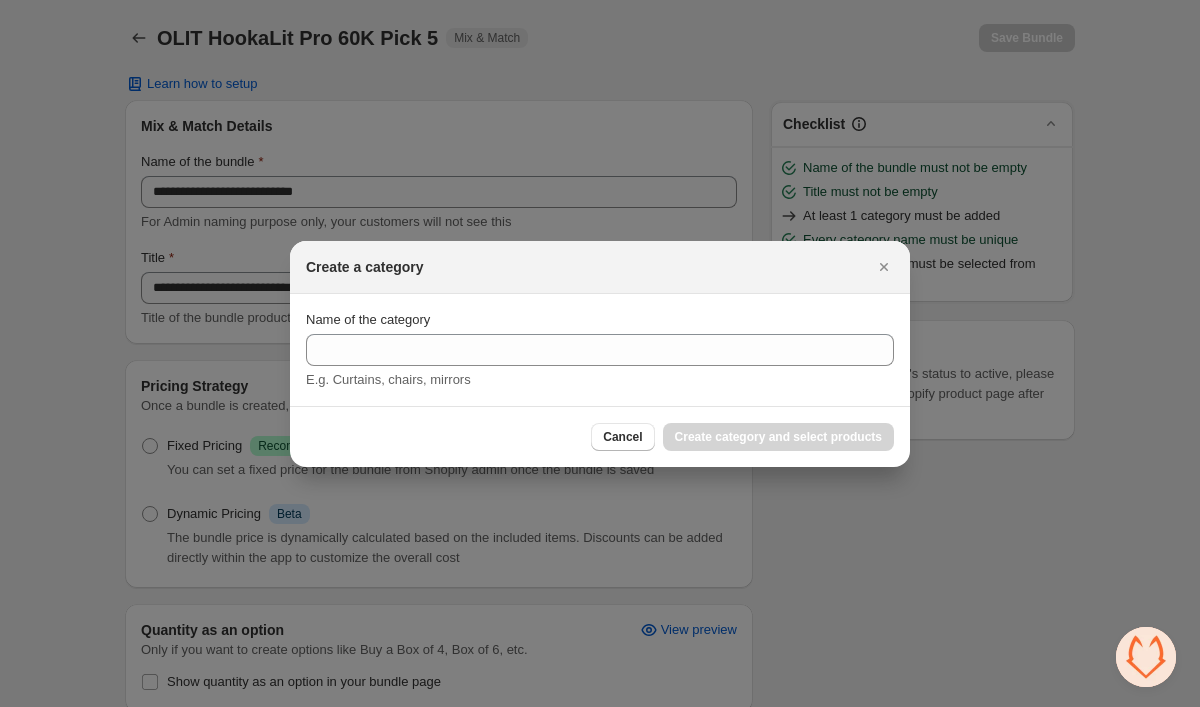 scroll, scrollTop: 0, scrollLeft: 0, axis: both 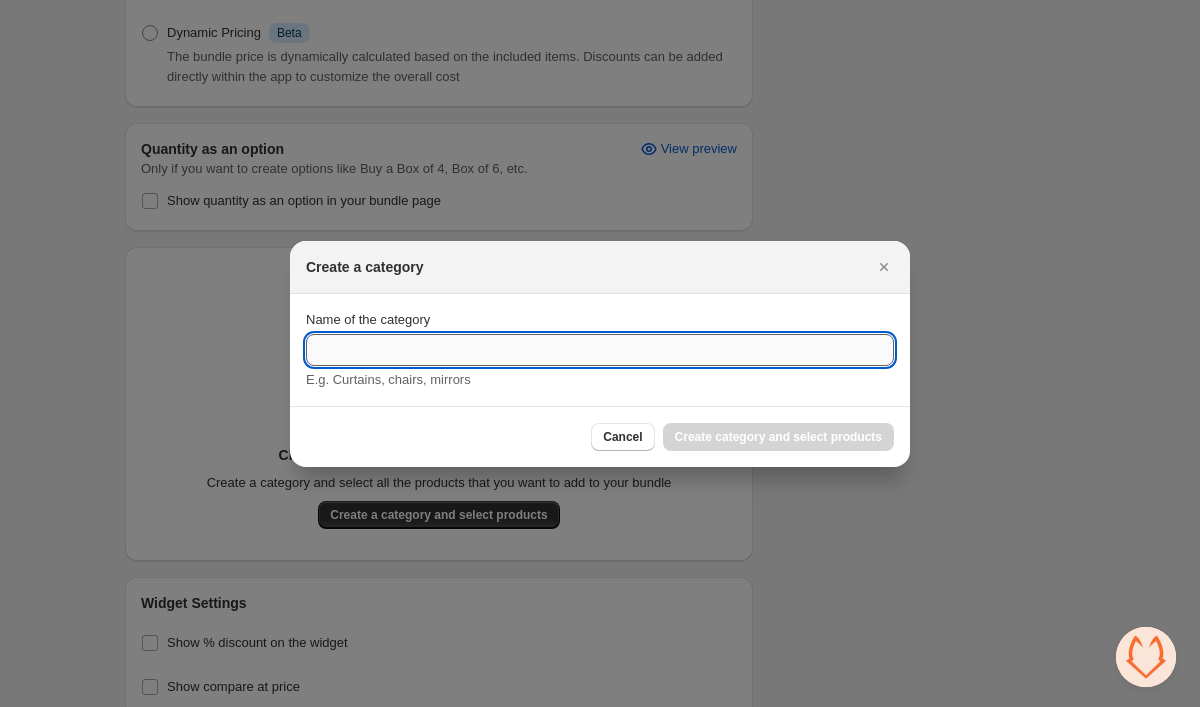 click on "Name of the category" at bounding box center (600, 350) 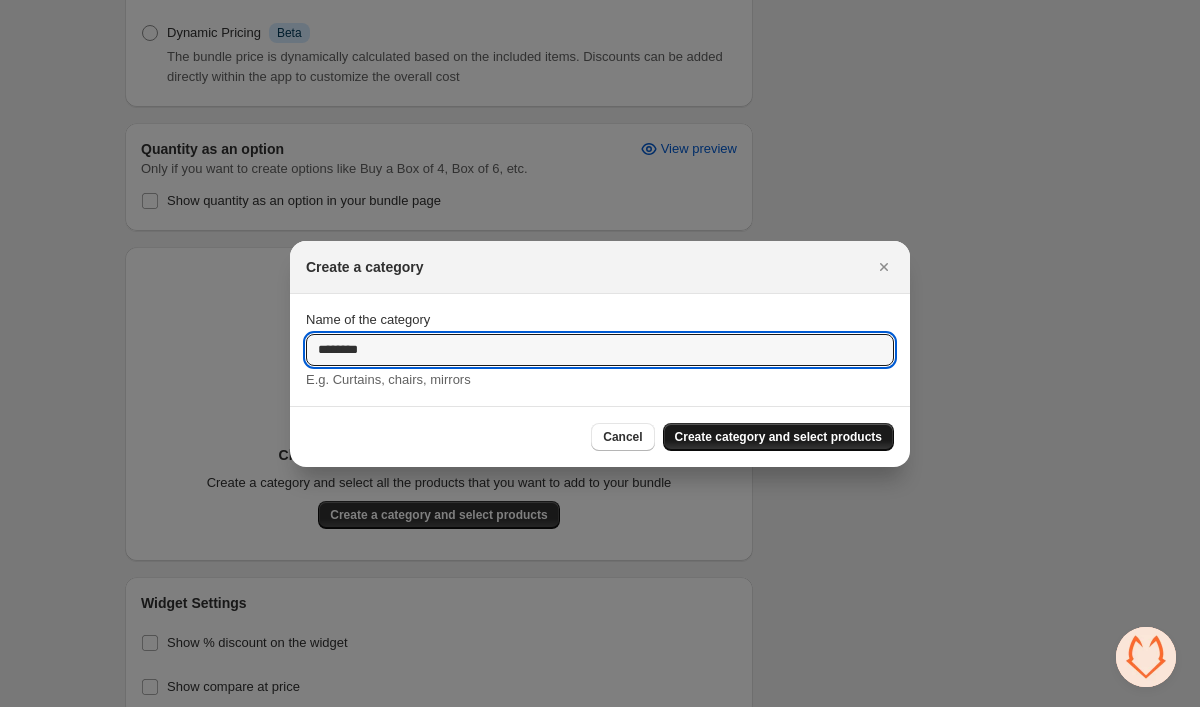 type on "********" 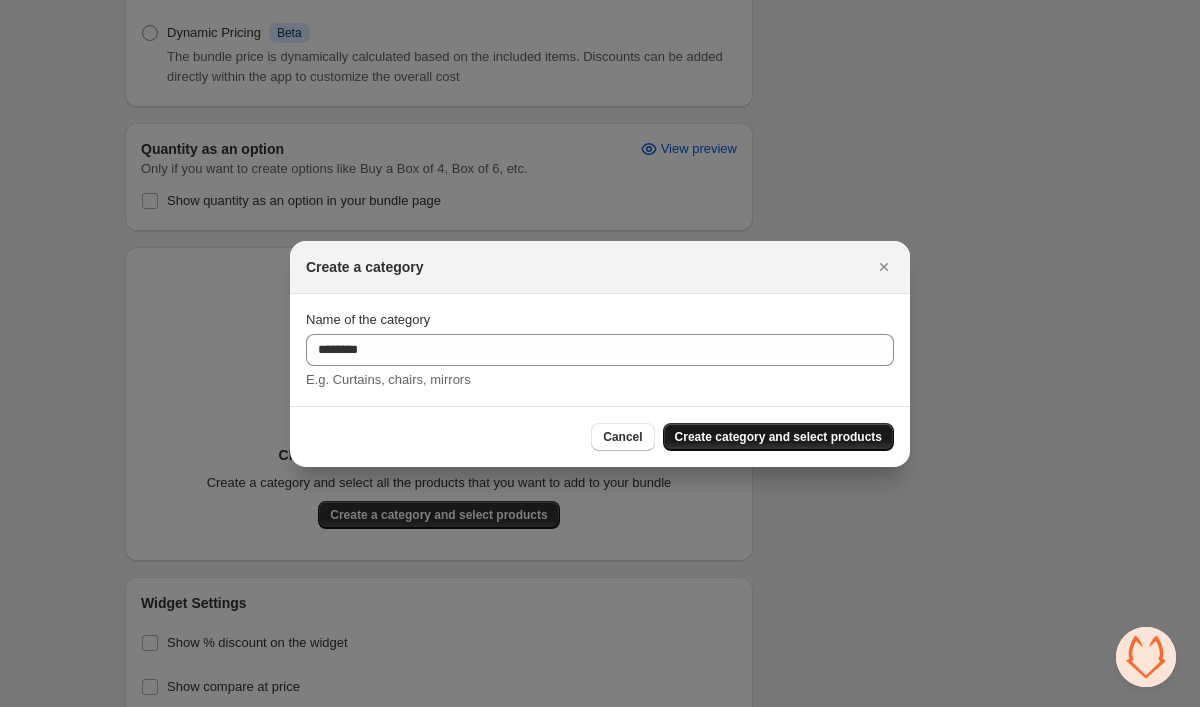 click on "Create category and select products" at bounding box center (778, 437) 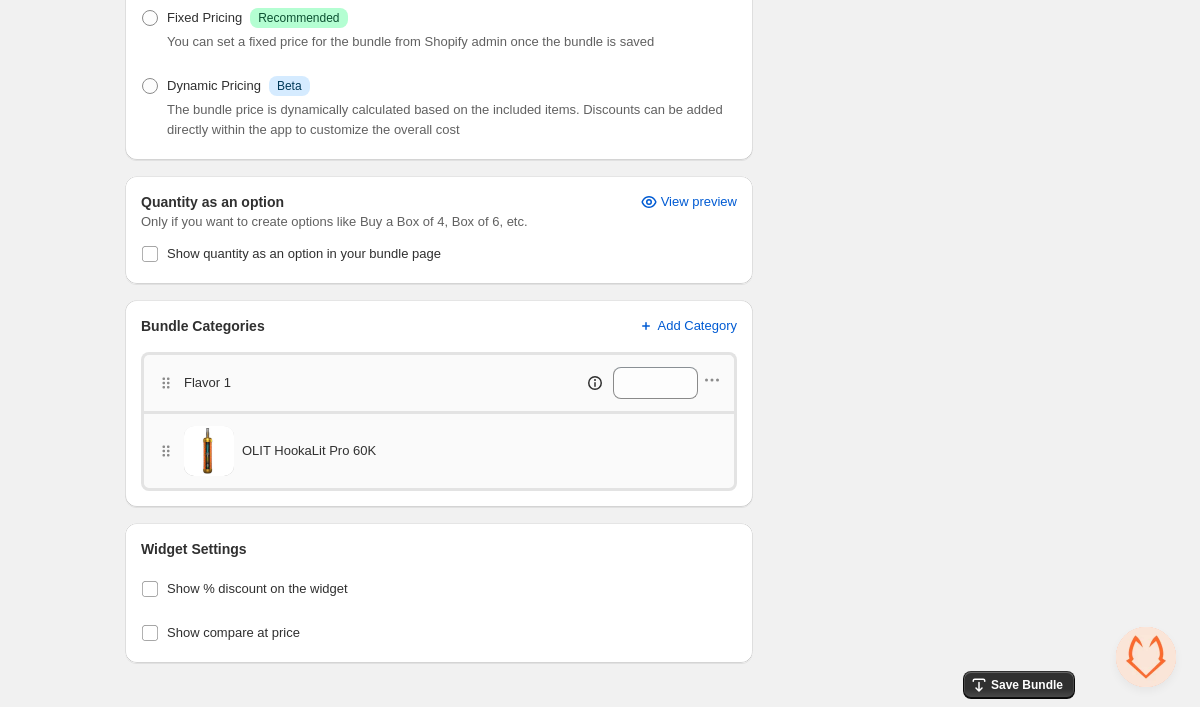 scroll, scrollTop: 428, scrollLeft: 0, axis: vertical 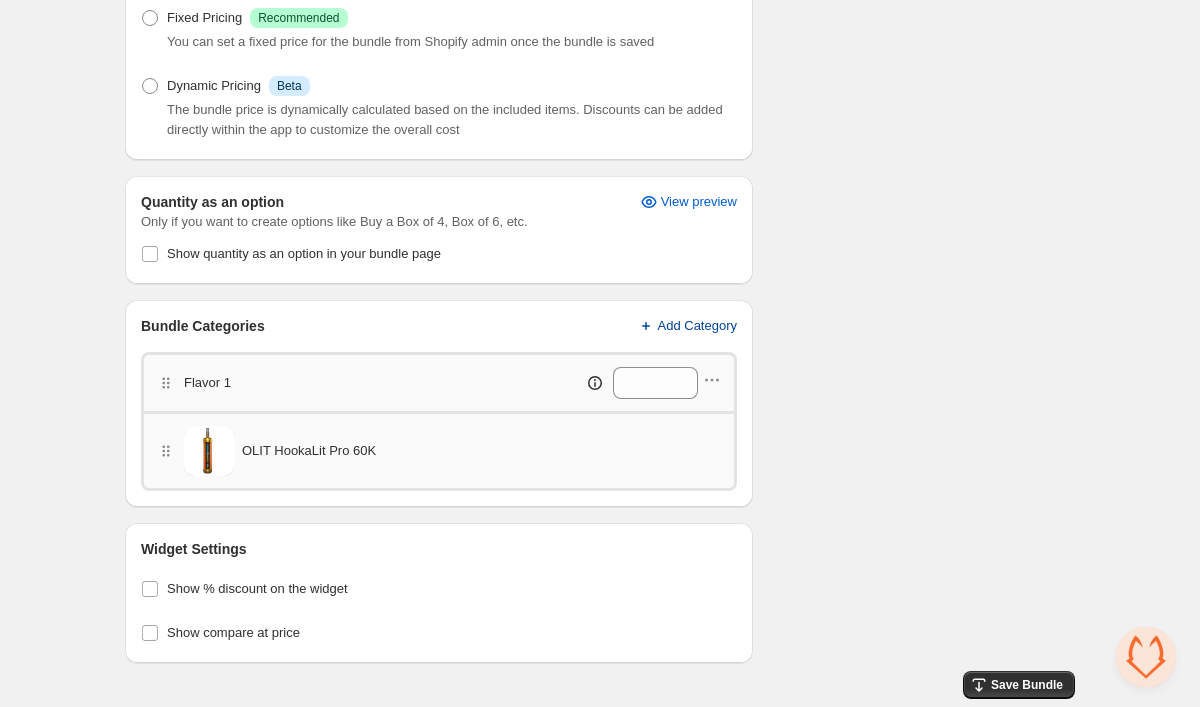 click on "Add Category" at bounding box center (698, 326) 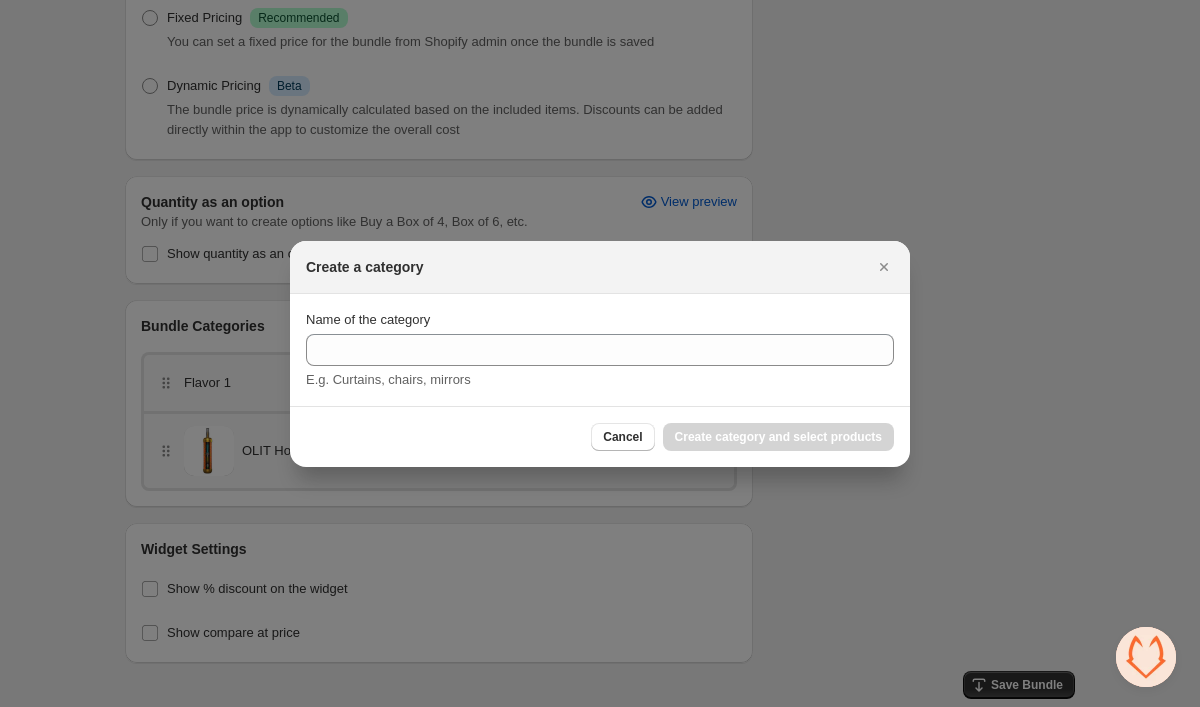 click on "E.g. Curtains, chairs, mirrors" at bounding box center [388, 379] 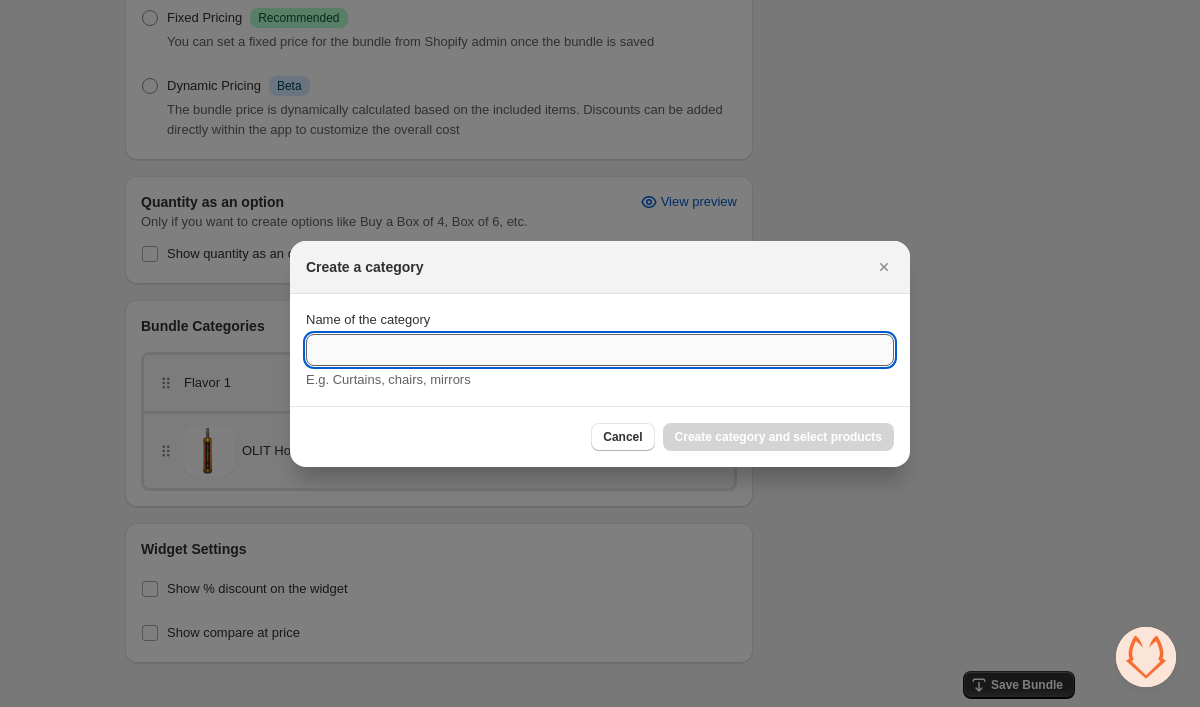 click on "Name of the category" at bounding box center (600, 350) 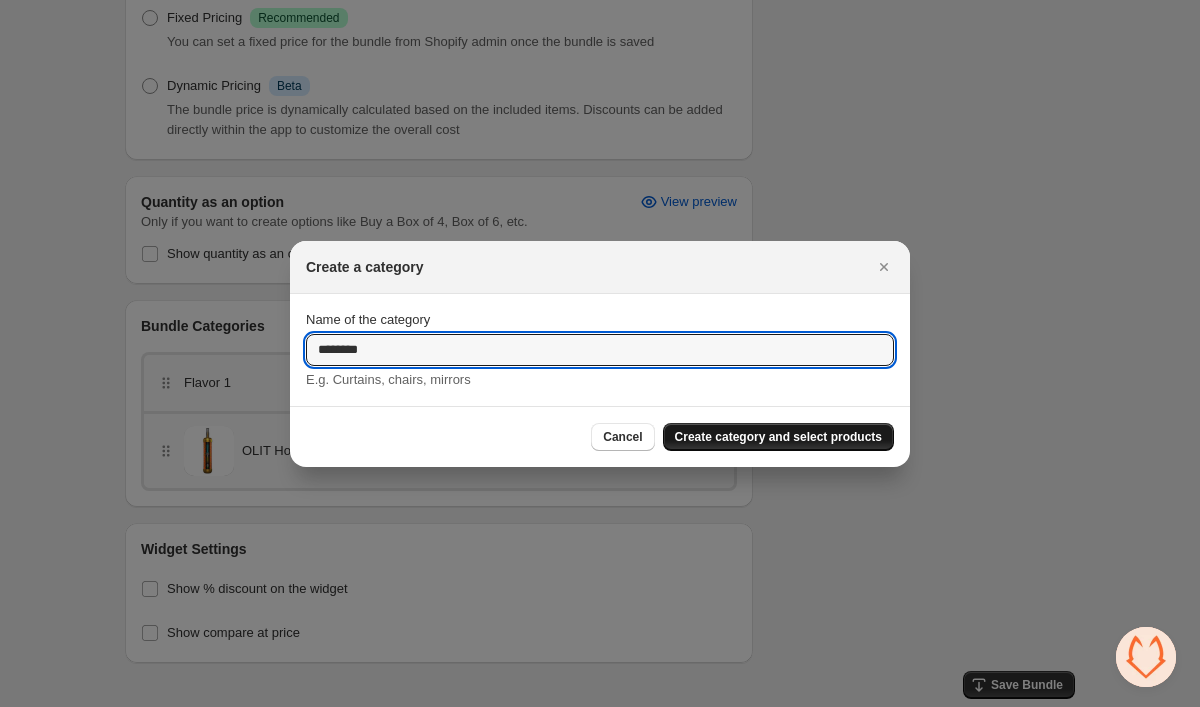 type on "********" 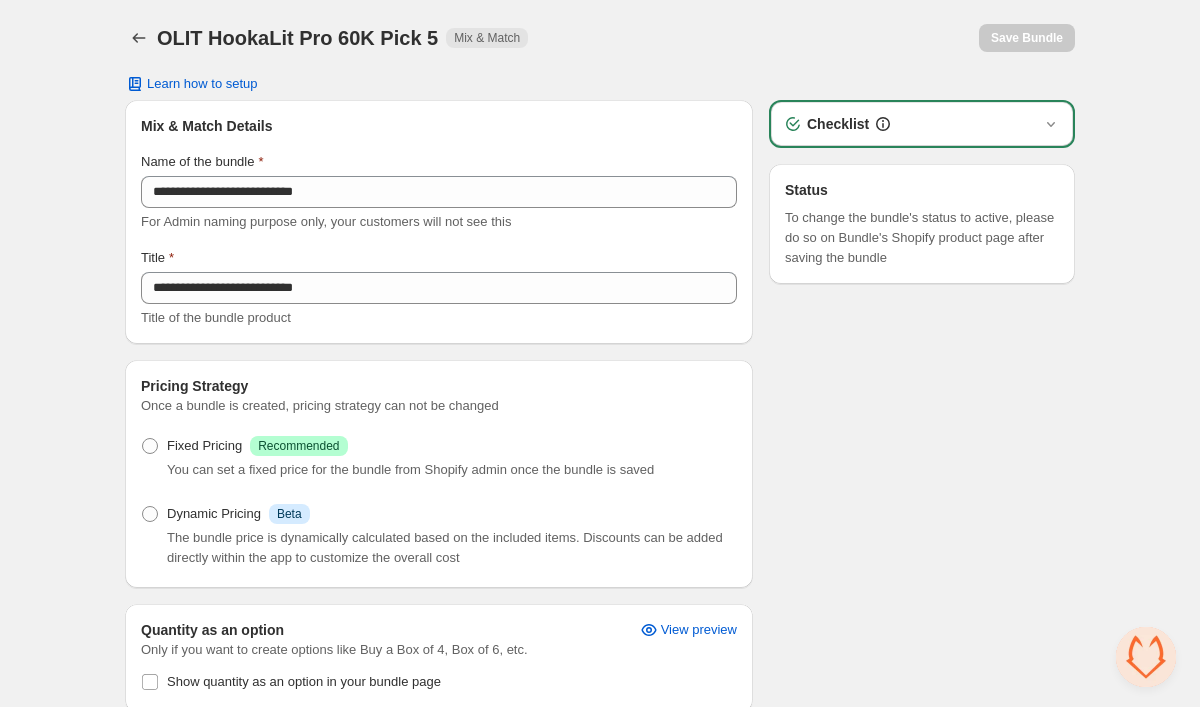 scroll, scrollTop: 428, scrollLeft: 0, axis: vertical 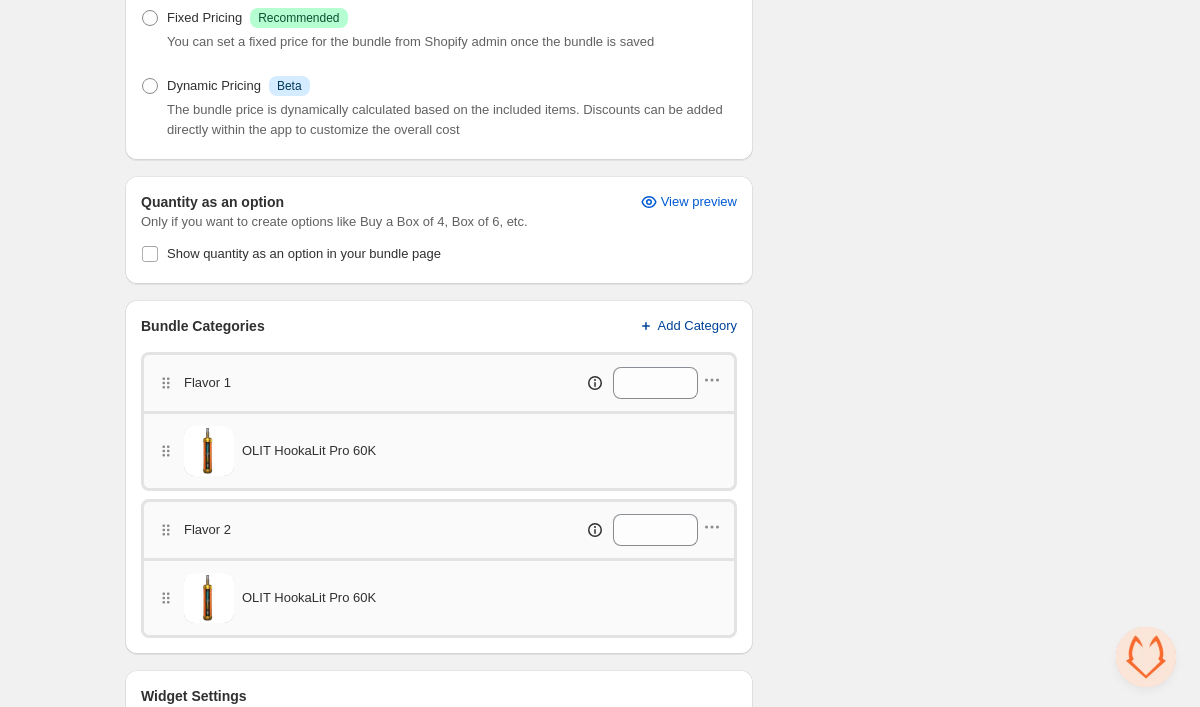 click on "Add Category" at bounding box center [698, 326] 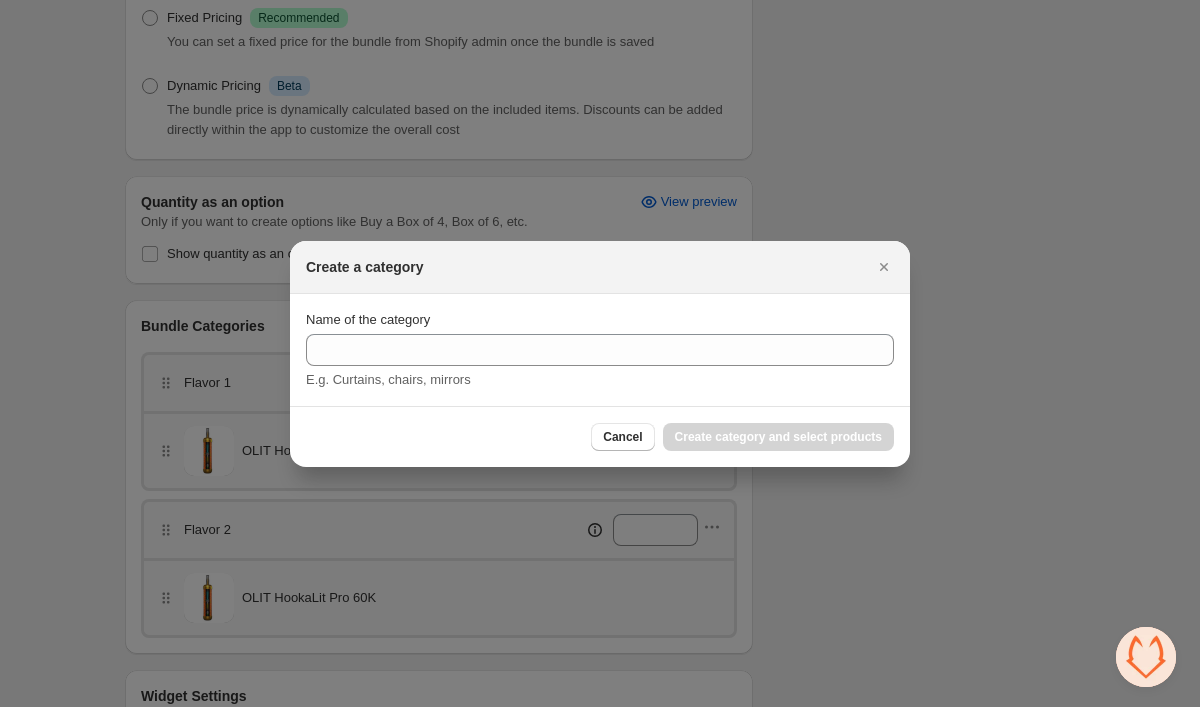 scroll, scrollTop: 0, scrollLeft: 0, axis: both 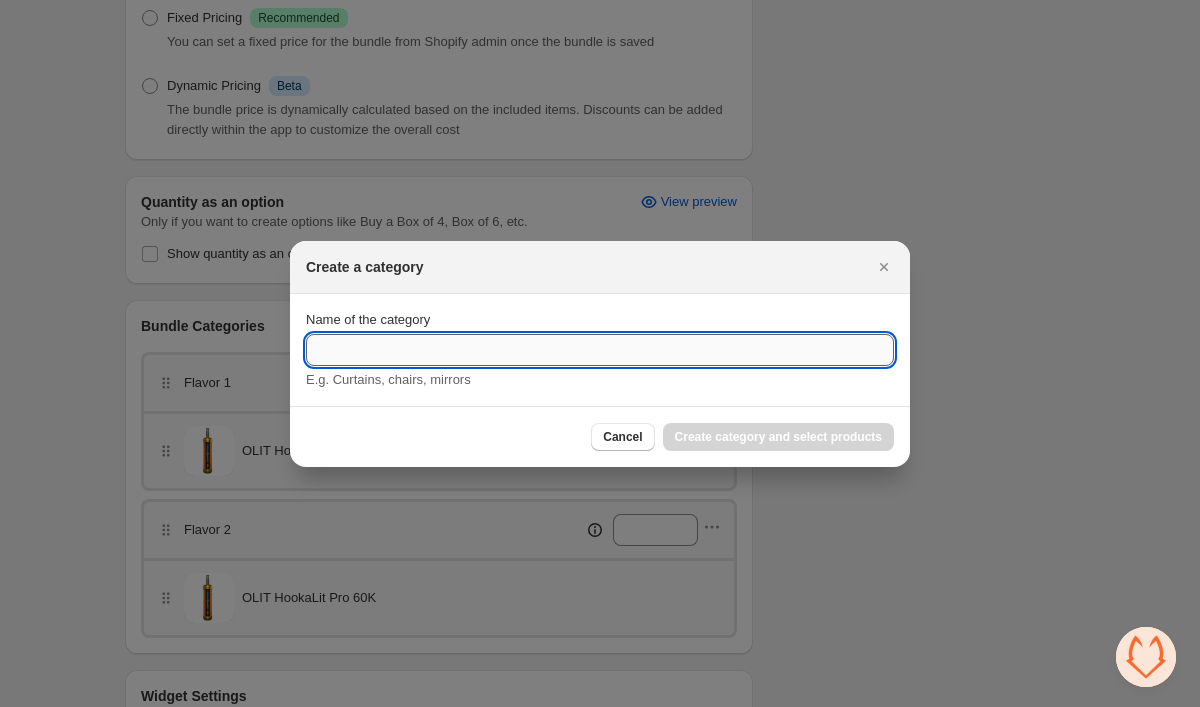 click on "Name of the category" at bounding box center [600, 350] 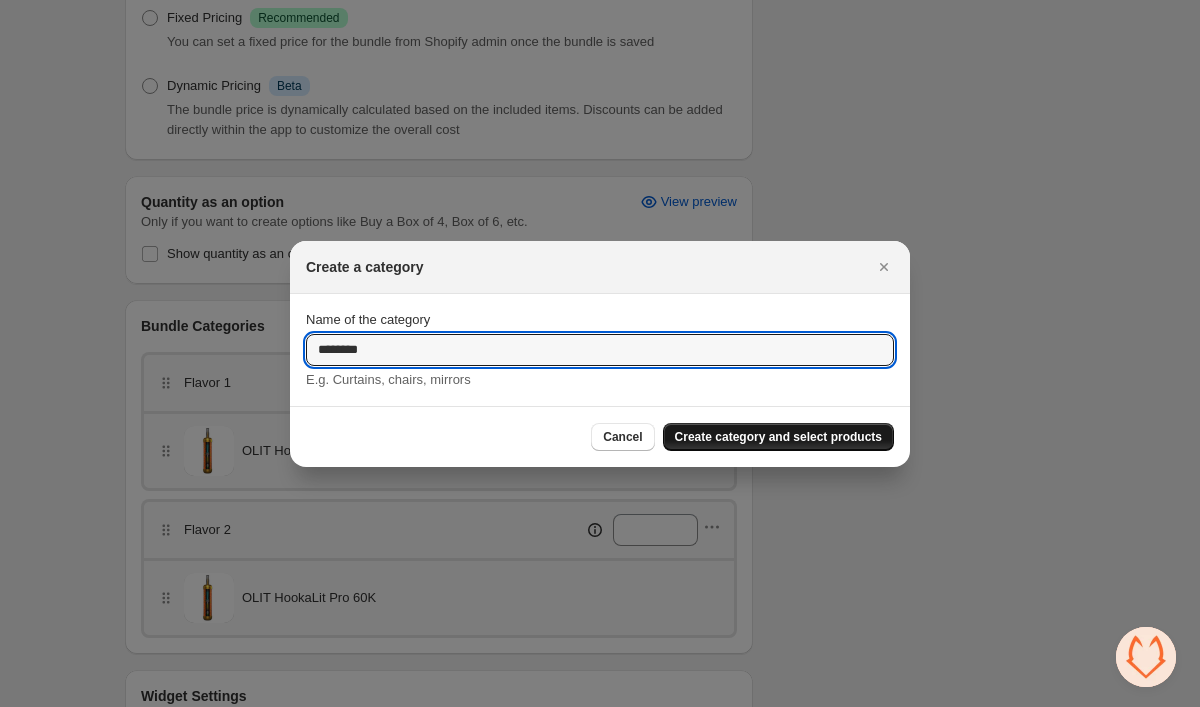 type on "********" 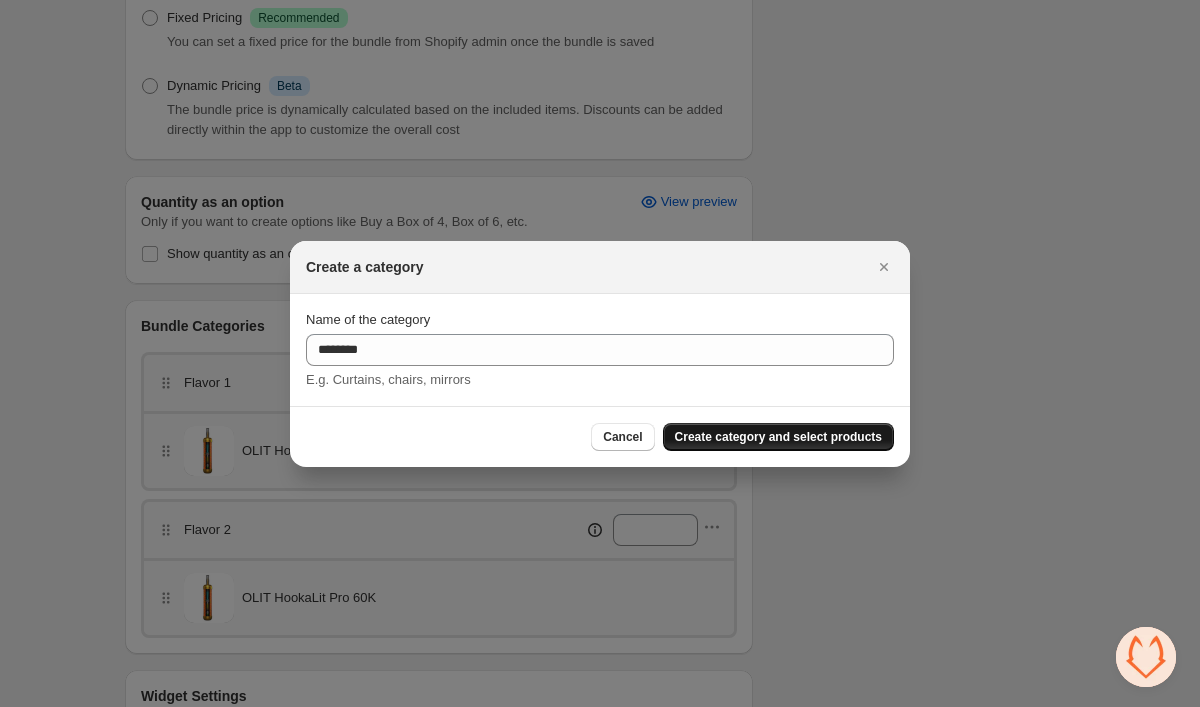 click on "Create category and select products" at bounding box center [778, 437] 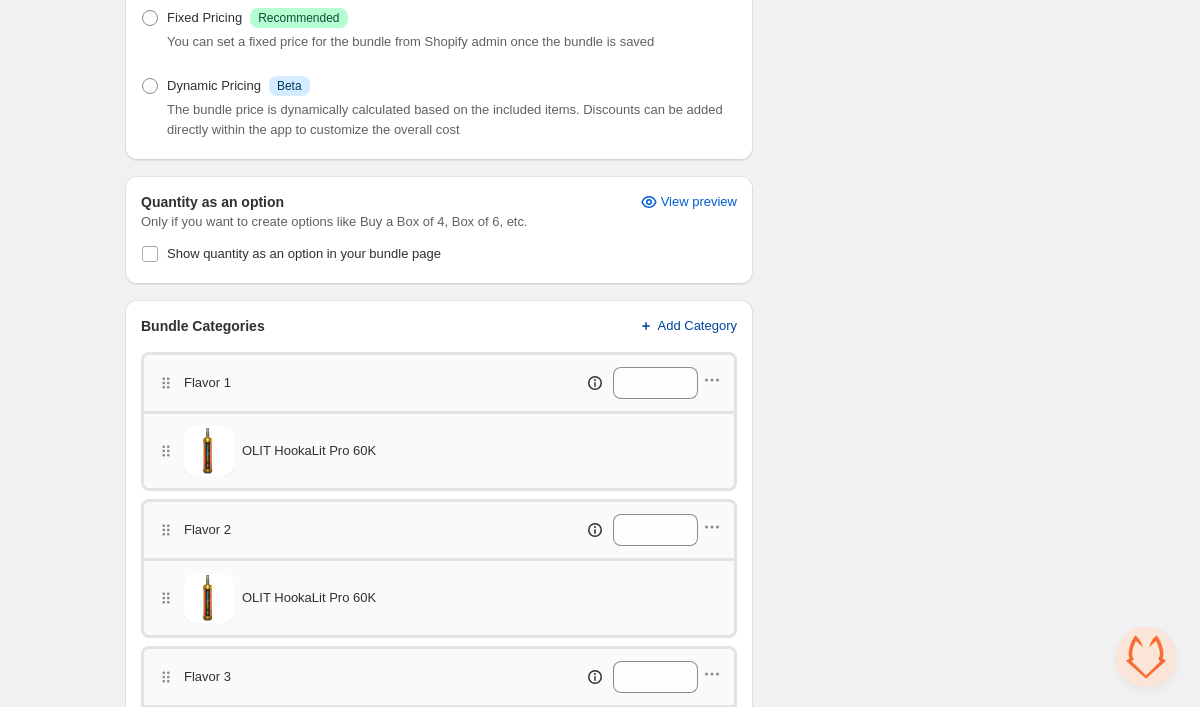click on "Add Category" at bounding box center [698, 326] 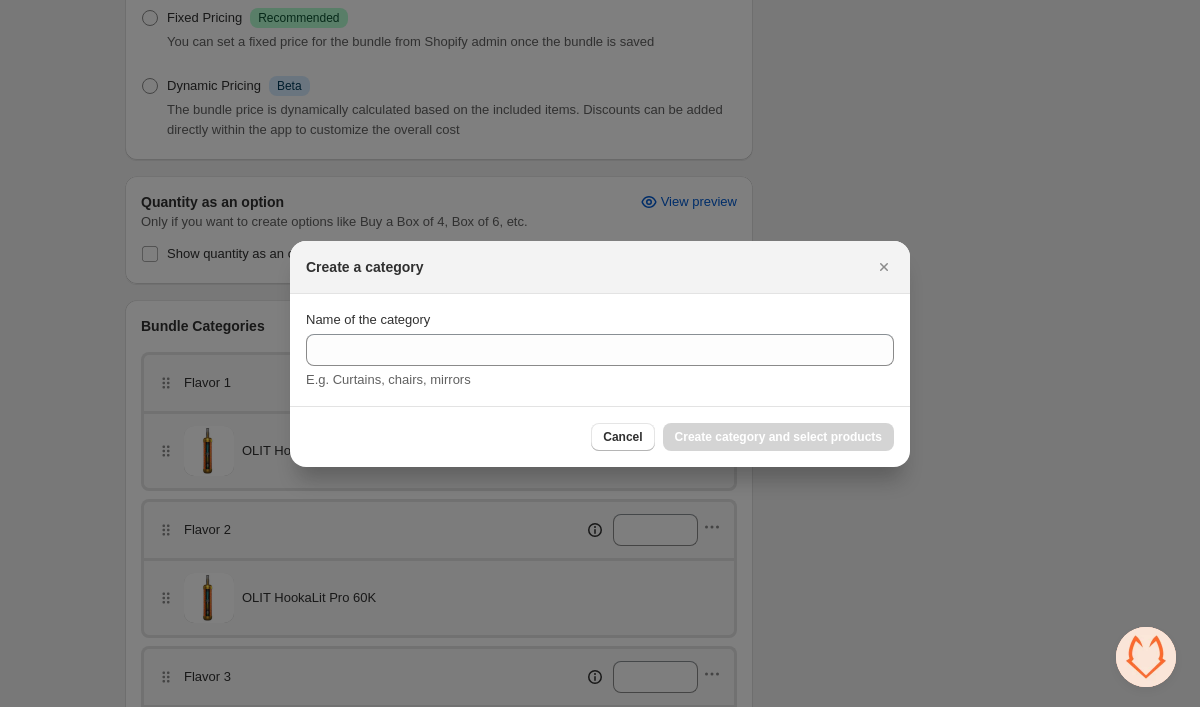 scroll, scrollTop: 0, scrollLeft: 0, axis: both 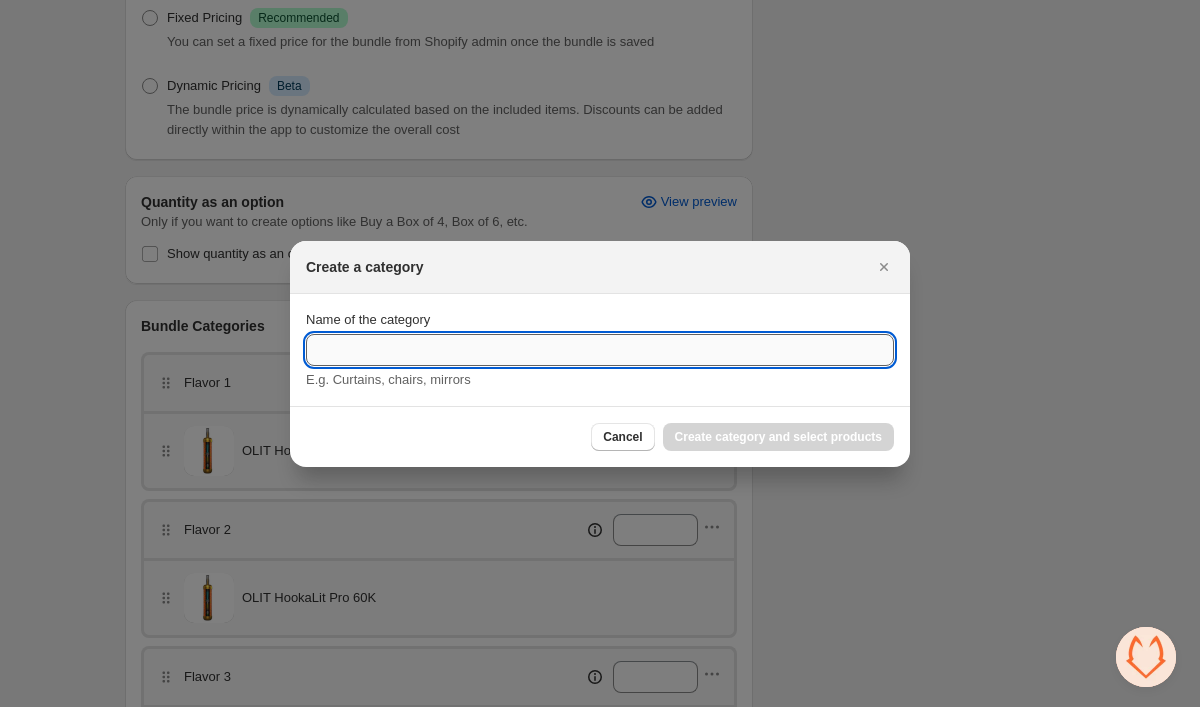 click on "Name of the category" at bounding box center [600, 350] 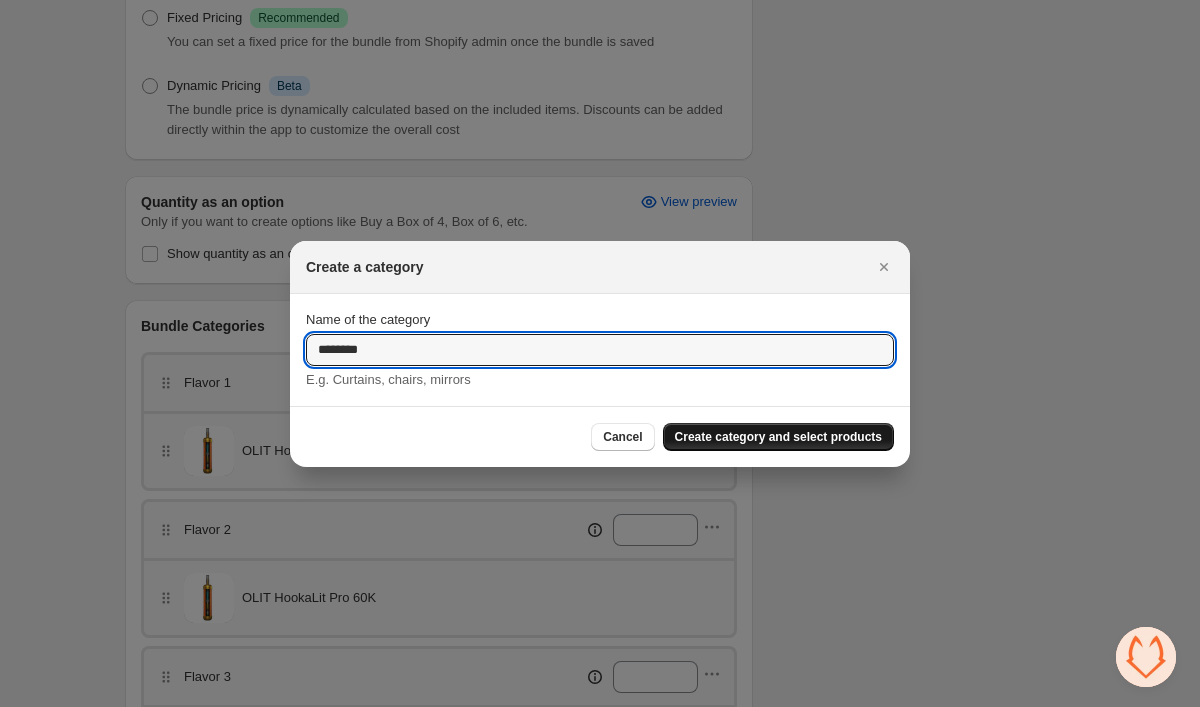 type on "********" 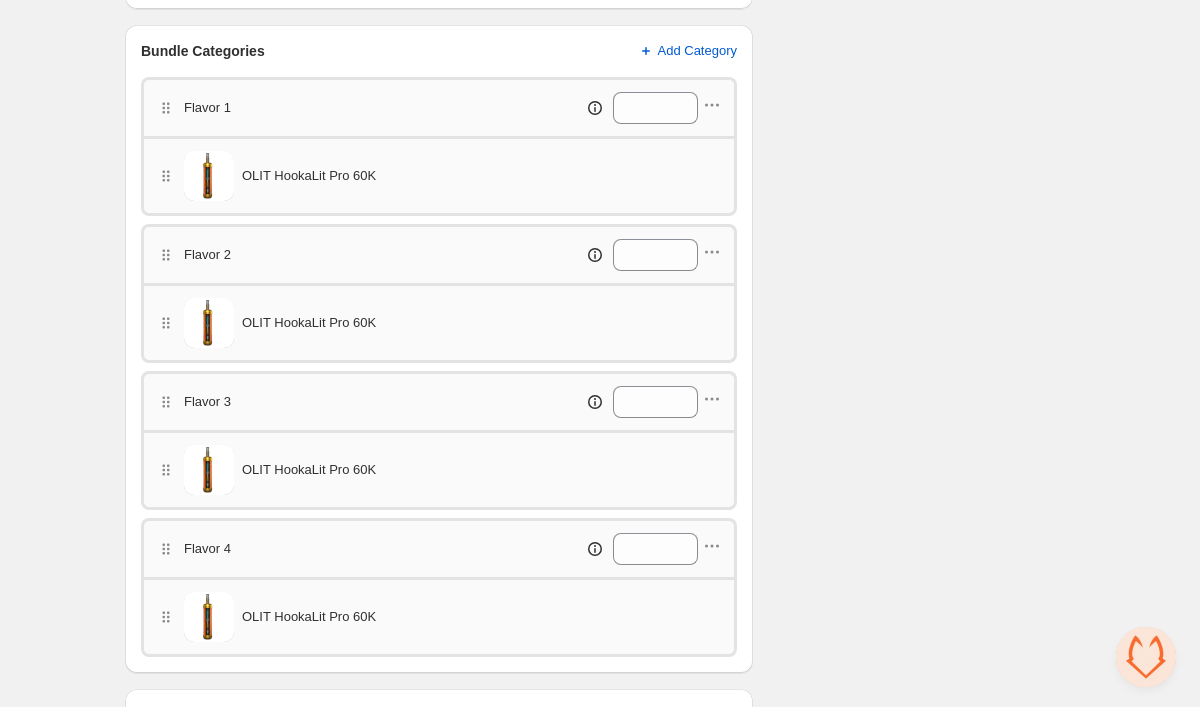 scroll, scrollTop: 700, scrollLeft: 0, axis: vertical 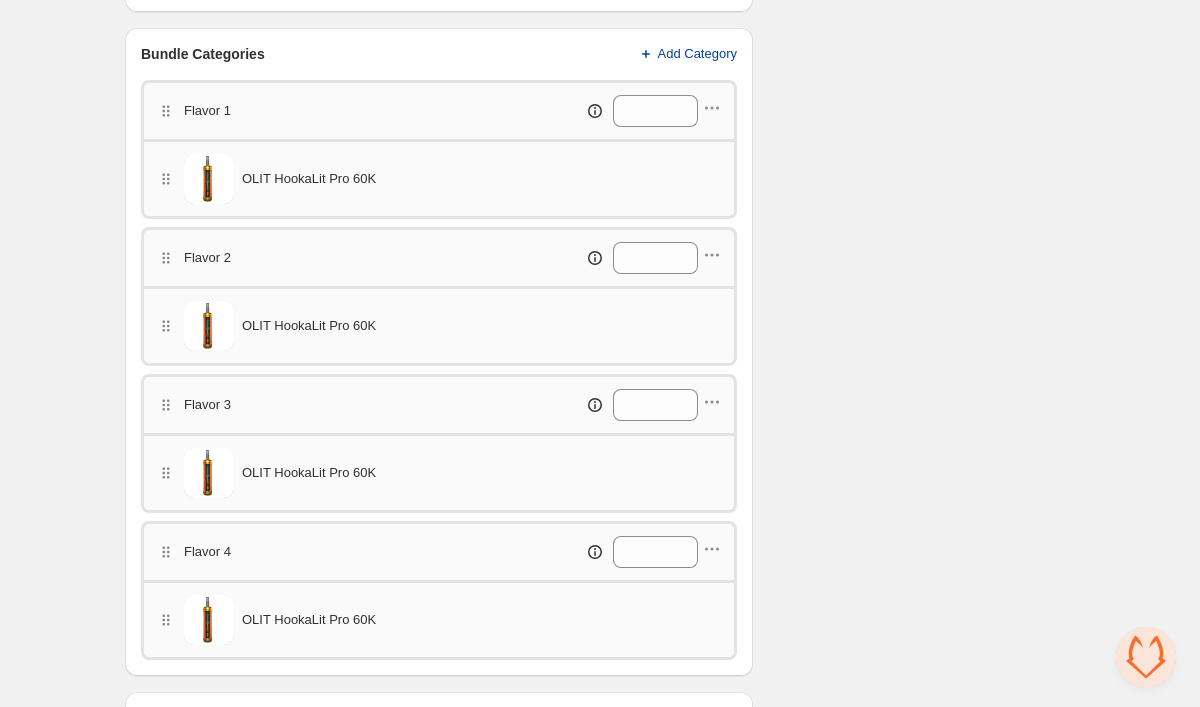 click on "Add Category" at bounding box center (698, 54) 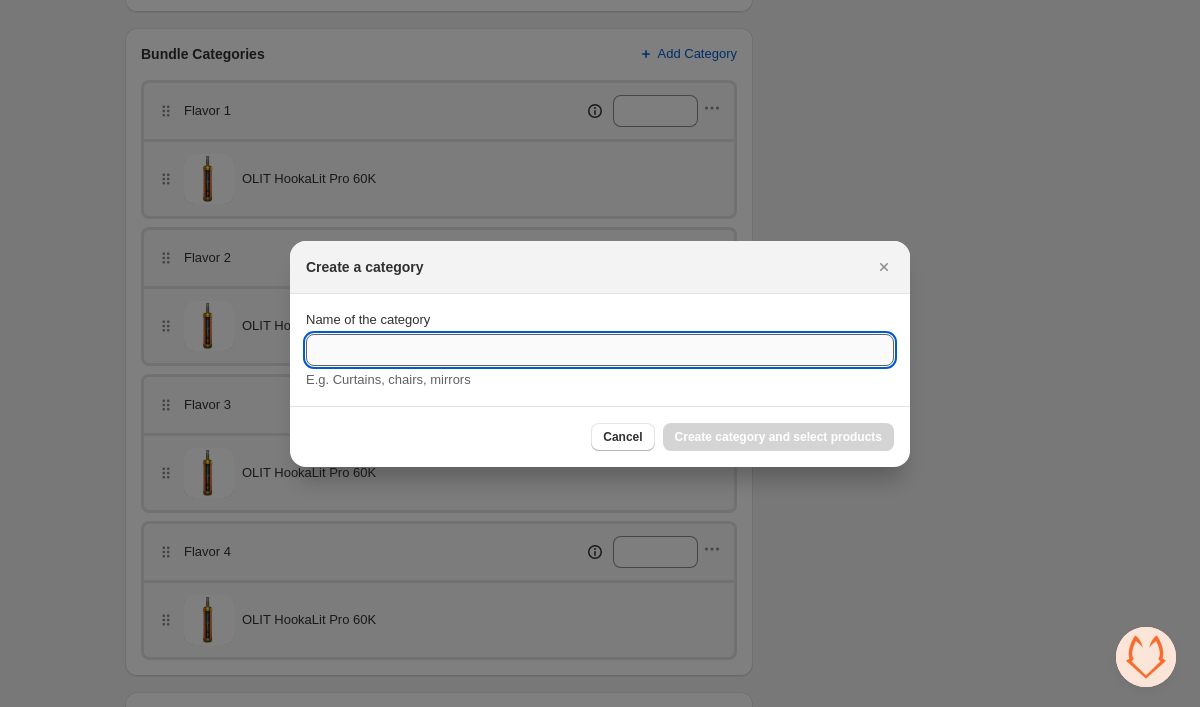 click on "Name of the category" at bounding box center (600, 350) 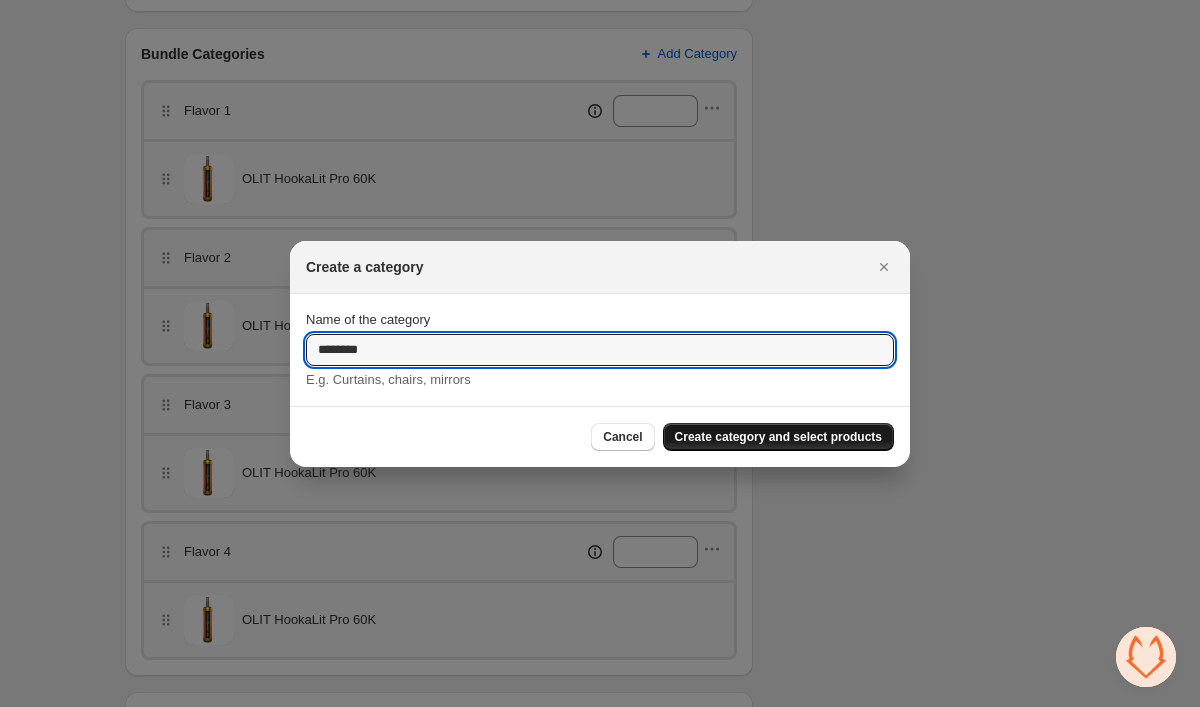 type on "********" 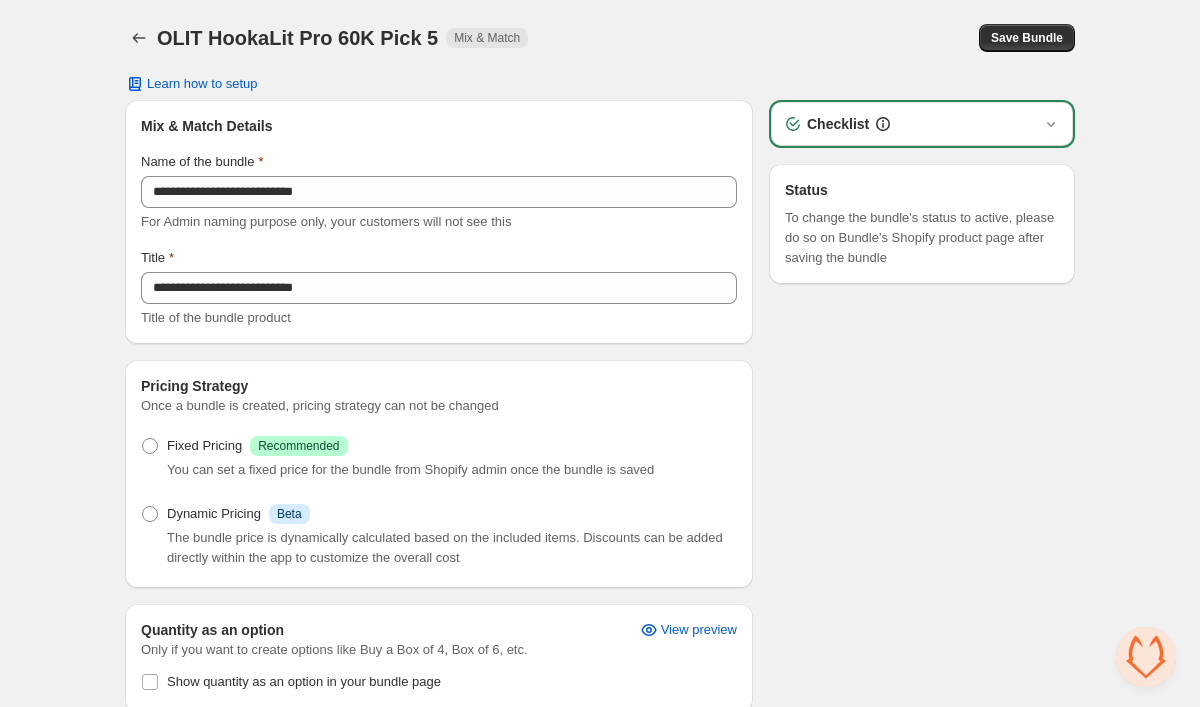 scroll, scrollTop: 0, scrollLeft: 0, axis: both 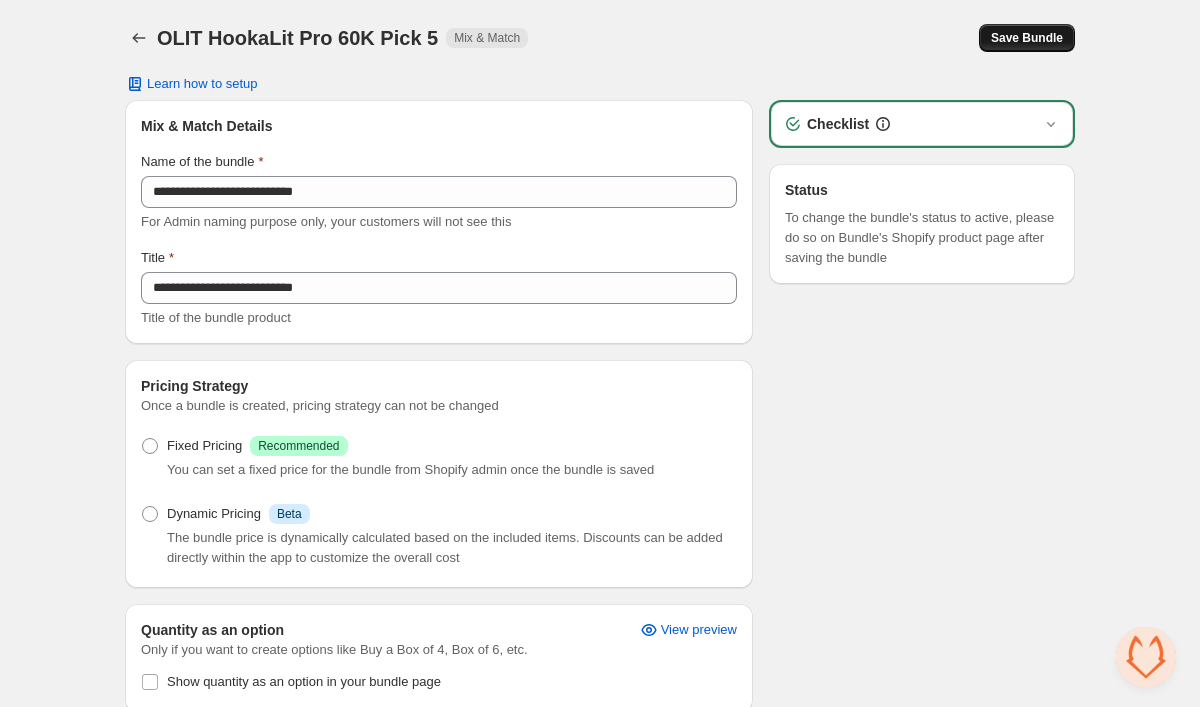 click on "Save Bundle" at bounding box center [1027, 38] 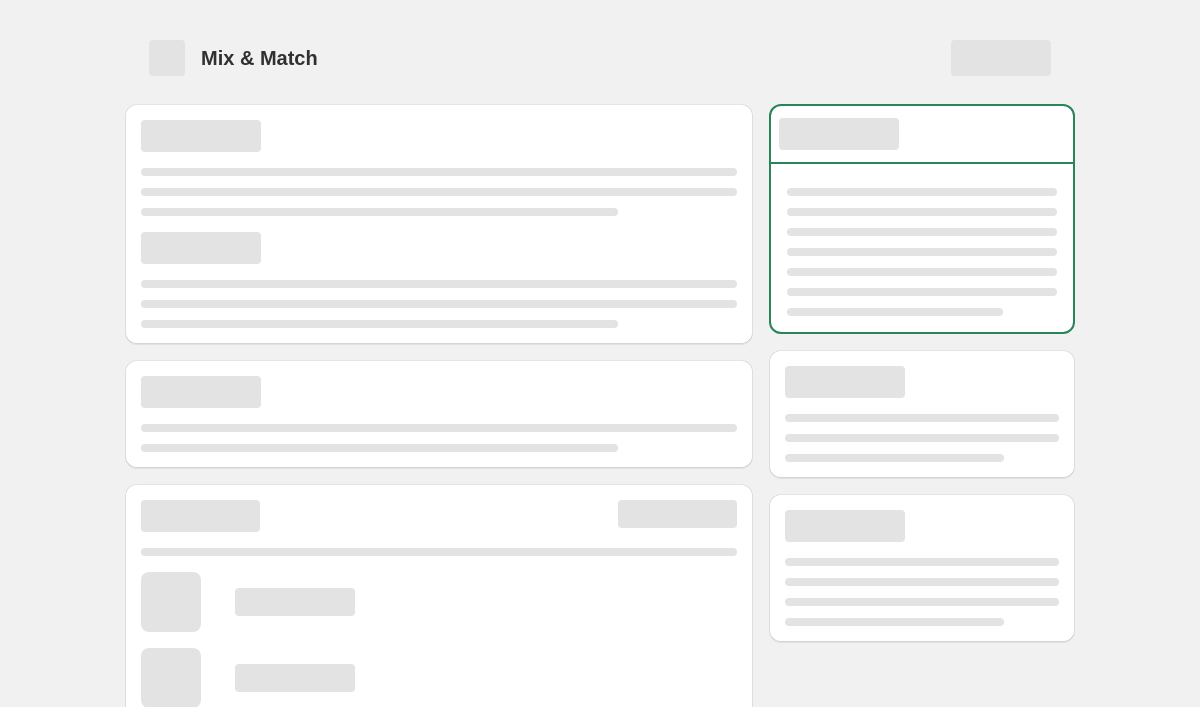 scroll, scrollTop: 0, scrollLeft: 0, axis: both 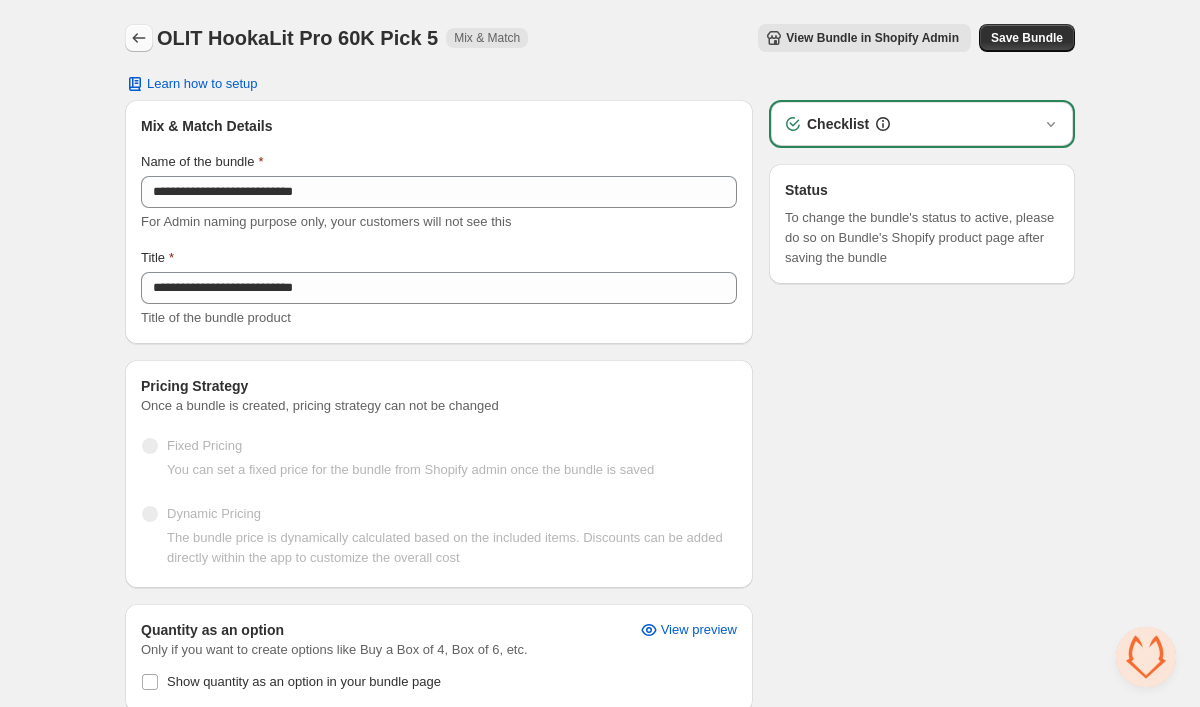 click 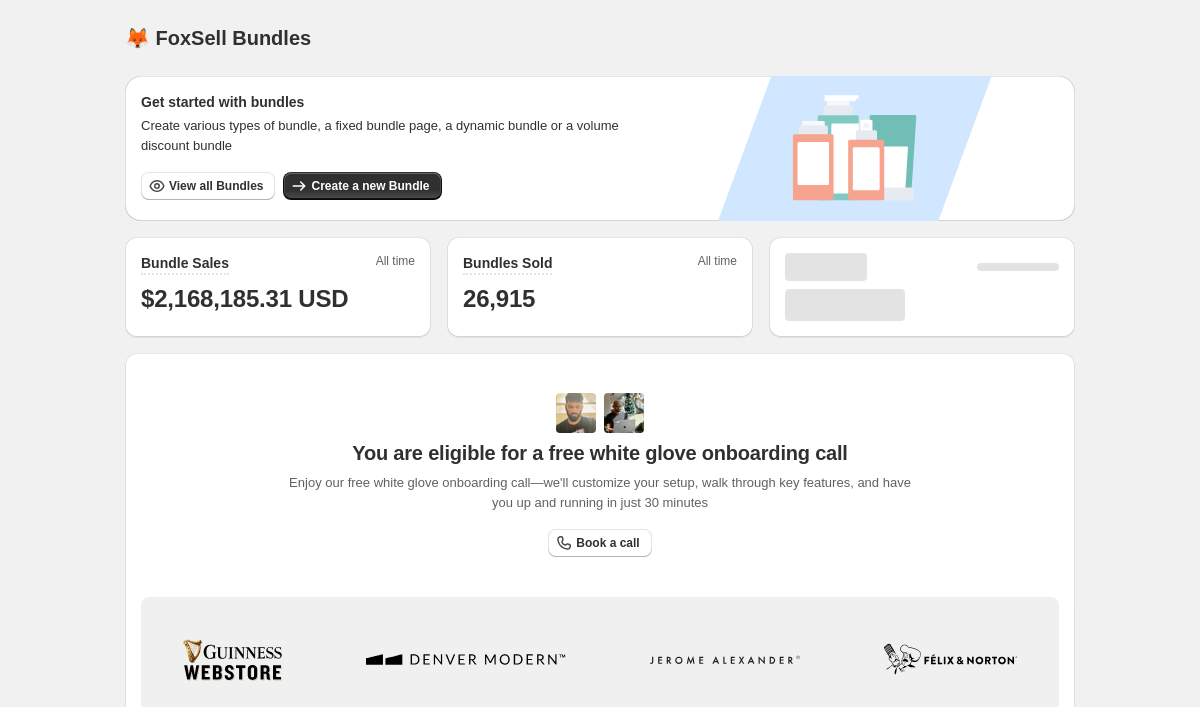 scroll, scrollTop: 0, scrollLeft: 0, axis: both 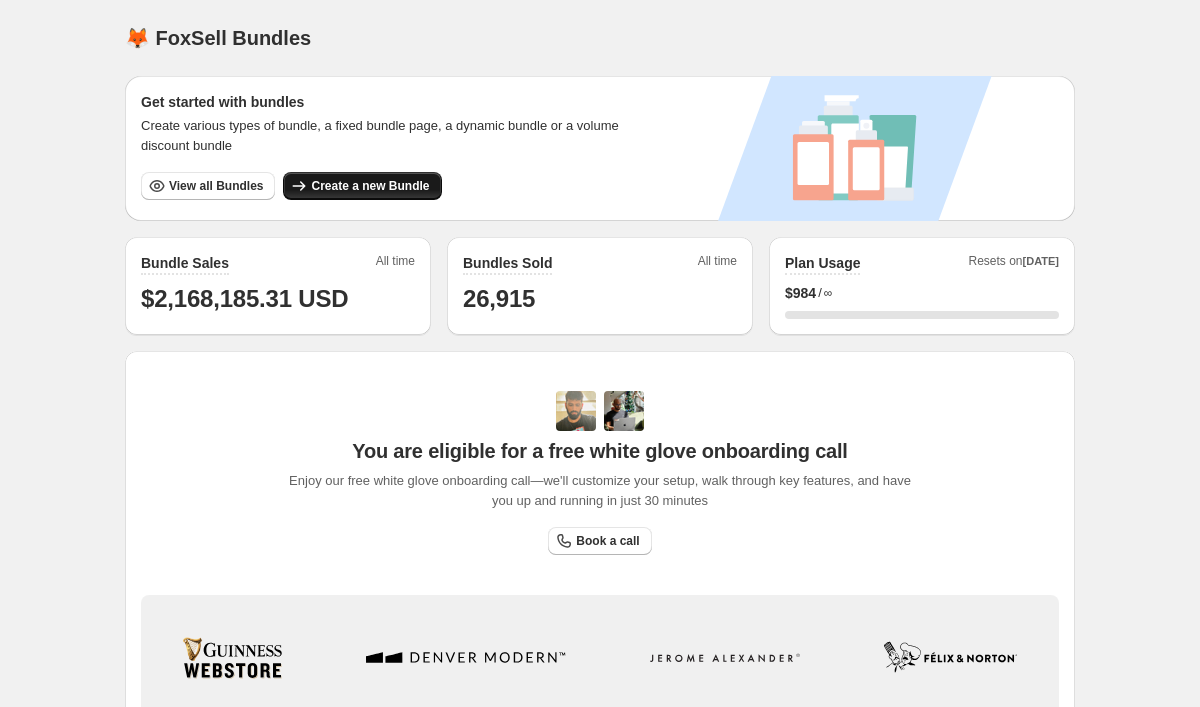 click on "Create a new Bundle" at bounding box center (370, 186) 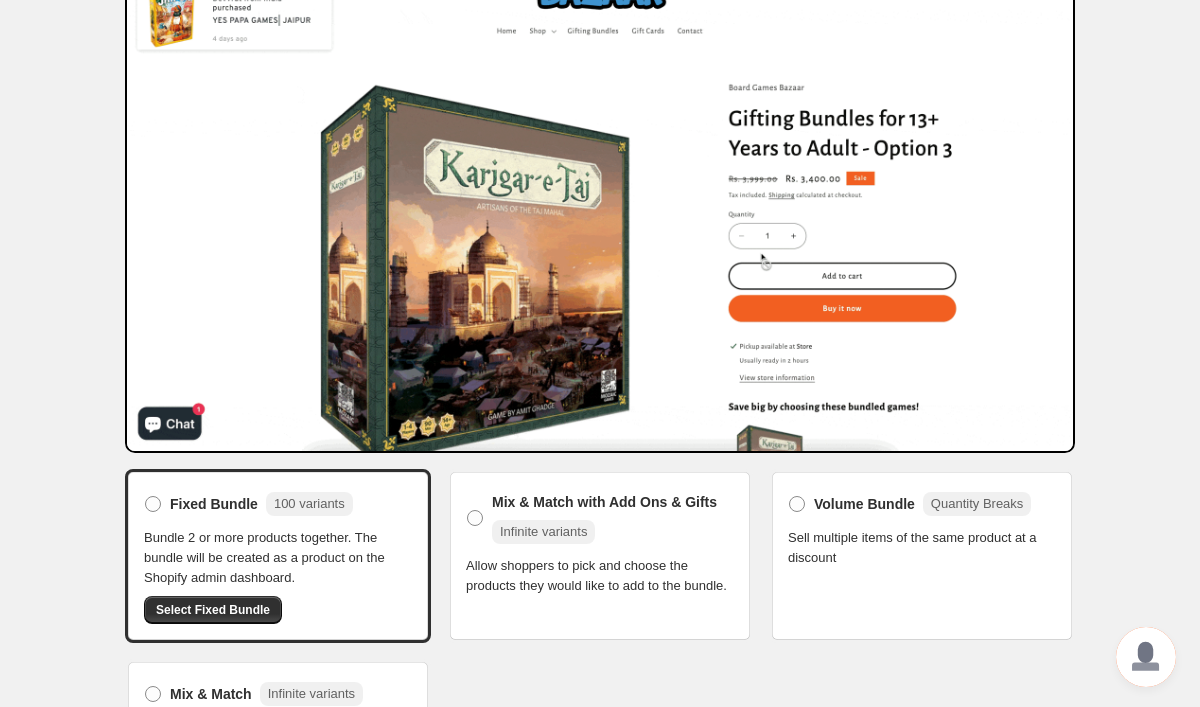 scroll, scrollTop: 214, scrollLeft: 0, axis: vertical 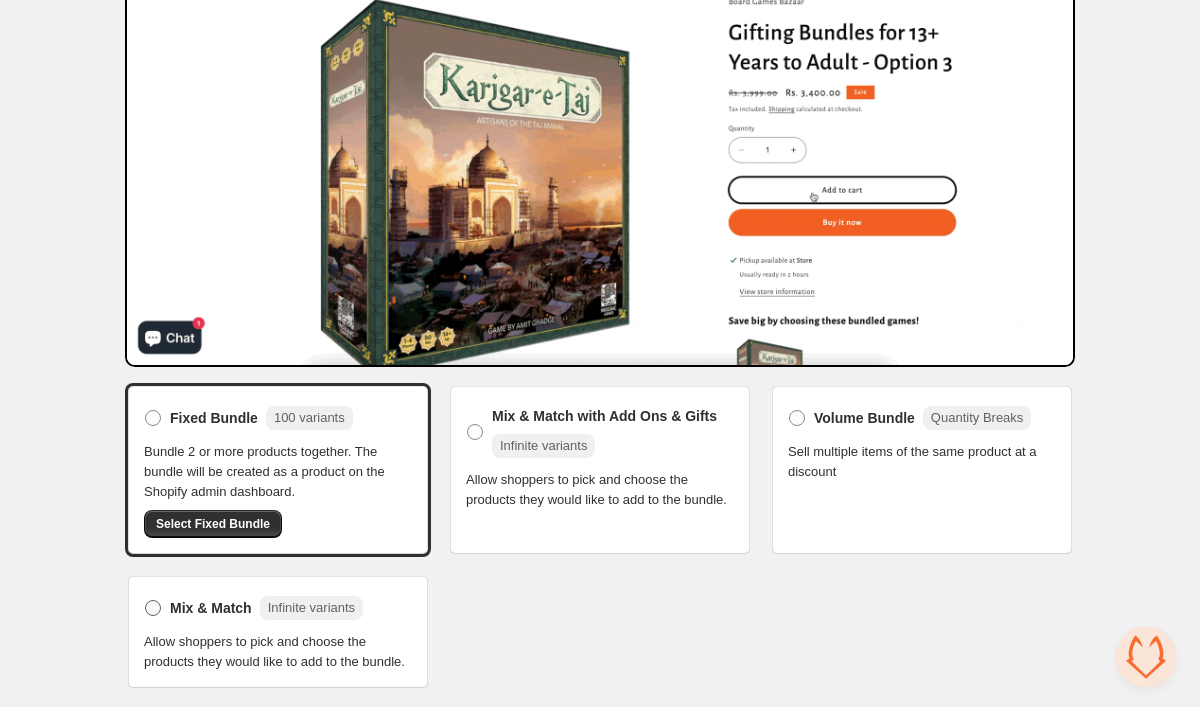 click at bounding box center [153, 608] 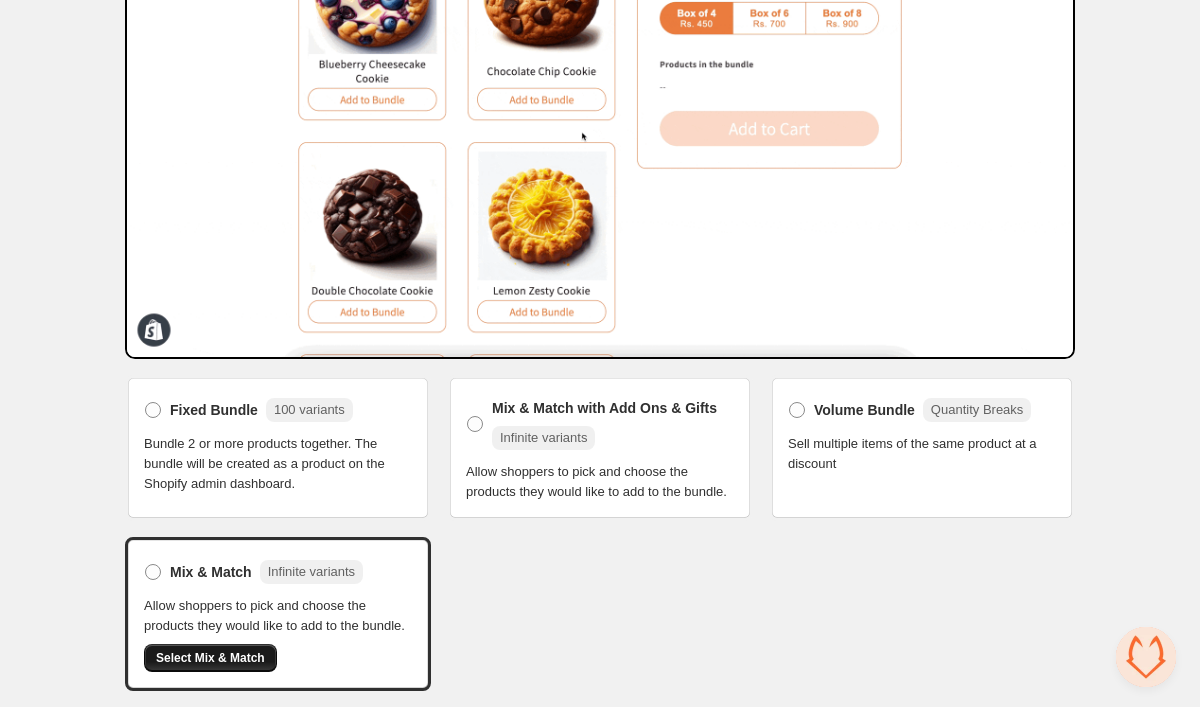 click on "Select Mix & Match" at bounding box center (210, 658) 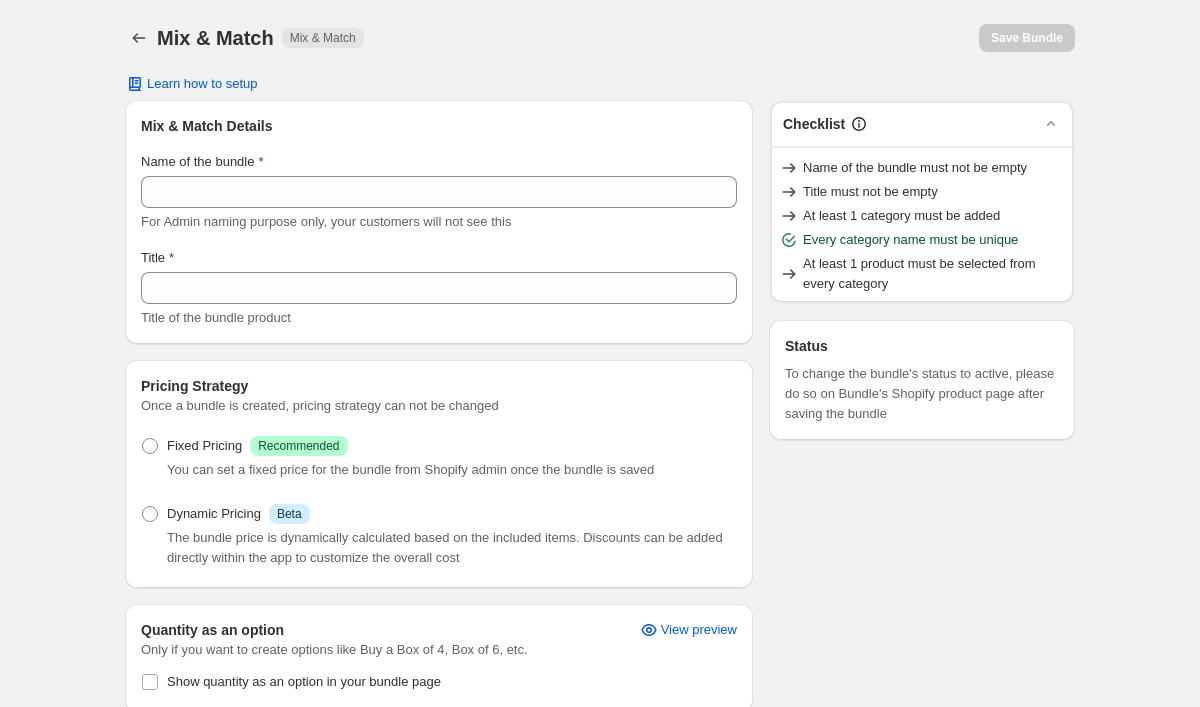 scroll, scrollTop: 0, scrollLeft: 0, axis: both 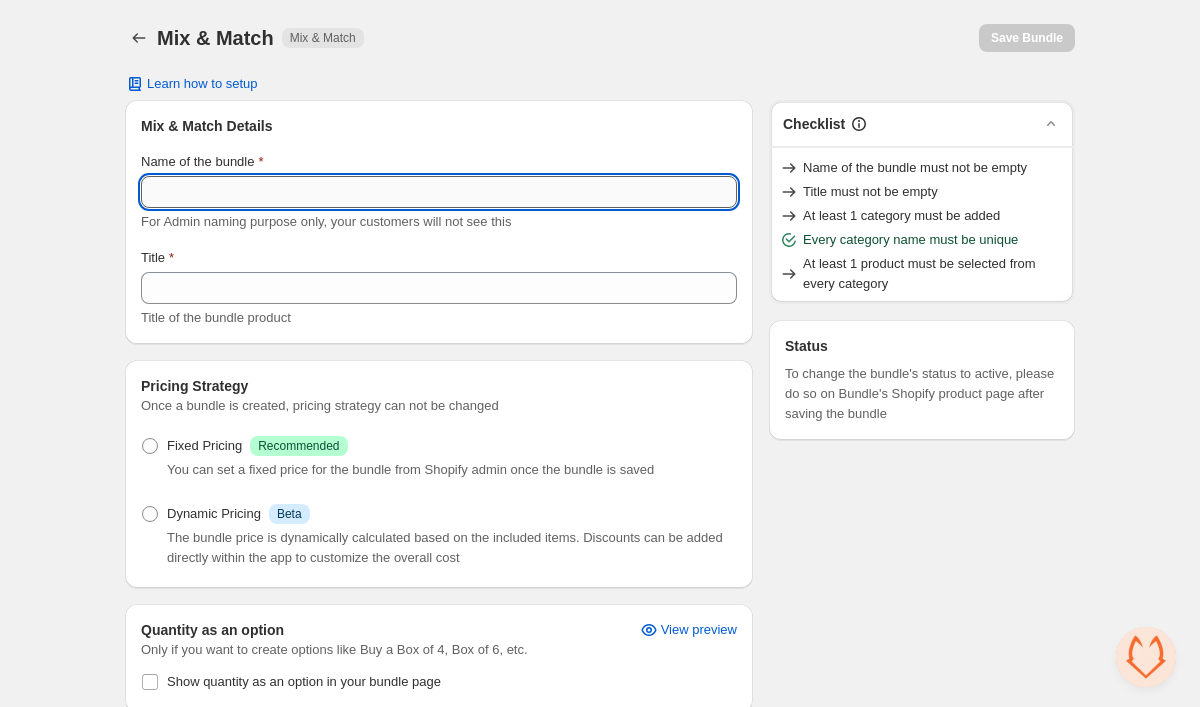click on "Name of the bundle" at bounding box center [439, 192] 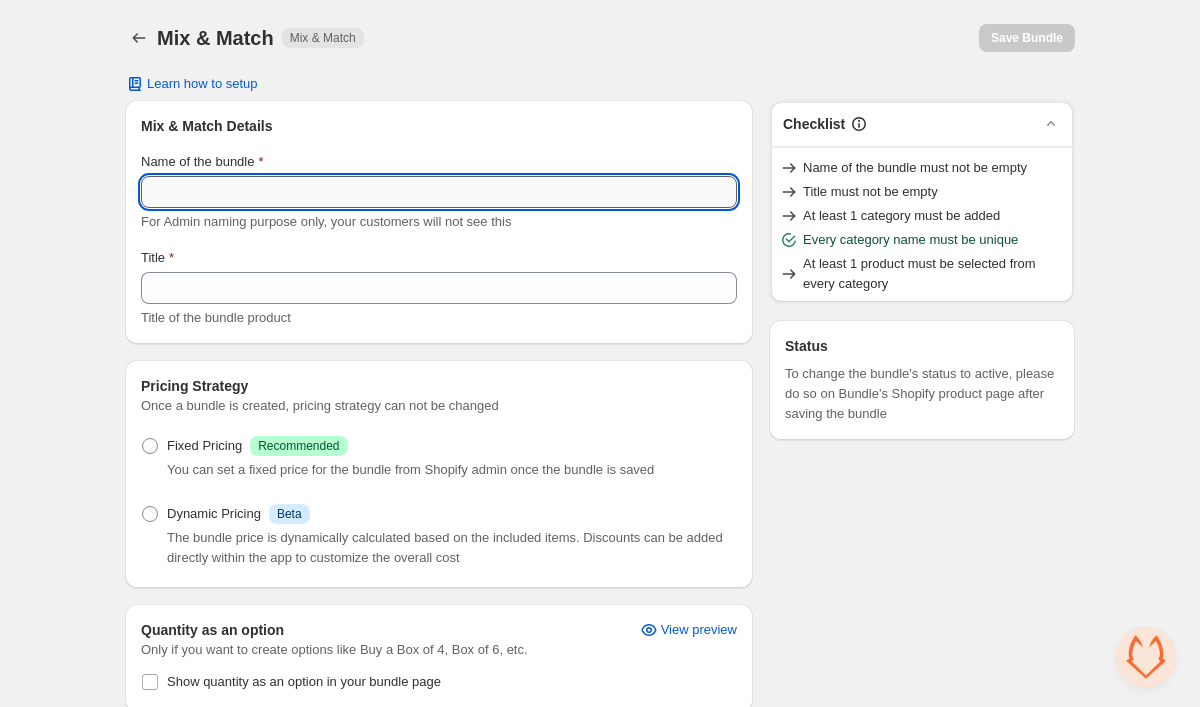 paste on "**********" 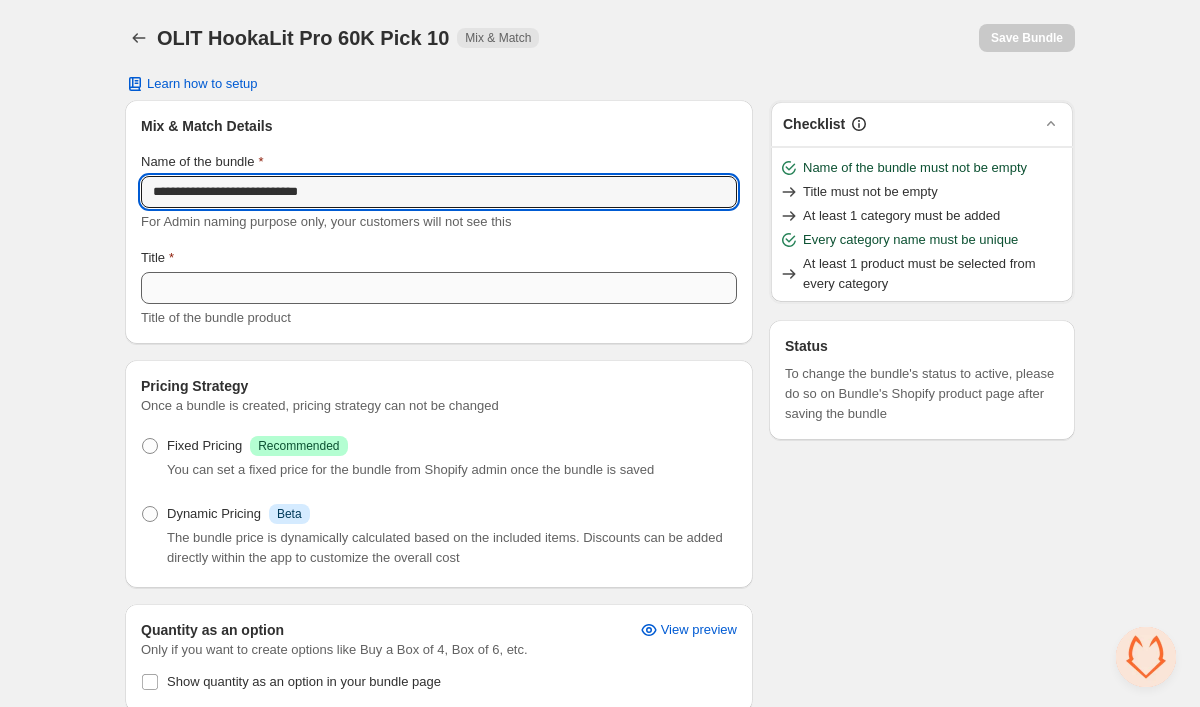type on "**********" 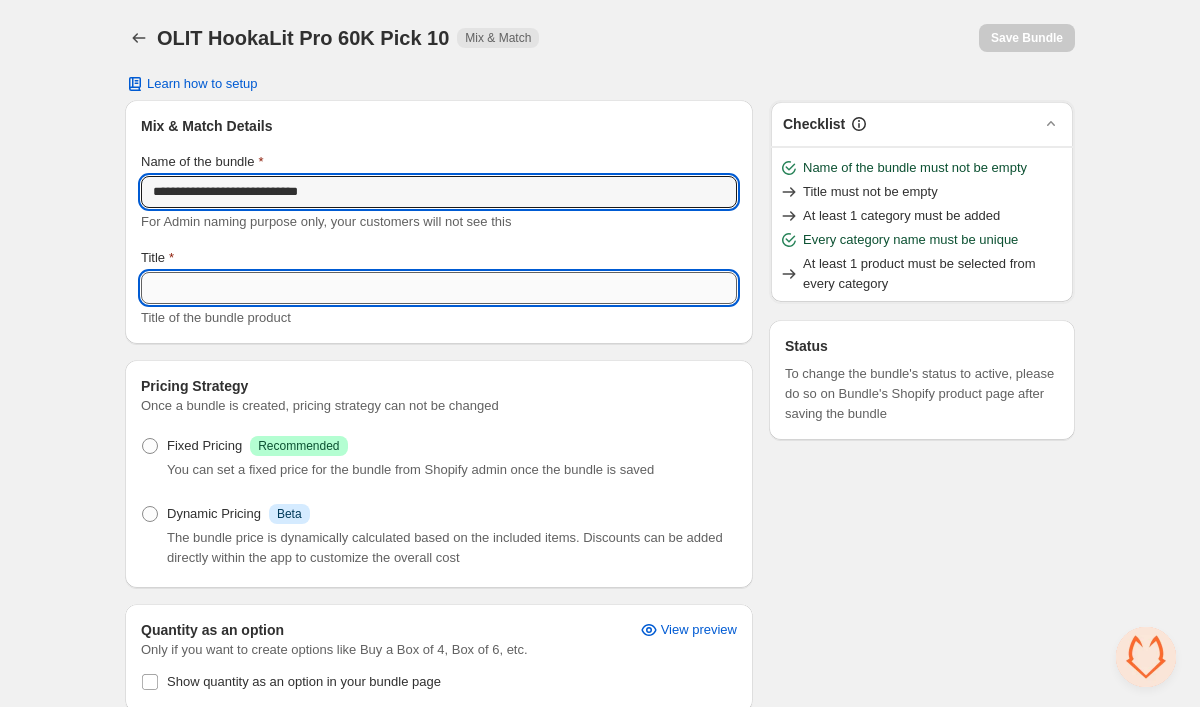 click on "Title" at bounding box center (439, 288) 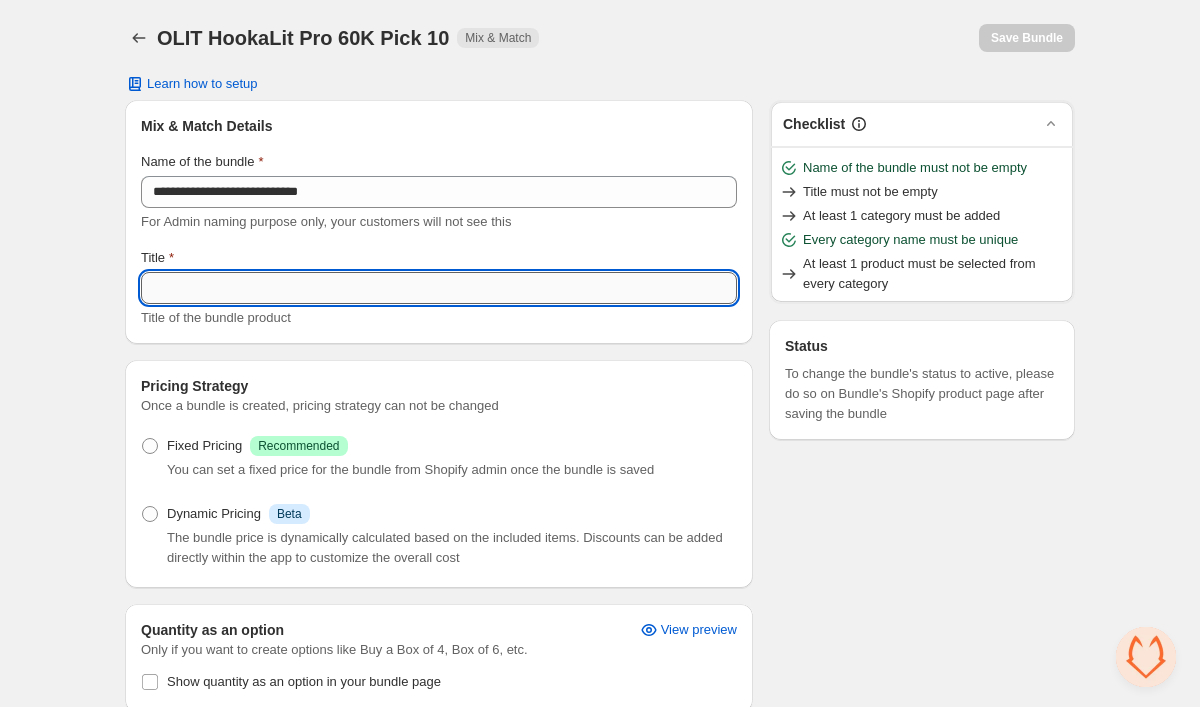 paste on "**********" 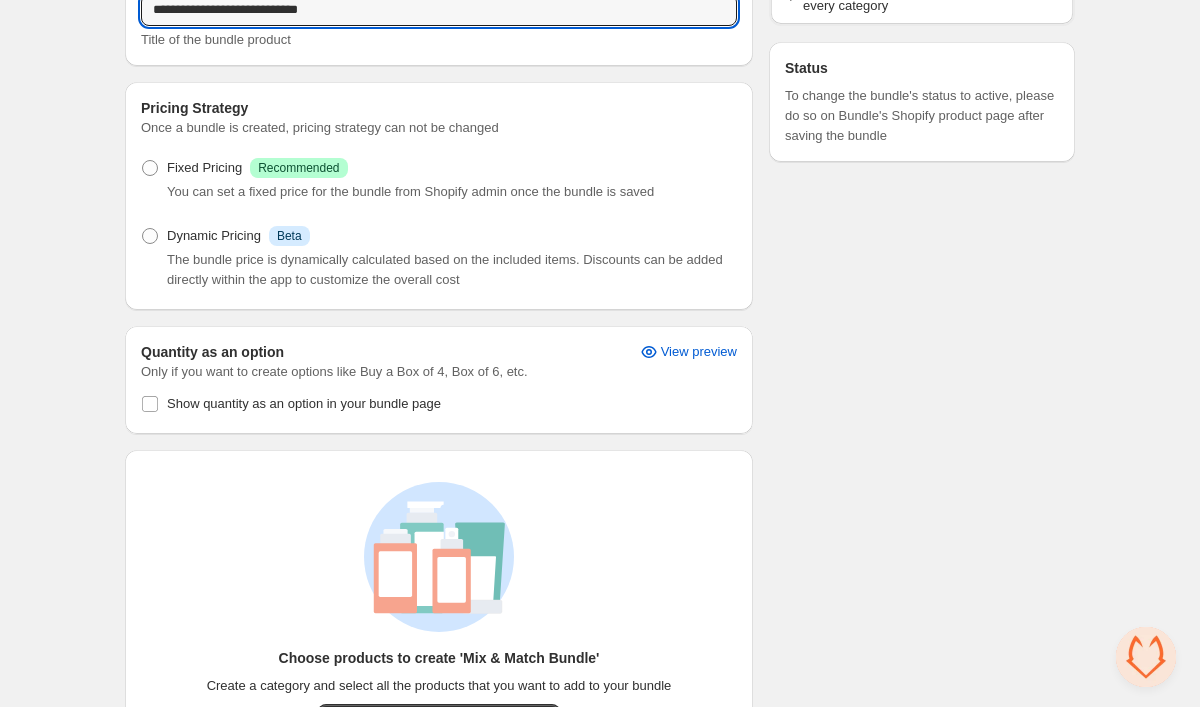 scroll, scrollTop: 347, scrollLeft: 0, axis: vertical 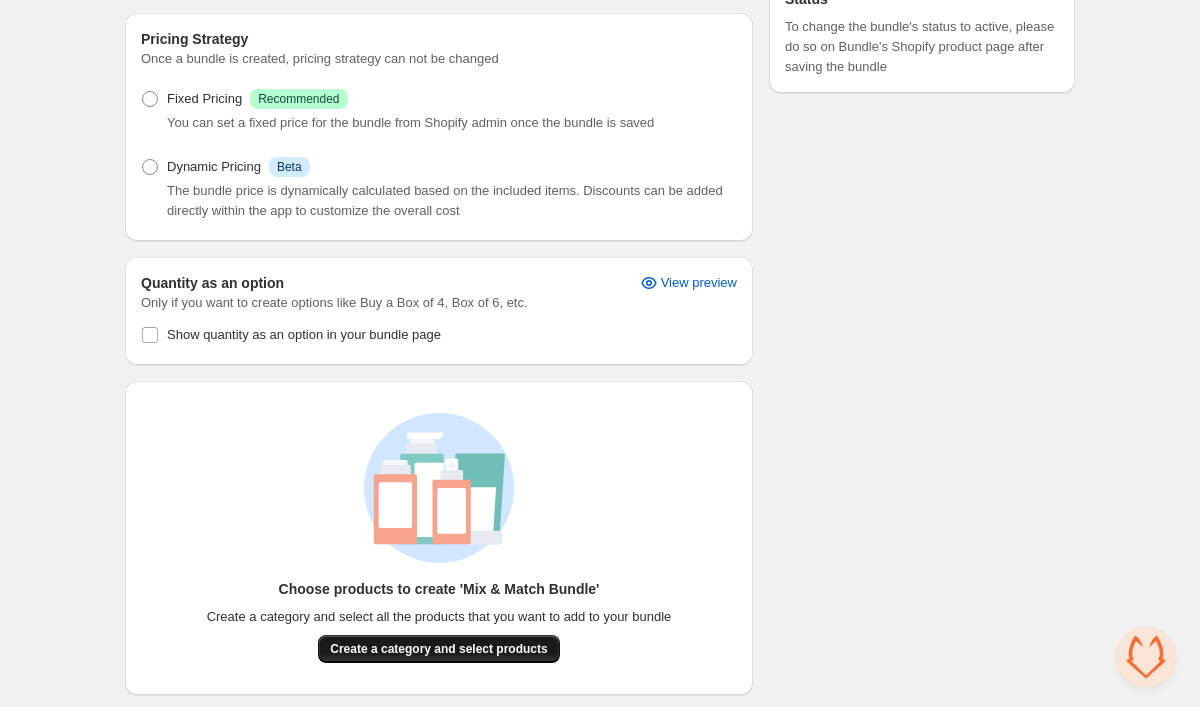 type on "**********" 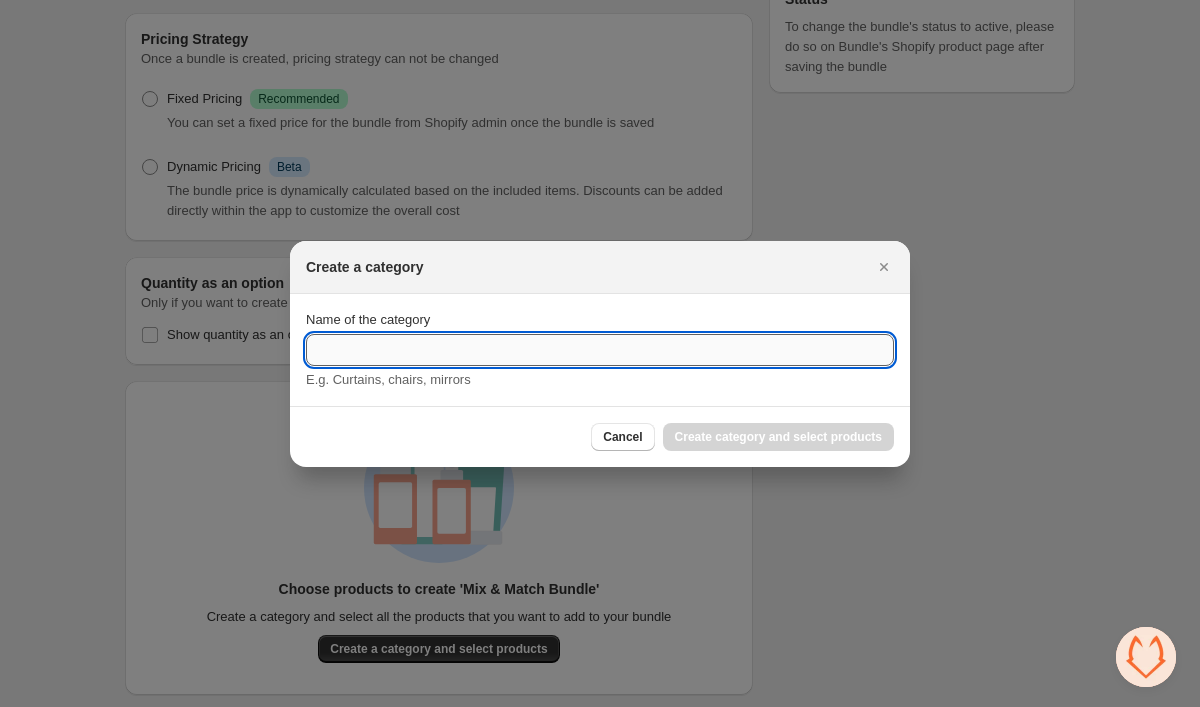 click on "Name of the category" at bounding box center [600, 350] 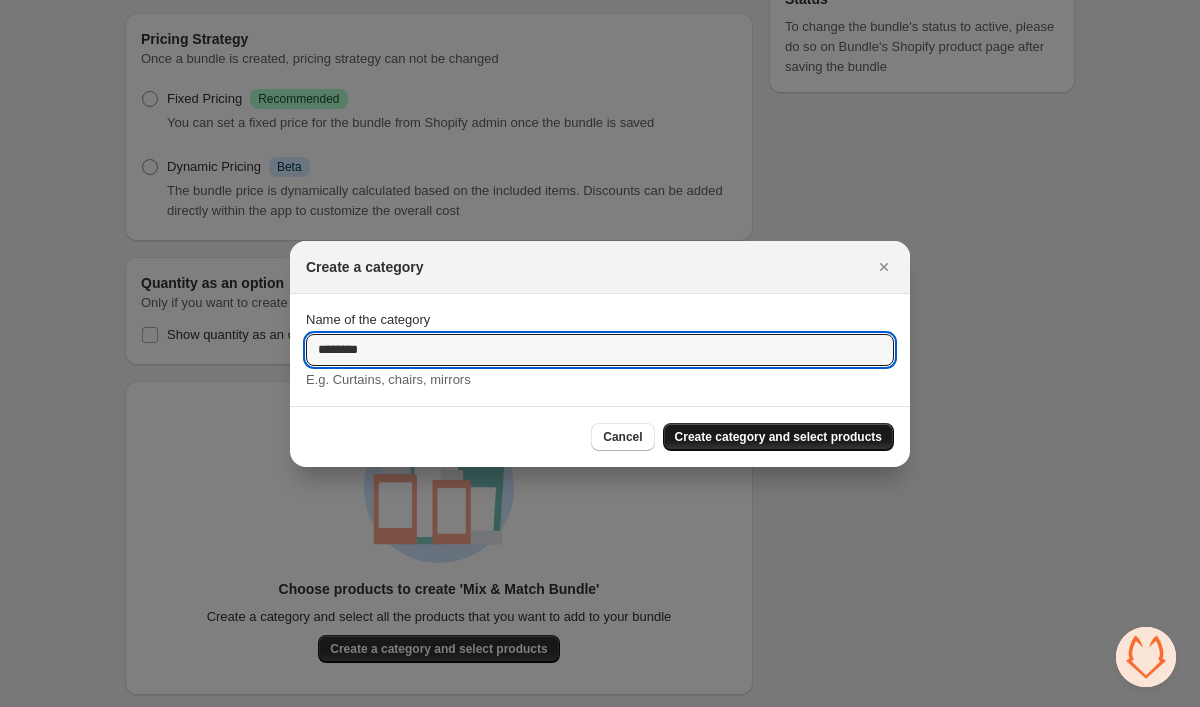 type on "********" 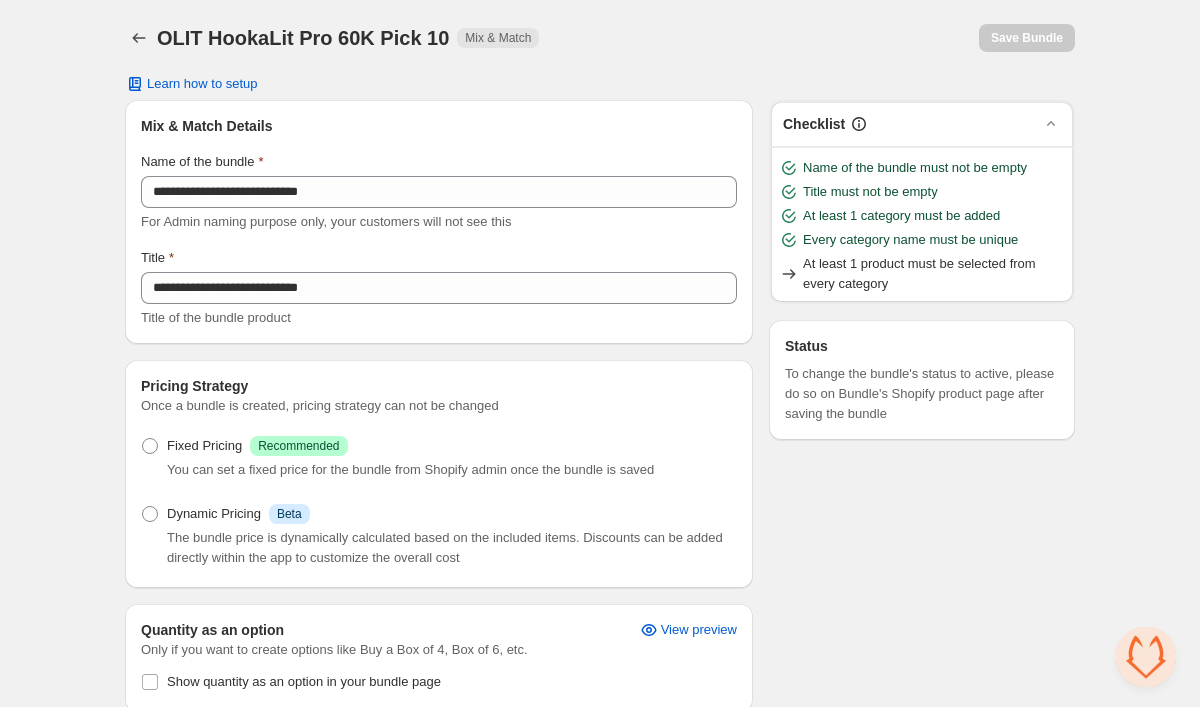 scroll, scrollTop: 347, scrollLeft: 0, axis: vertical 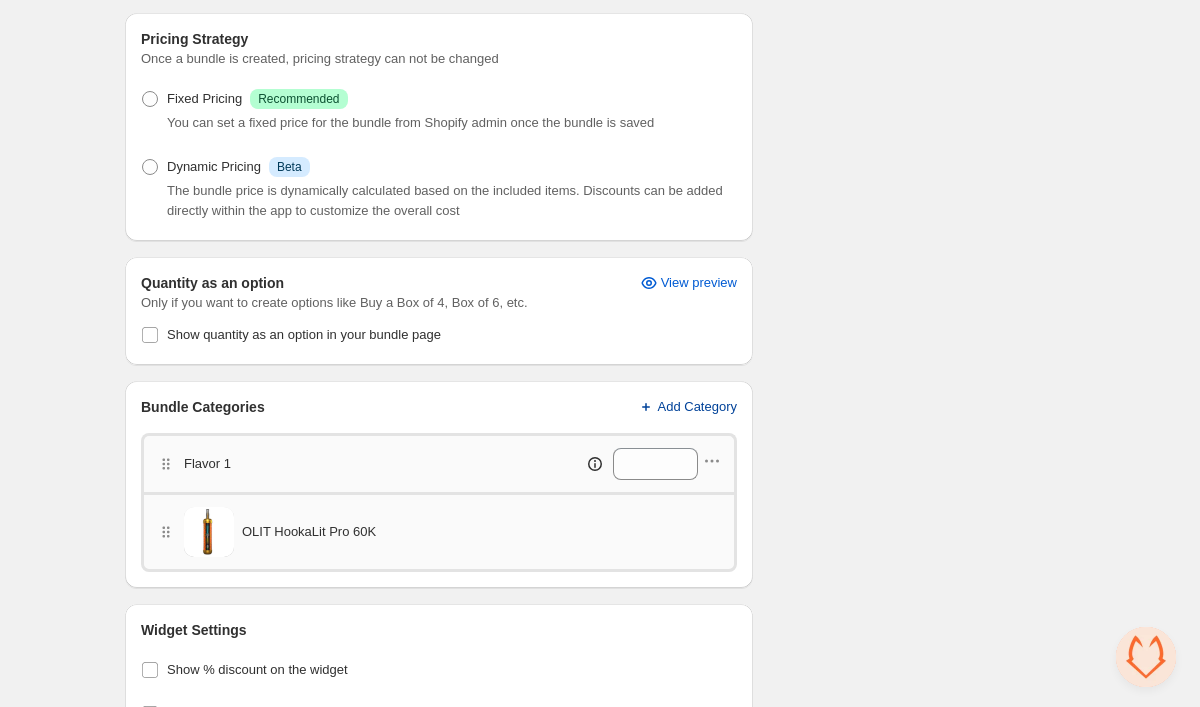 click on "Add Category" at bounding box center [698, 407] 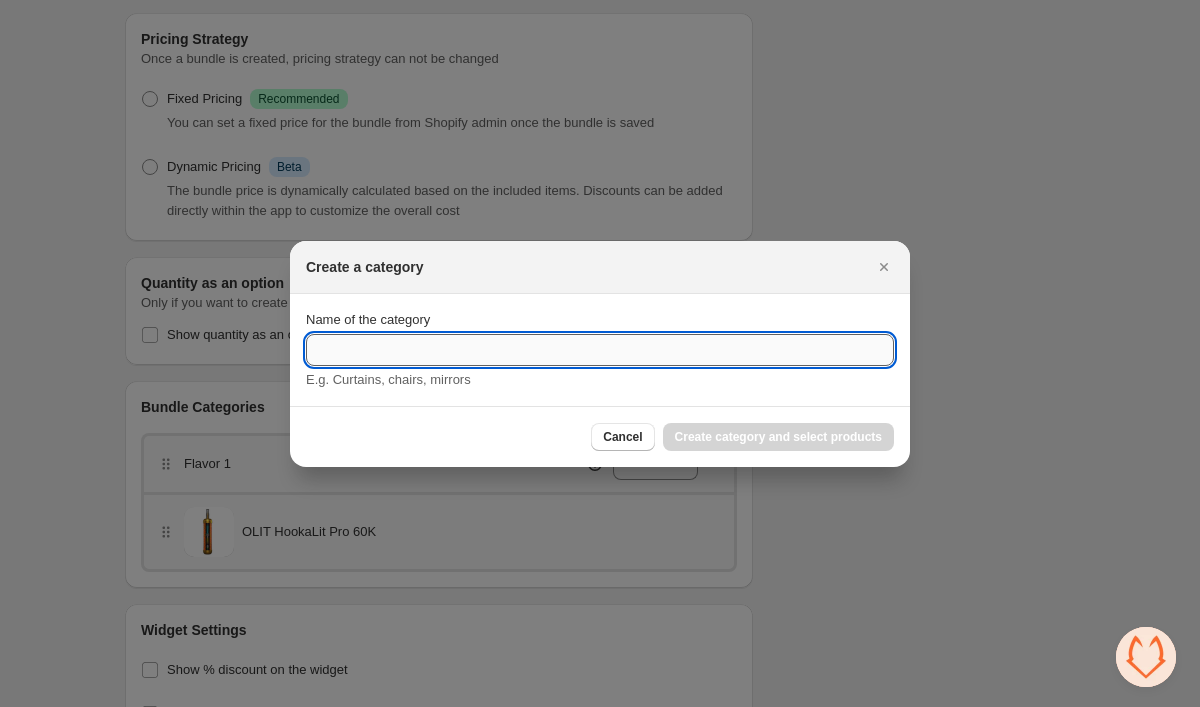 click on "Name of the category" at bounding box center (600, 350) 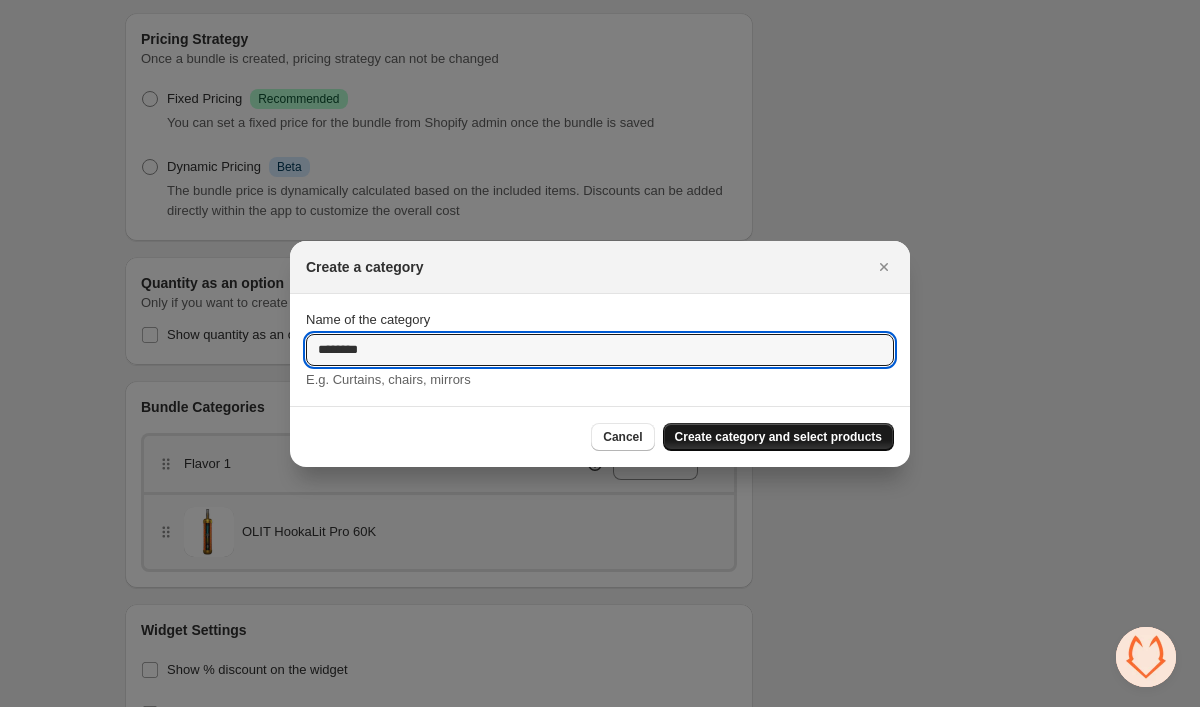 type on "********" 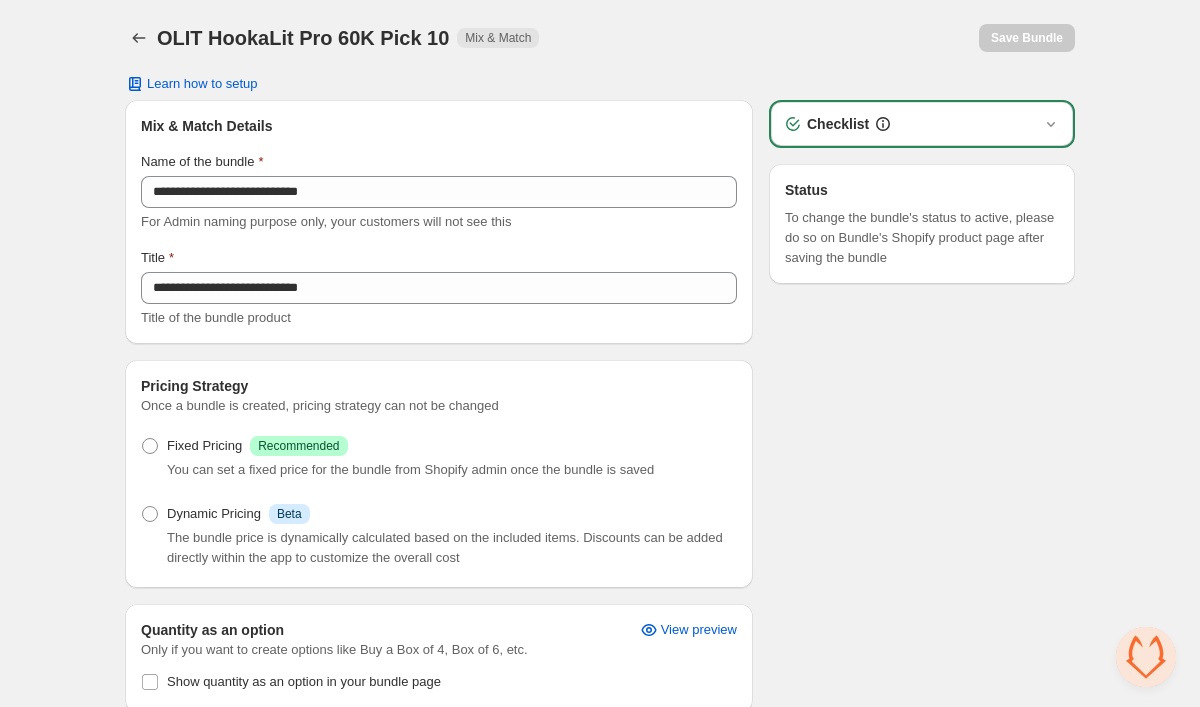 scroll, scrollTop: 347, scrollLeft: 0, axis: vertical 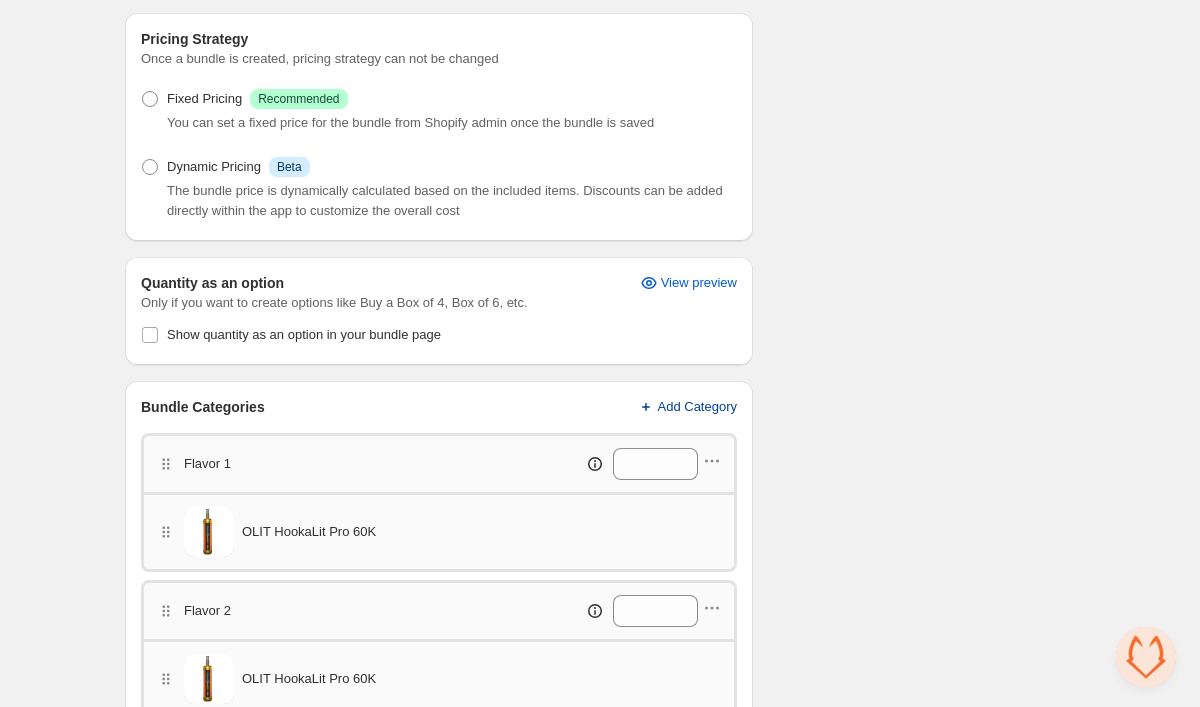 click on "Add Category" at bounding box center (698, 407) 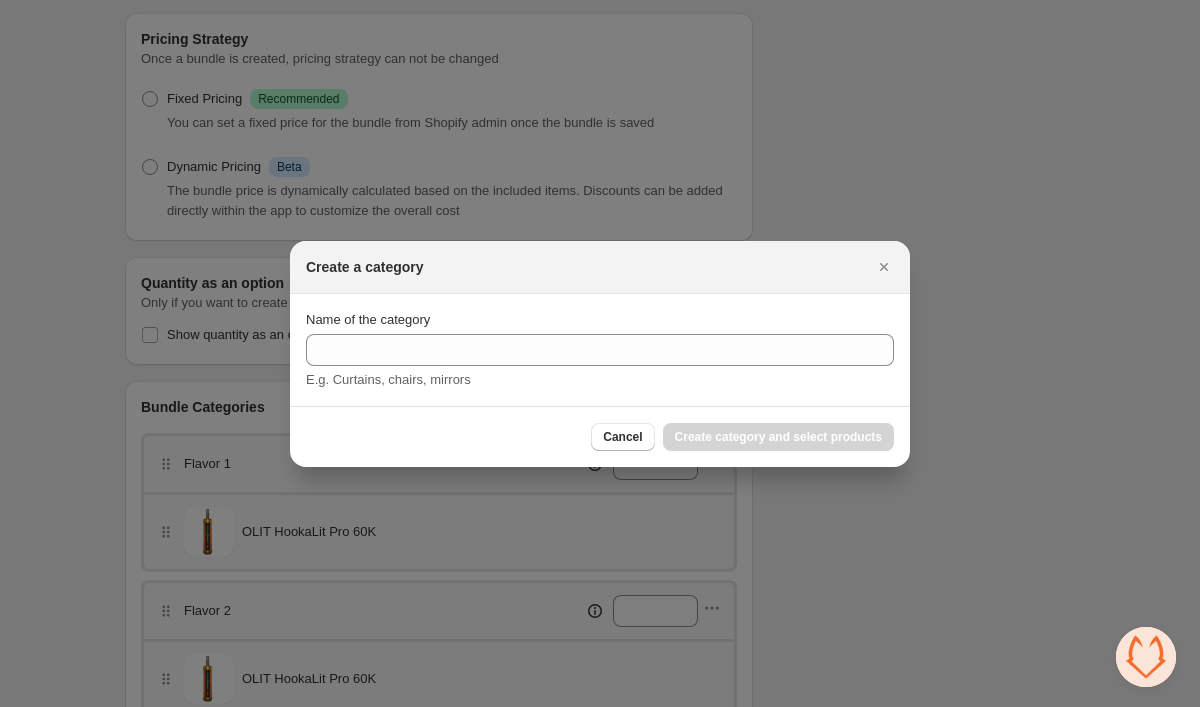 scroll, scrollTop: 0, scrollLeft: 0, axis: both 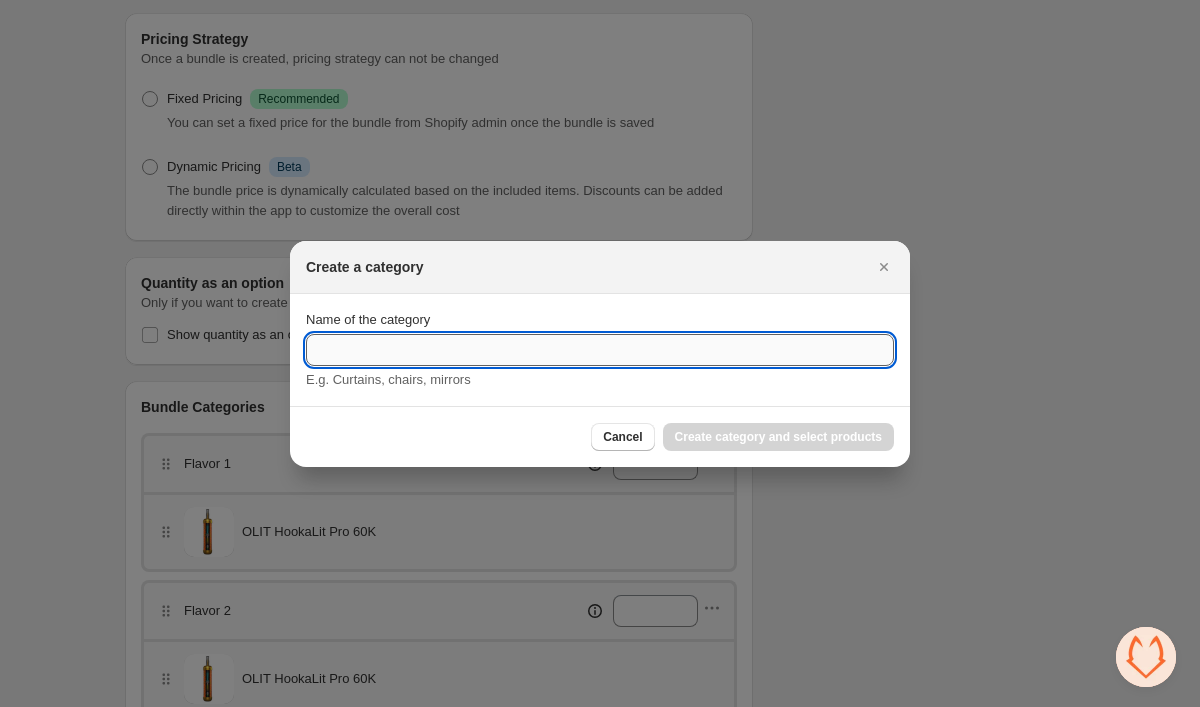 click on "Name of the category" at bounding box center (600, 350) 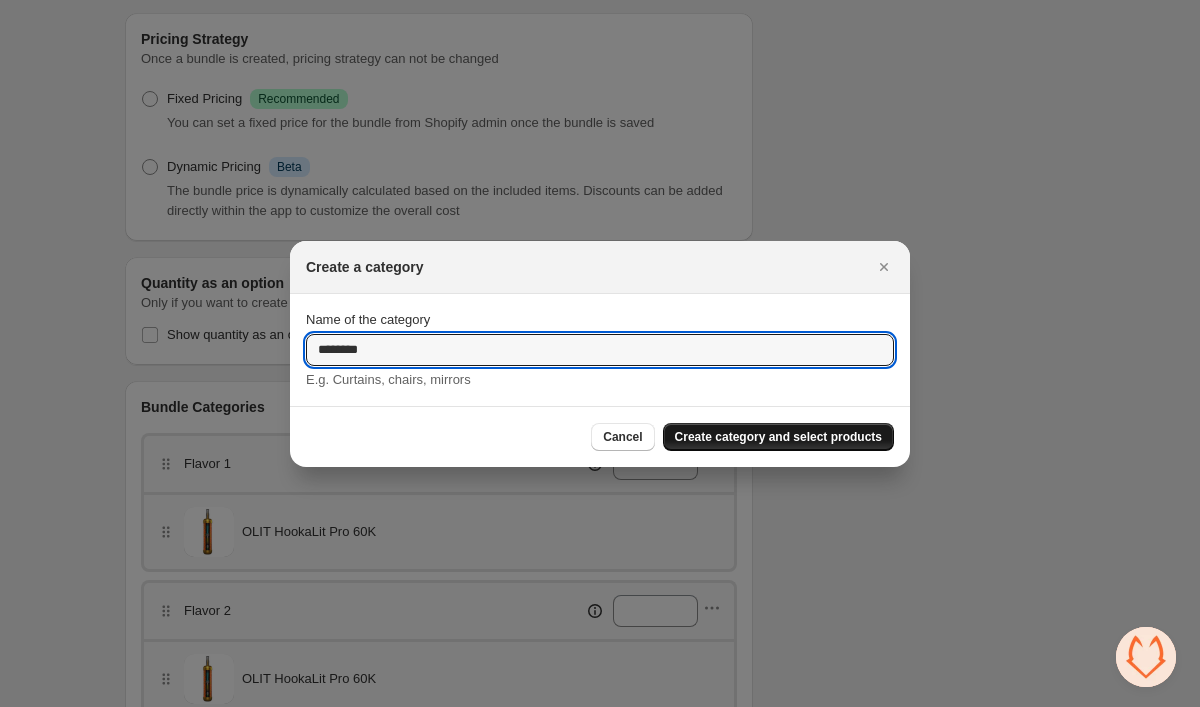 type on "********" 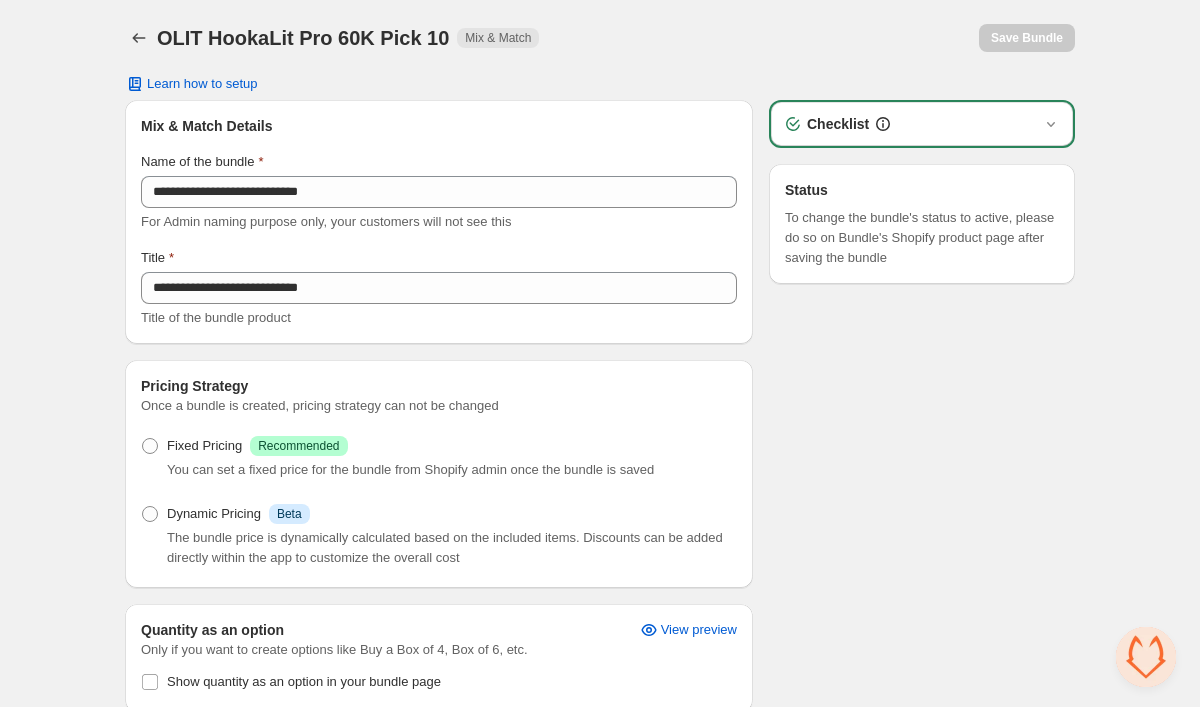 scroll, scrollTop: 347, scrollLeft: 0, axis: vertical 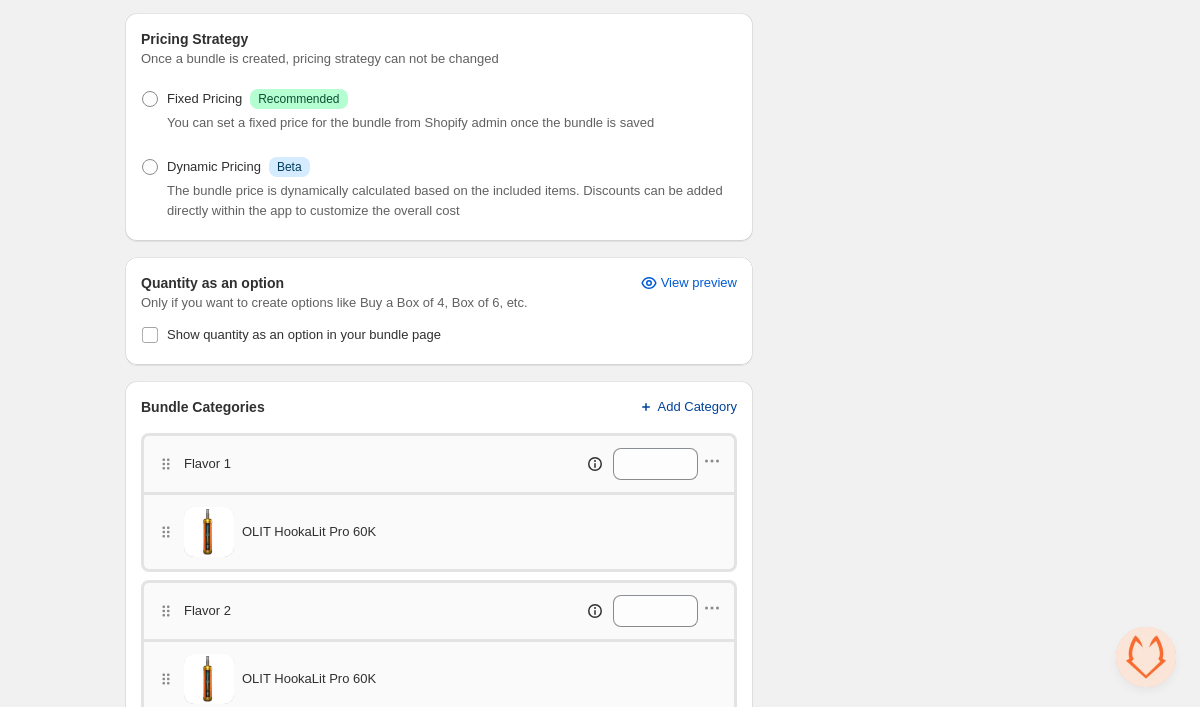 click on "Add Category" at bounding box center [698, 407] 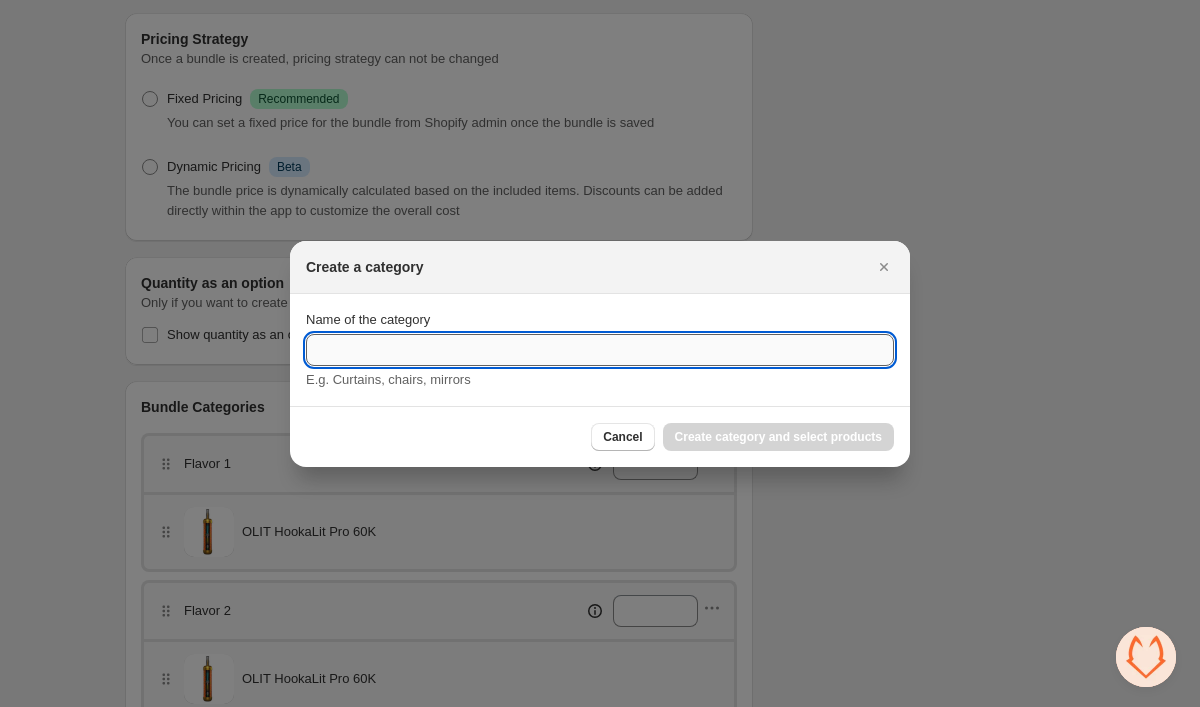 click on "Name of the category" at bounding box center [600, 350] 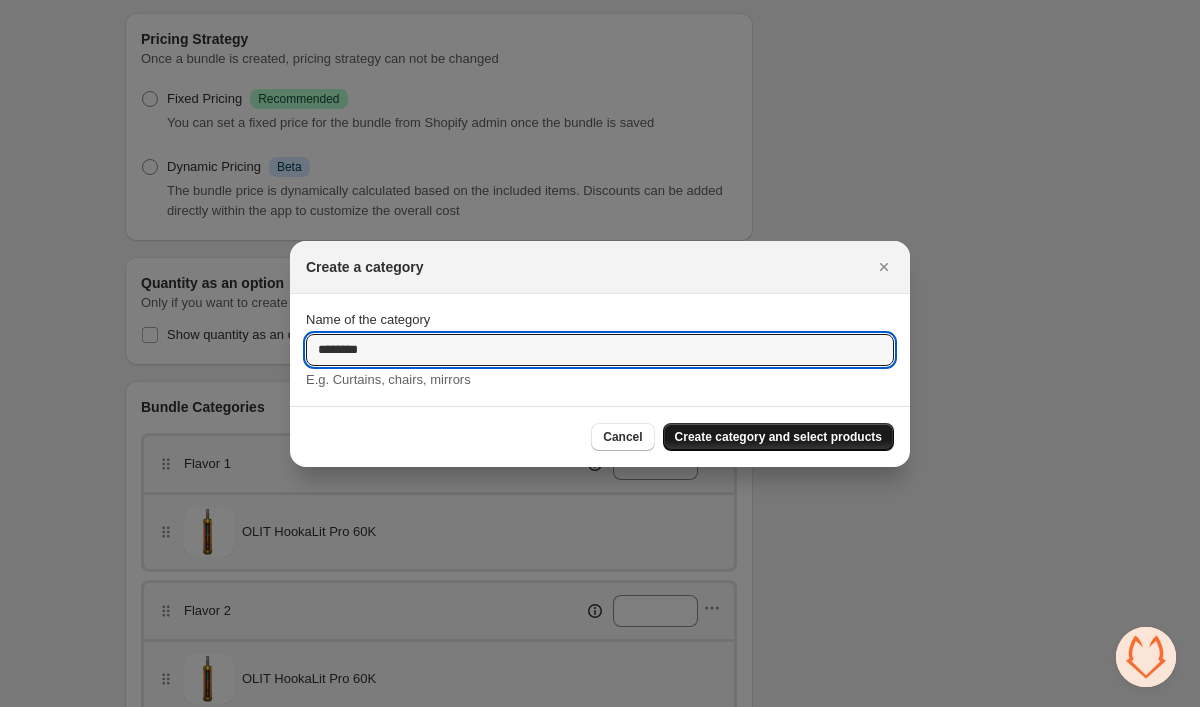 type on "********" 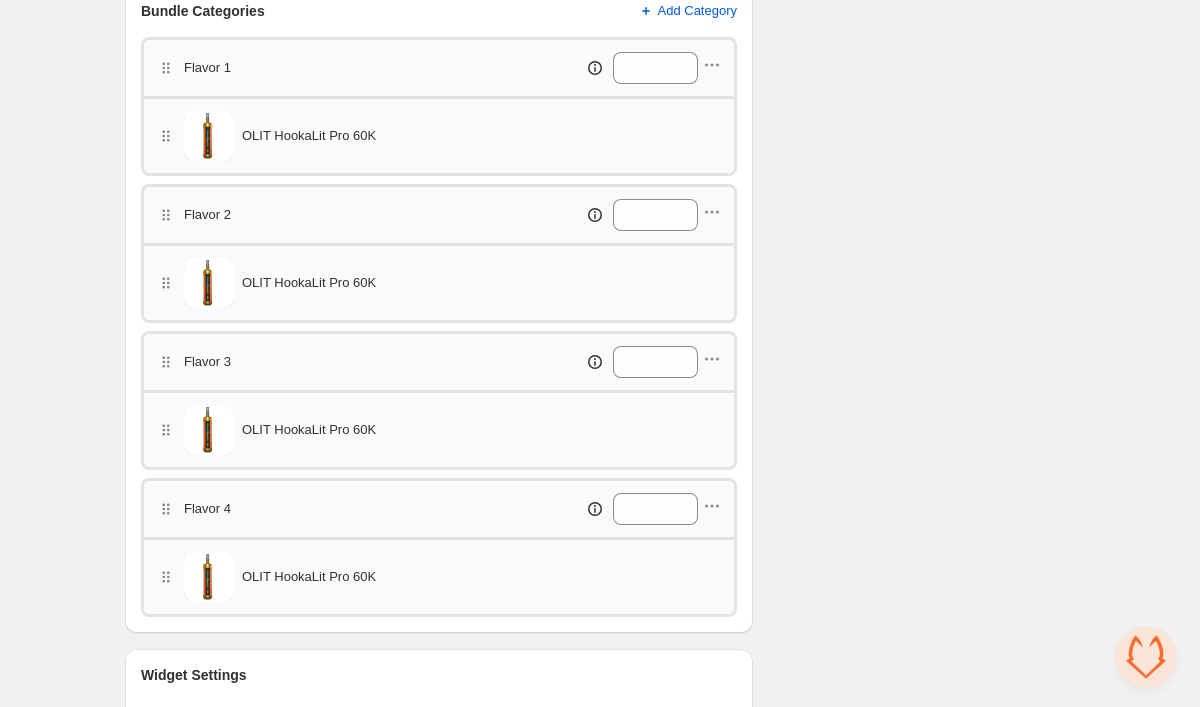 scroll, scrollTop: 716, scrollLeft: 0, axis: vertical 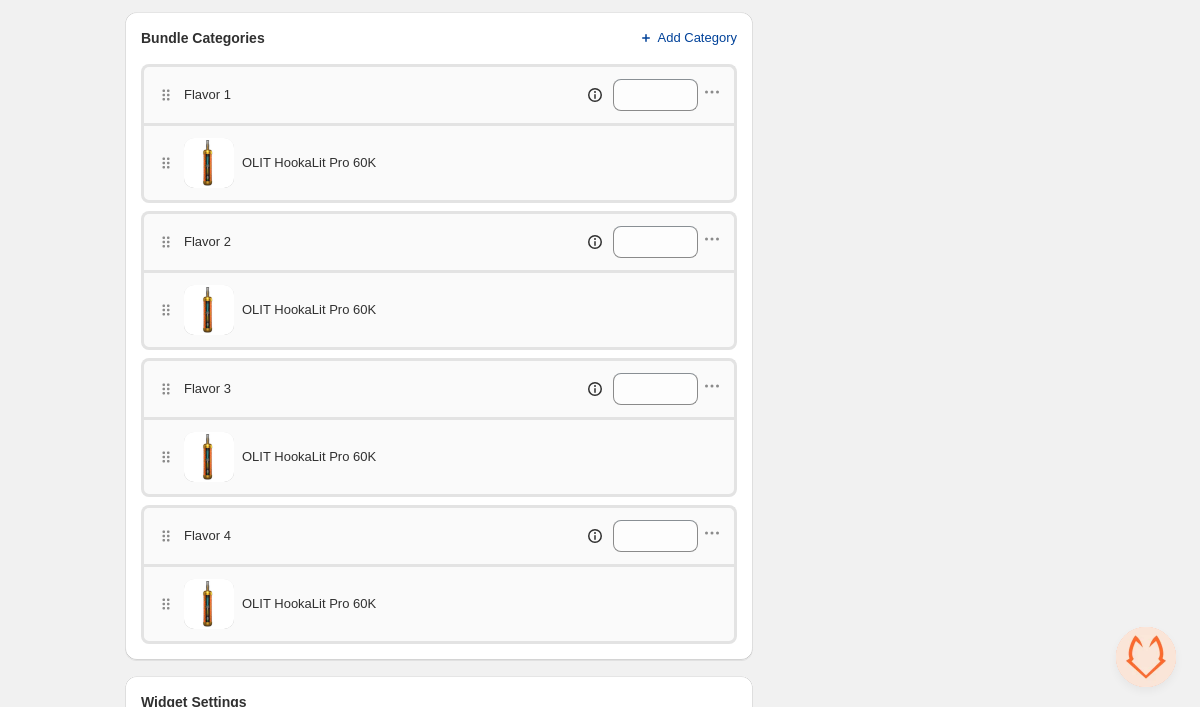 click on "Add Category" at bounding box center [698, 38] 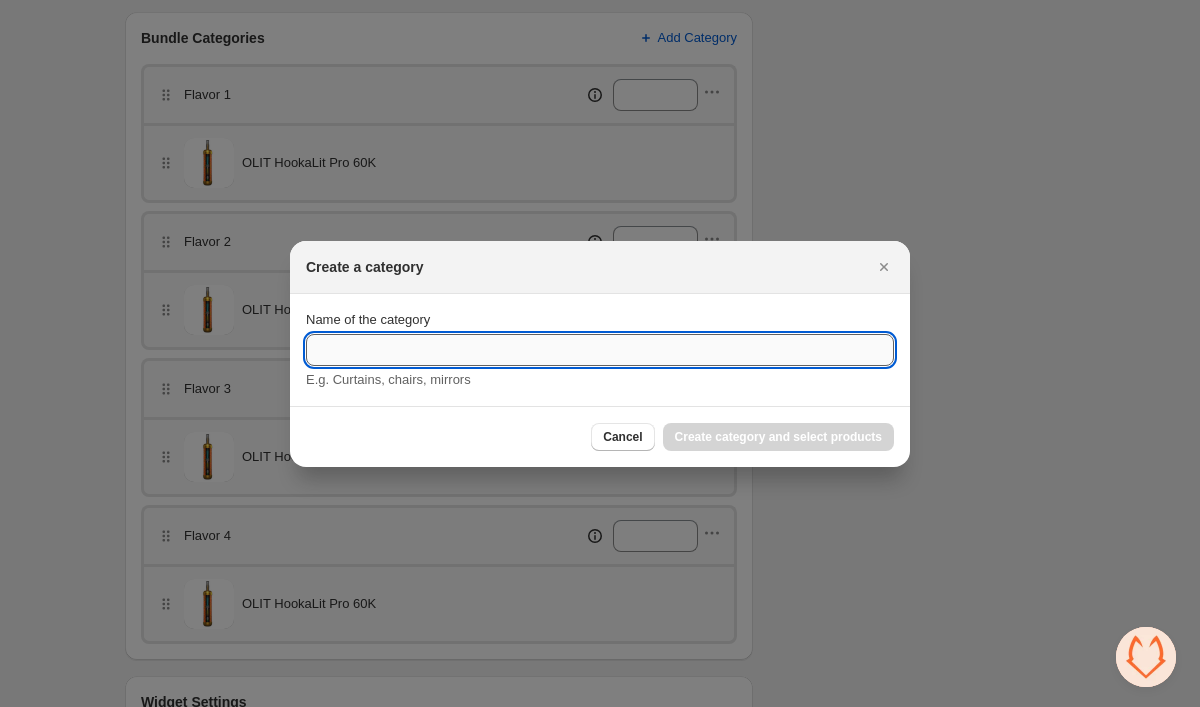 click on "Name of the category" at bounding box center [600, 350] 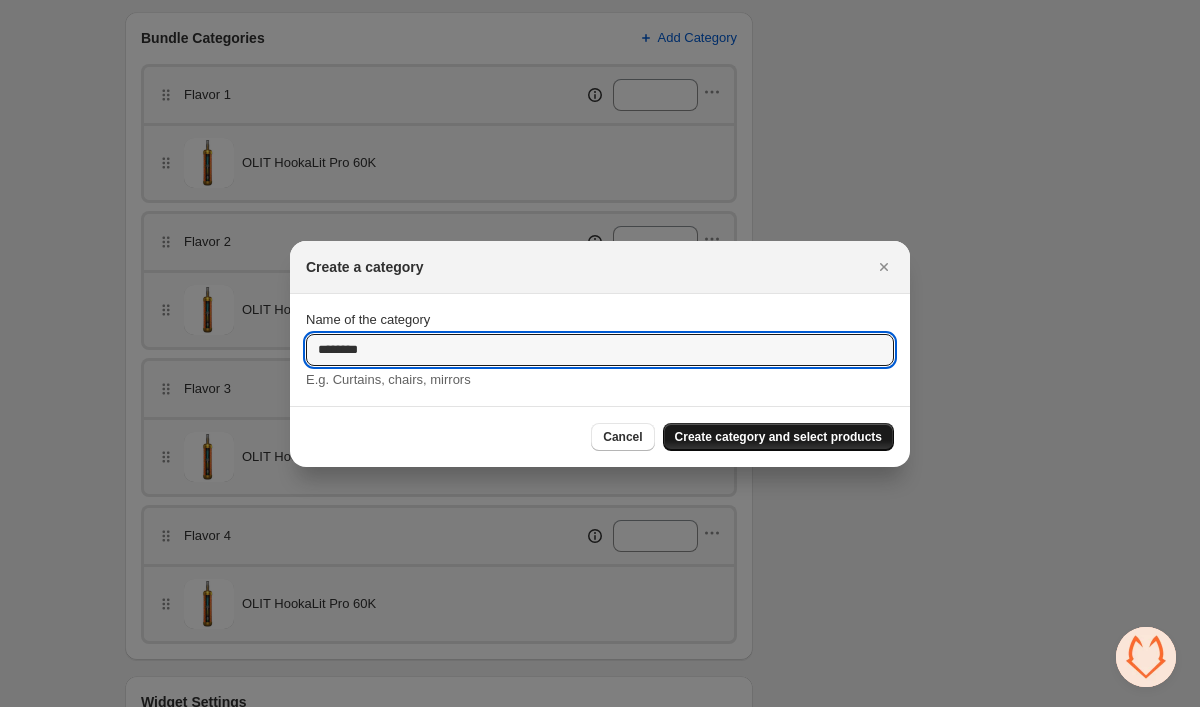 type on "********" 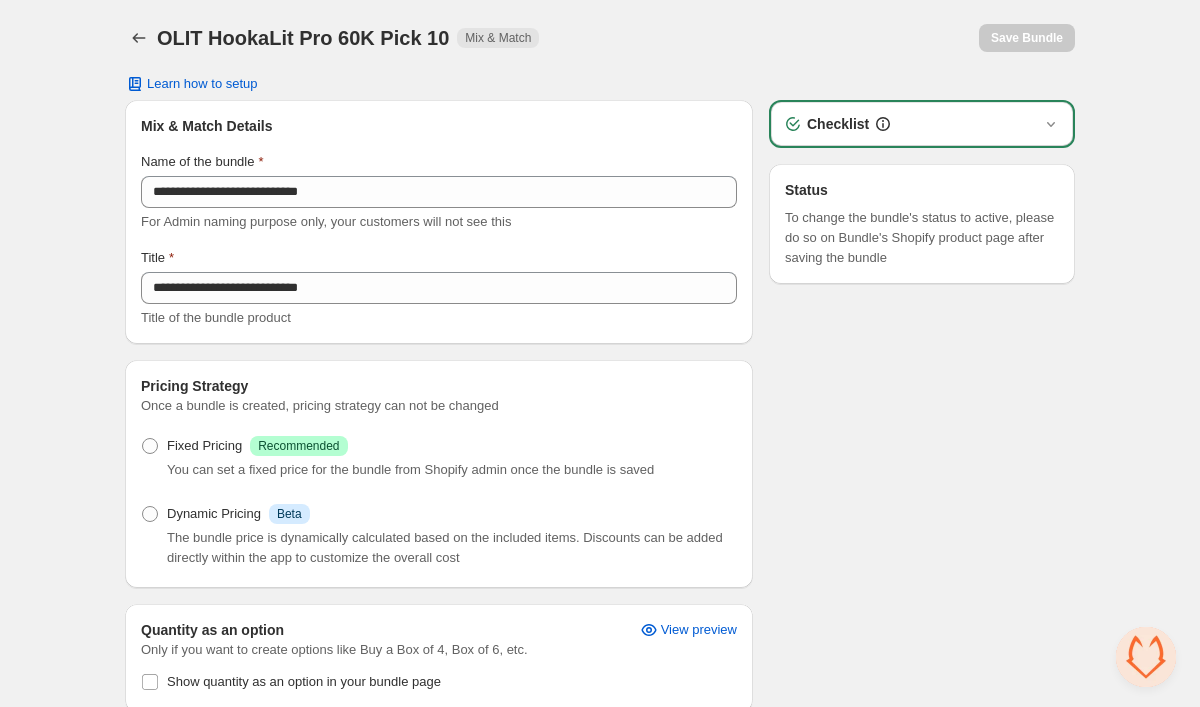 scroll, scrollTop: 716, scrollLeft: 0, axis: vertical 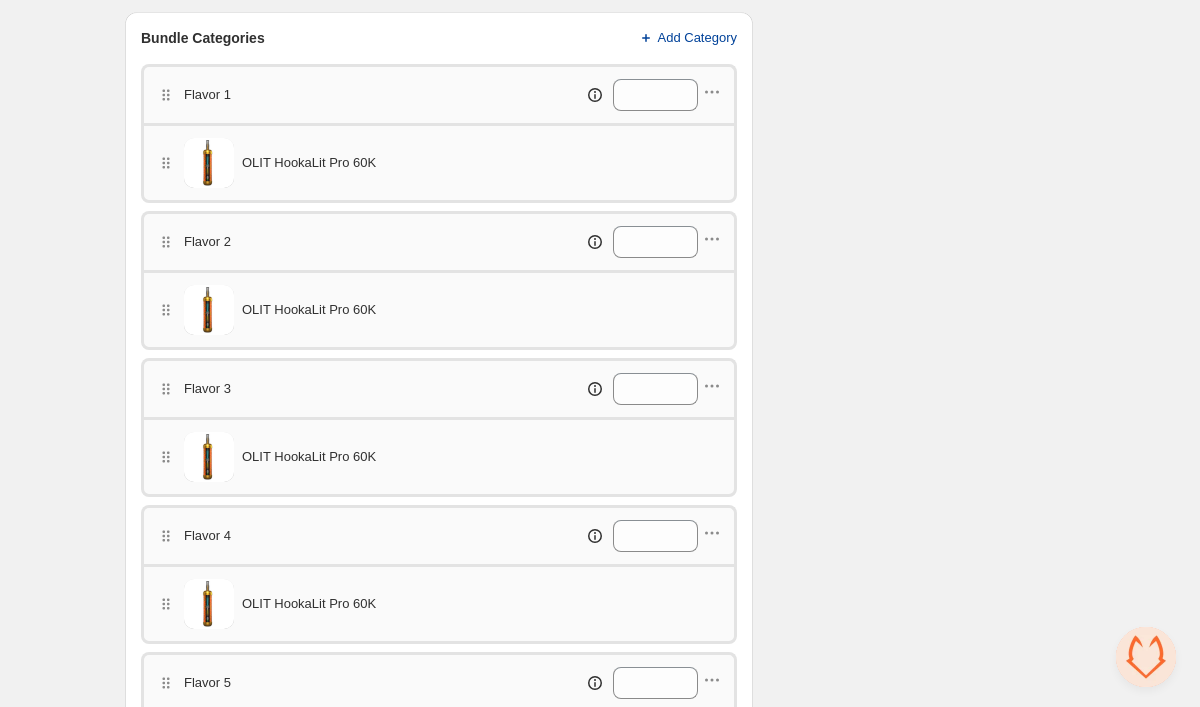 click on "Add Category" at bounding box center (687, 38) 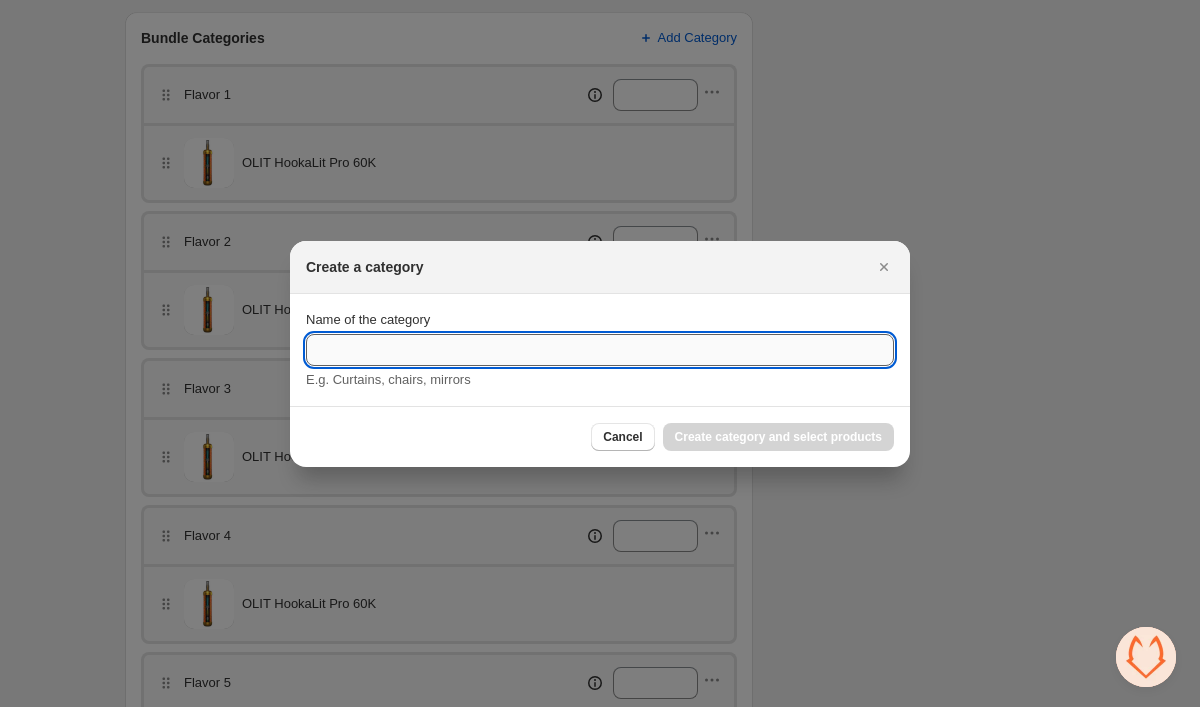click on "Name of the category" at bounding box center [600, 350] 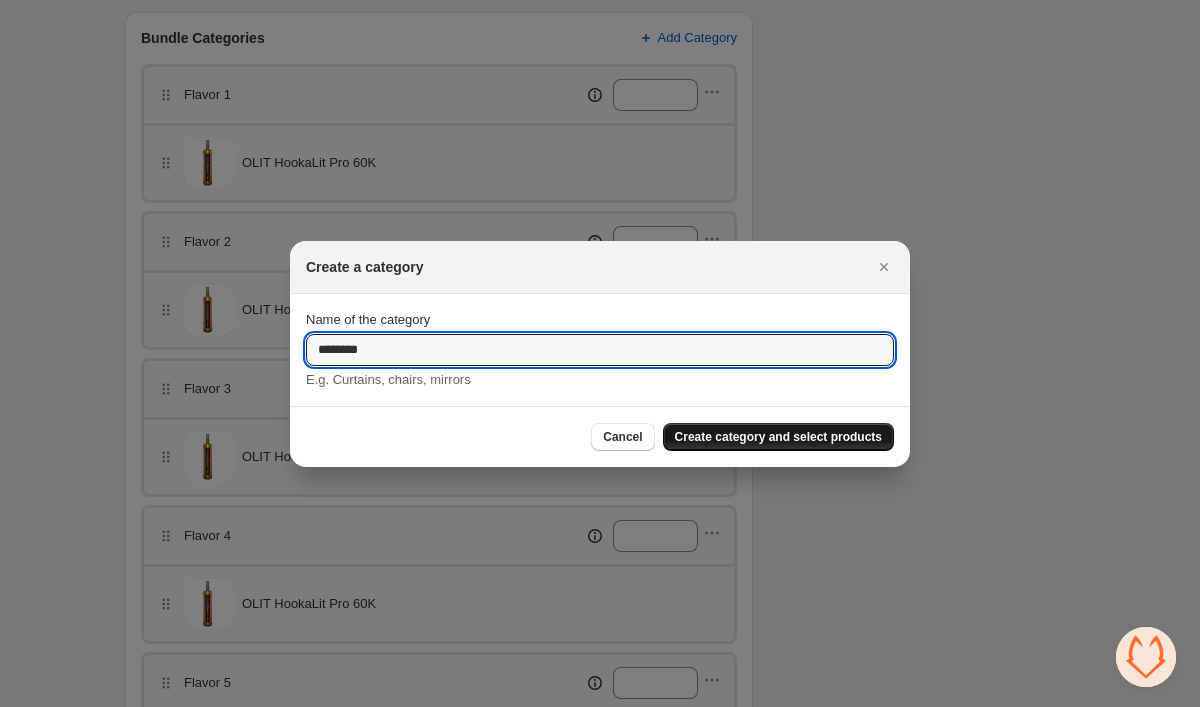 type on "********" 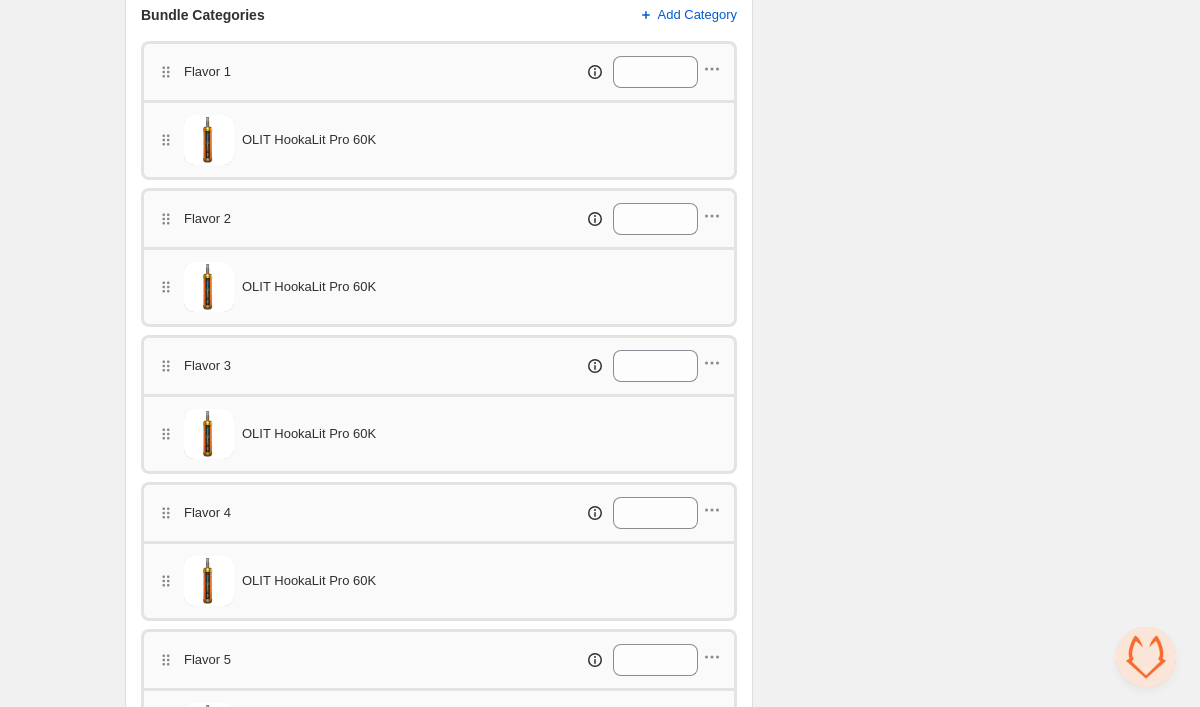 scroll, scrollTop: 654, scrollLeft: 0, axis: vertical 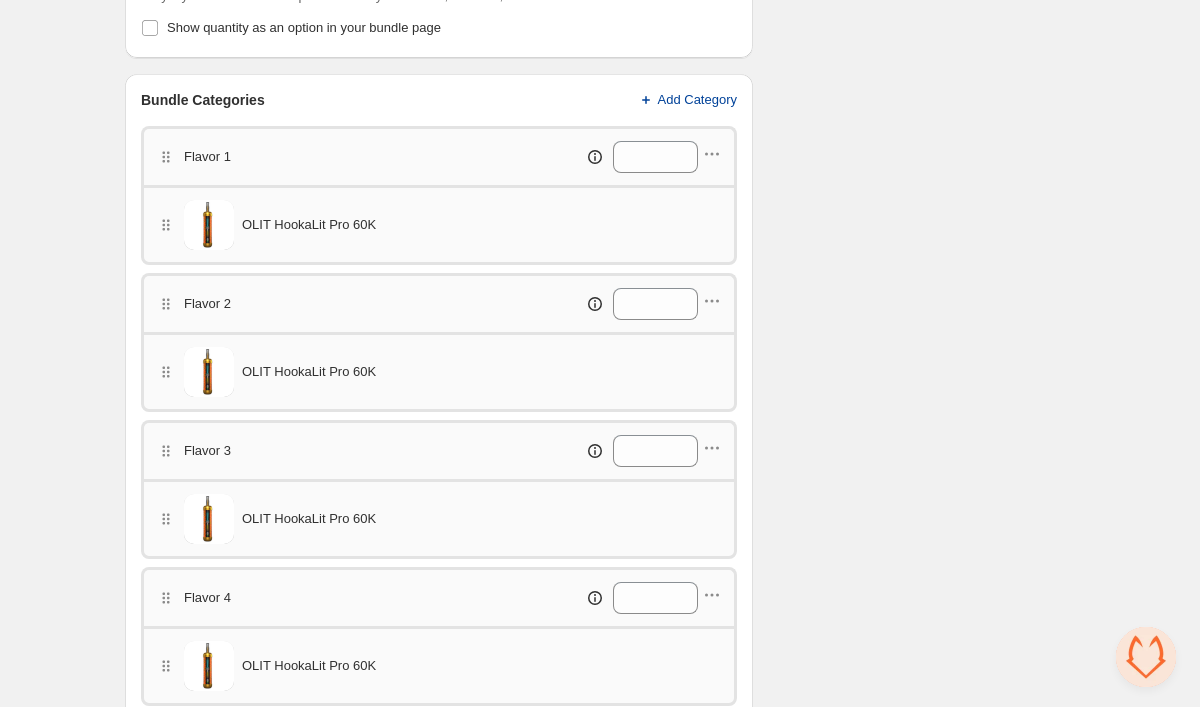 click on "Add Category" at bounding box center (698, 100) 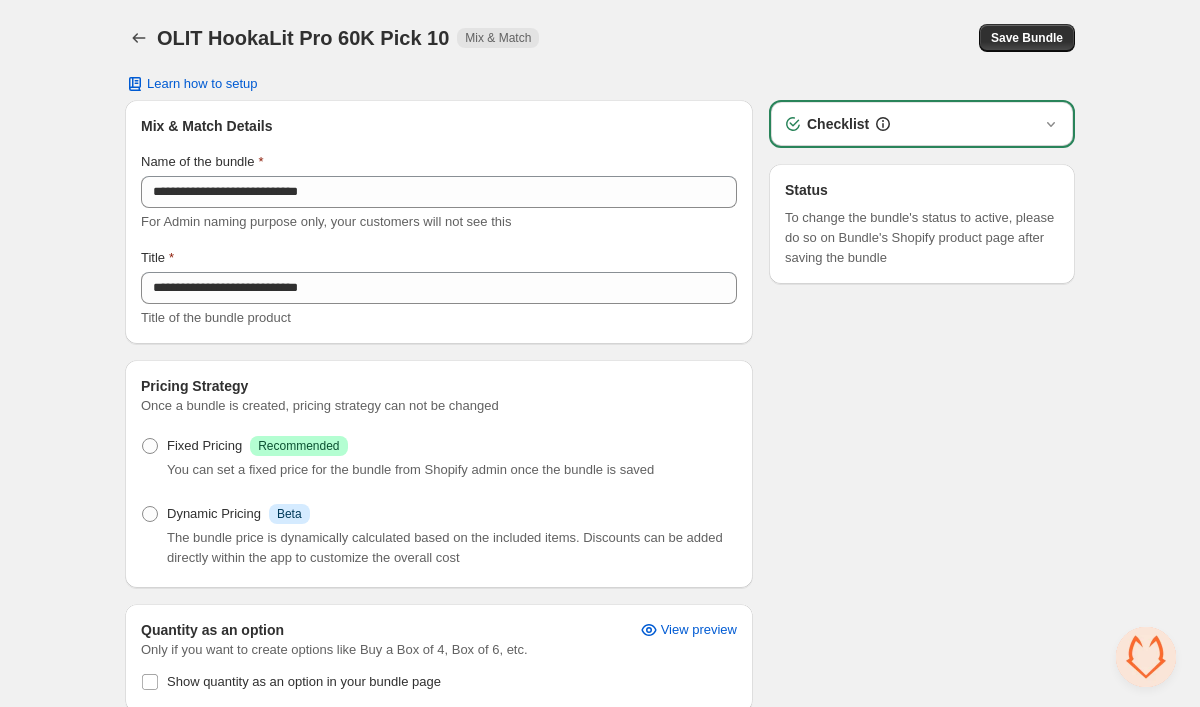 scroll, scrollTop: 654, scrollLeft: 0, axis: vertical 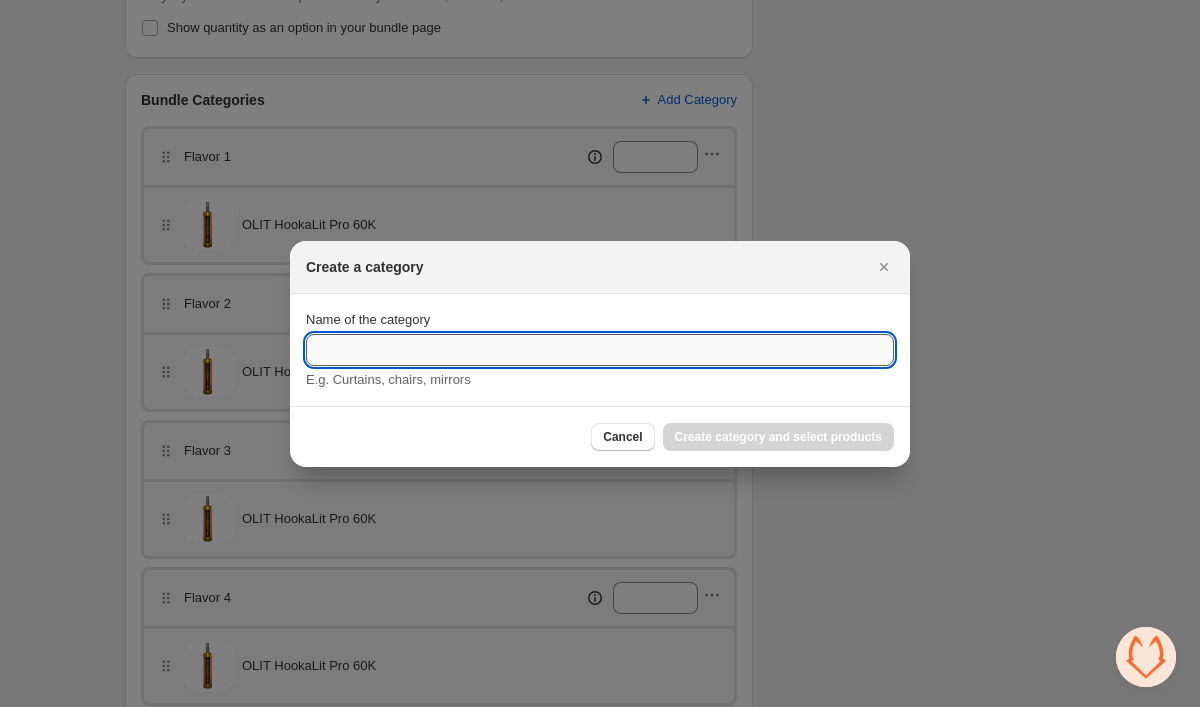 click on "Name of the category" at bounding box center [600, 350] 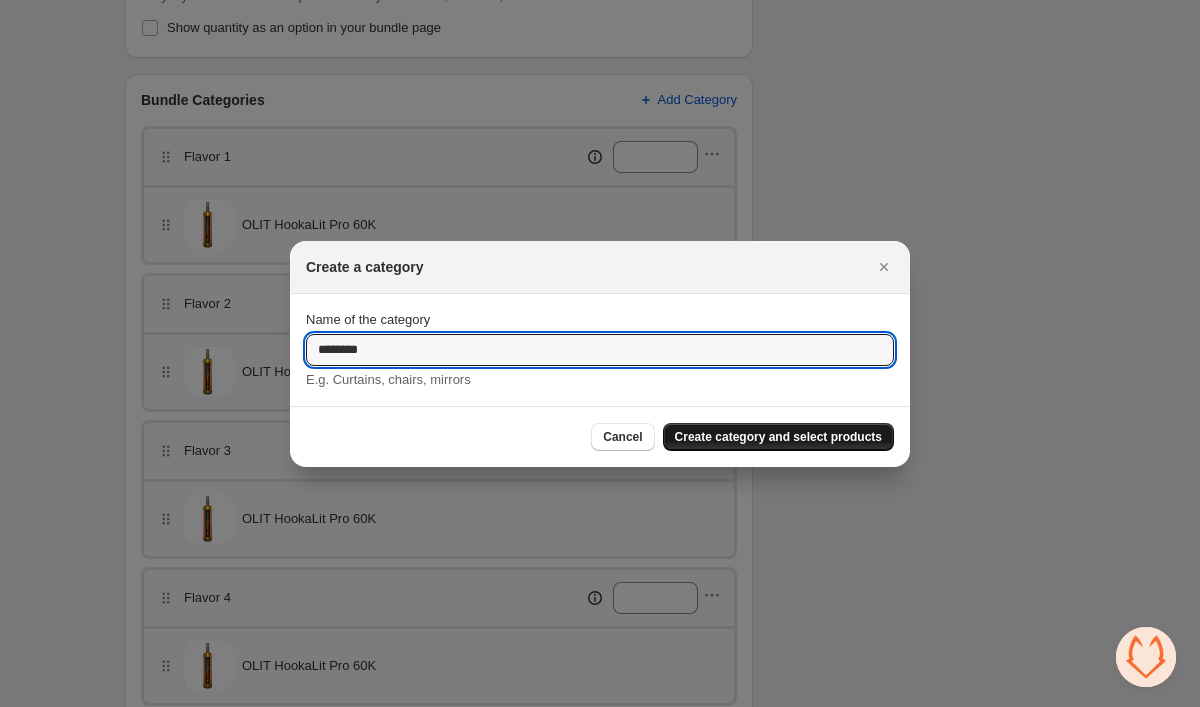 type on "********" 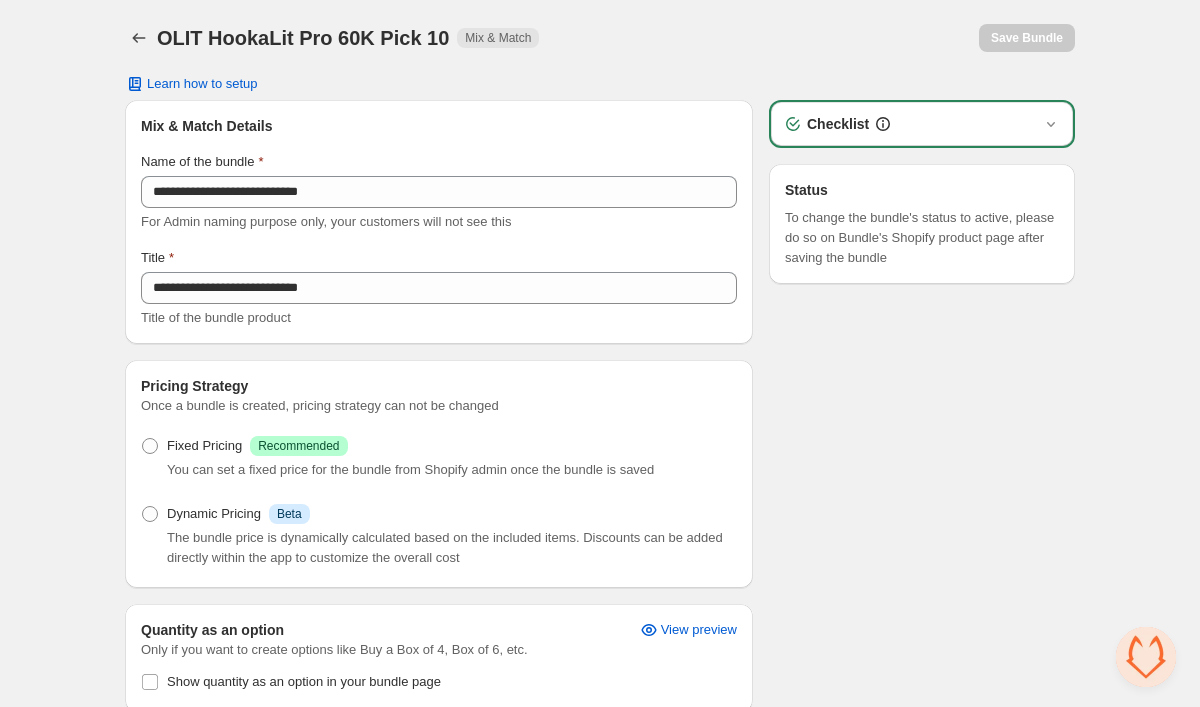 scroll, scrollTop: 654, scrollLeft: 0, axis: vertical 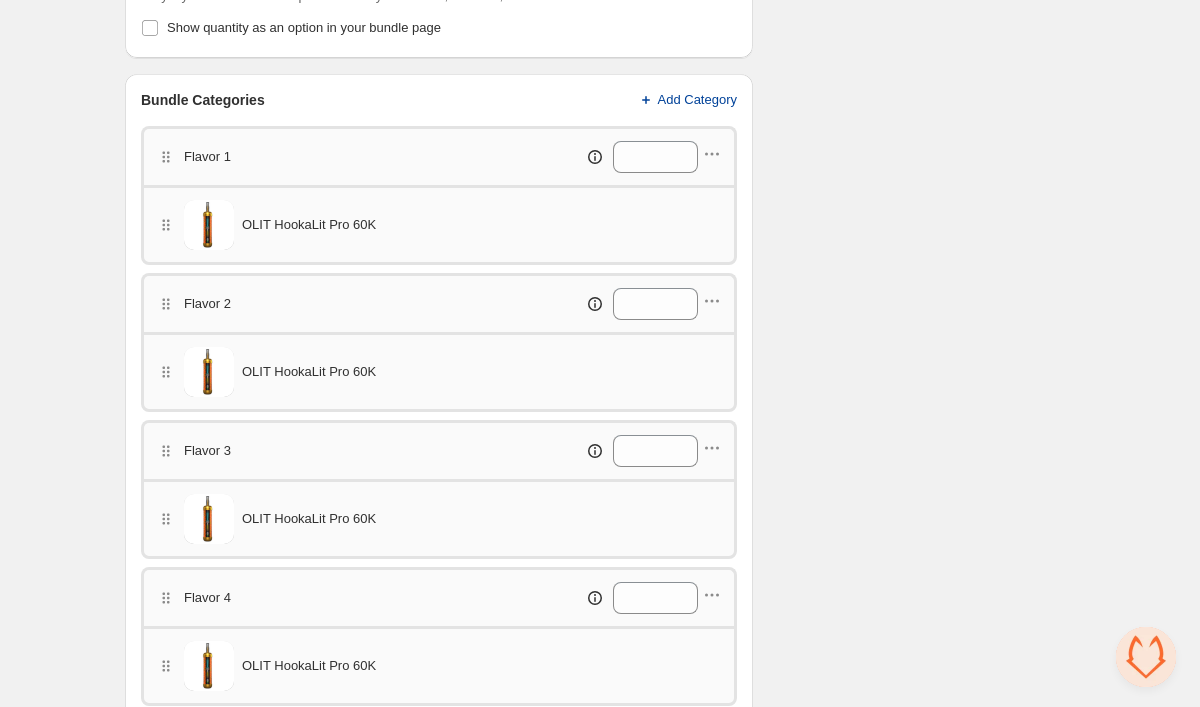click on "Add Category" at bounding box center (698, 100) 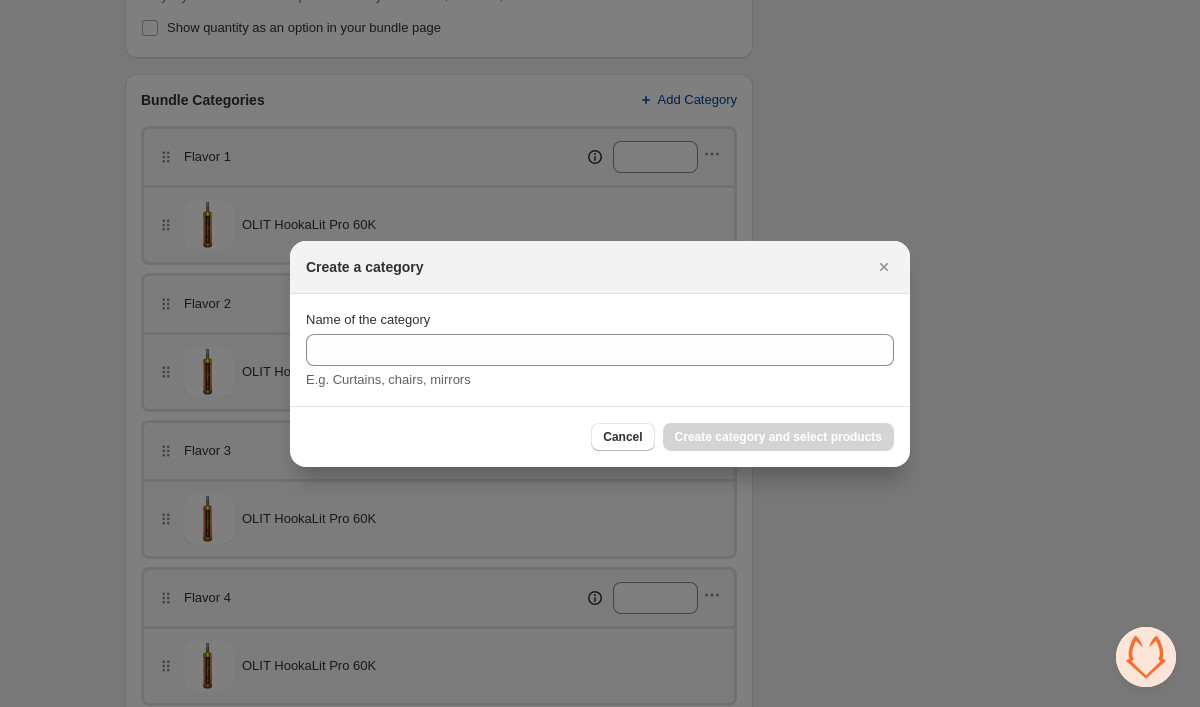 scroll, scrollTop: 0, scrollLeft: 0, axis: both 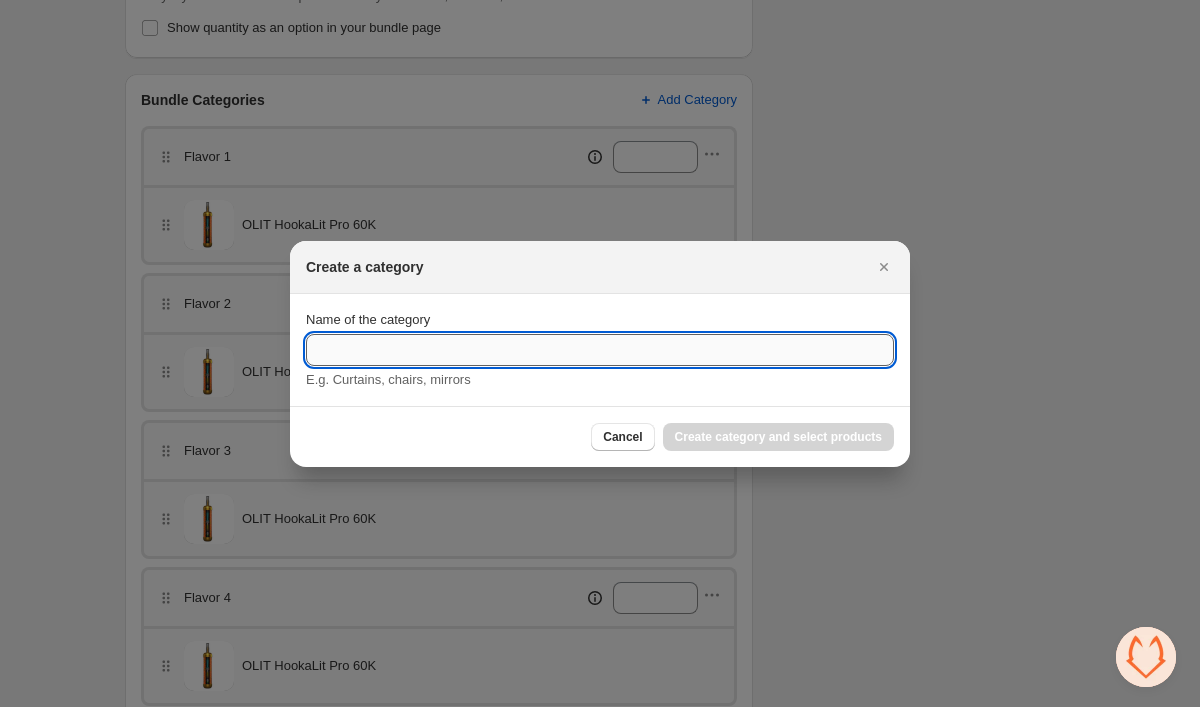 click on "Name of the category" at bounding box center (600, 350) 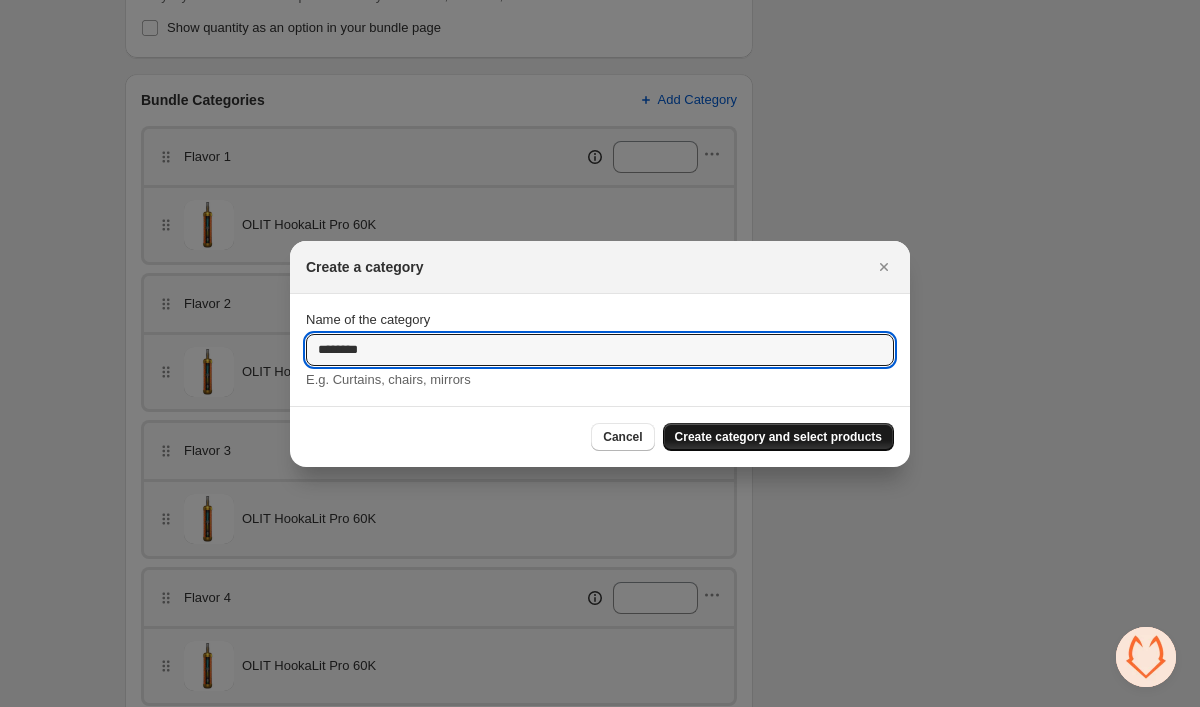 type on "********" 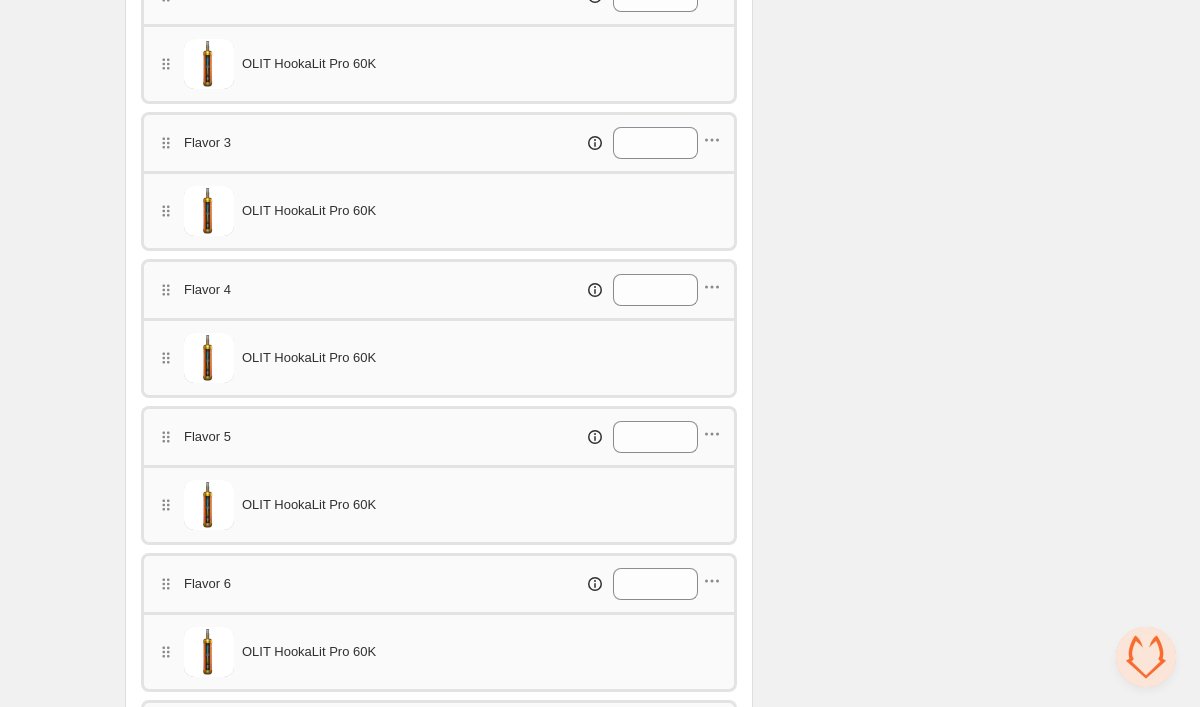 scroll, scrollTop: 687, scrollLeft: 0, axis: vertical 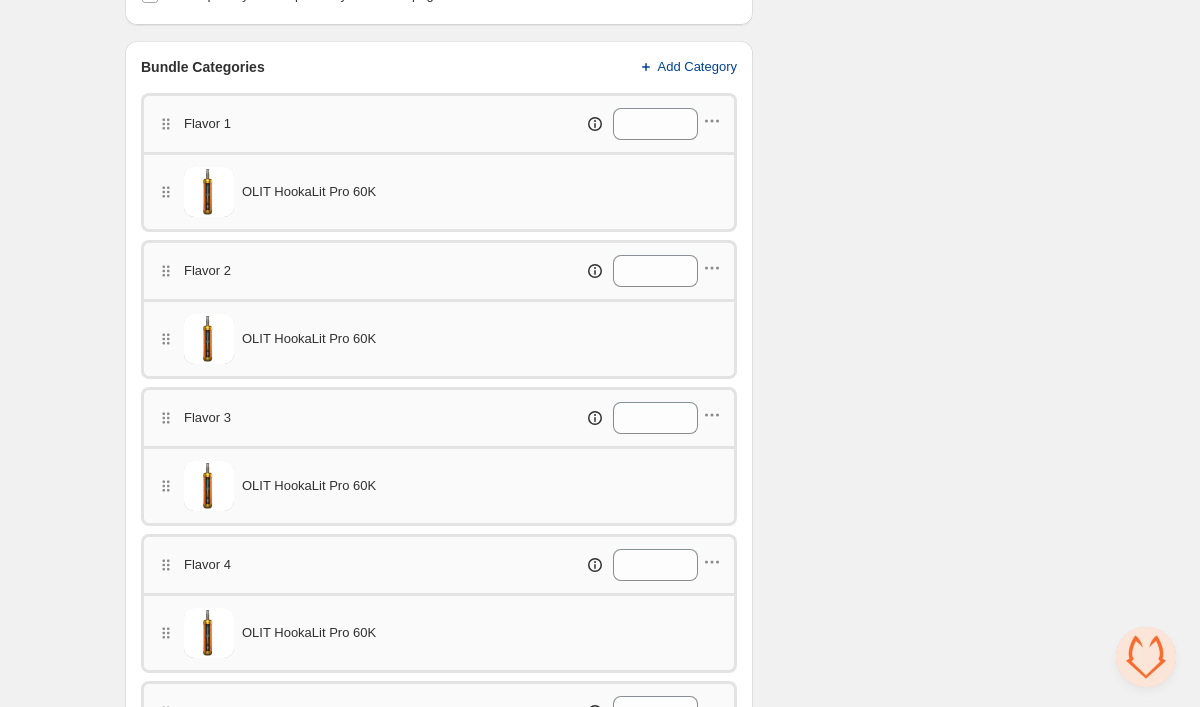 click on "Add Category" at bounding box center [698, 67] 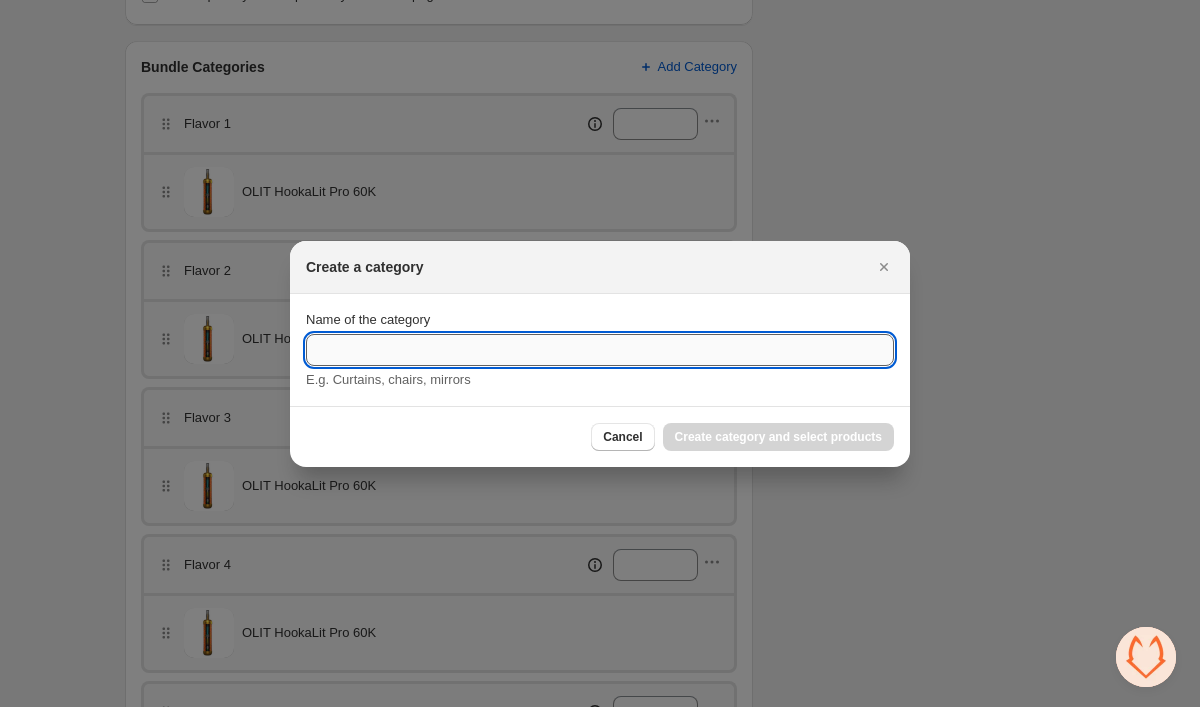 click on "Name of the category" at bounding box center (600, 350) 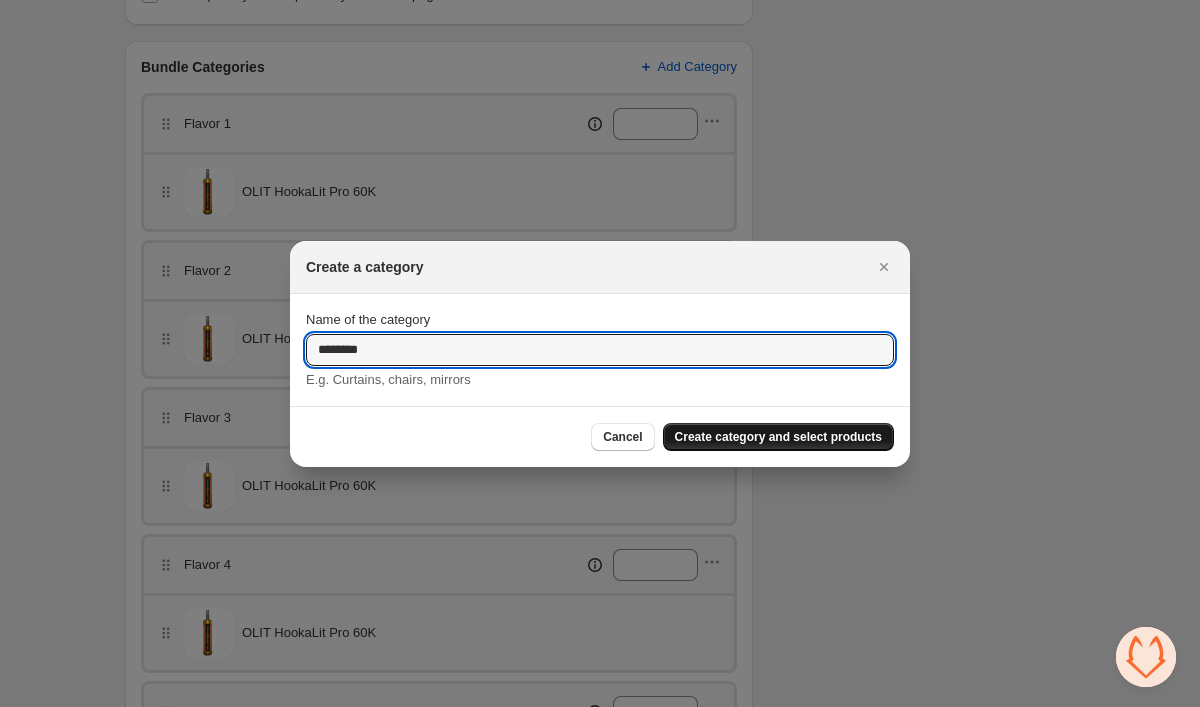 type on "********" 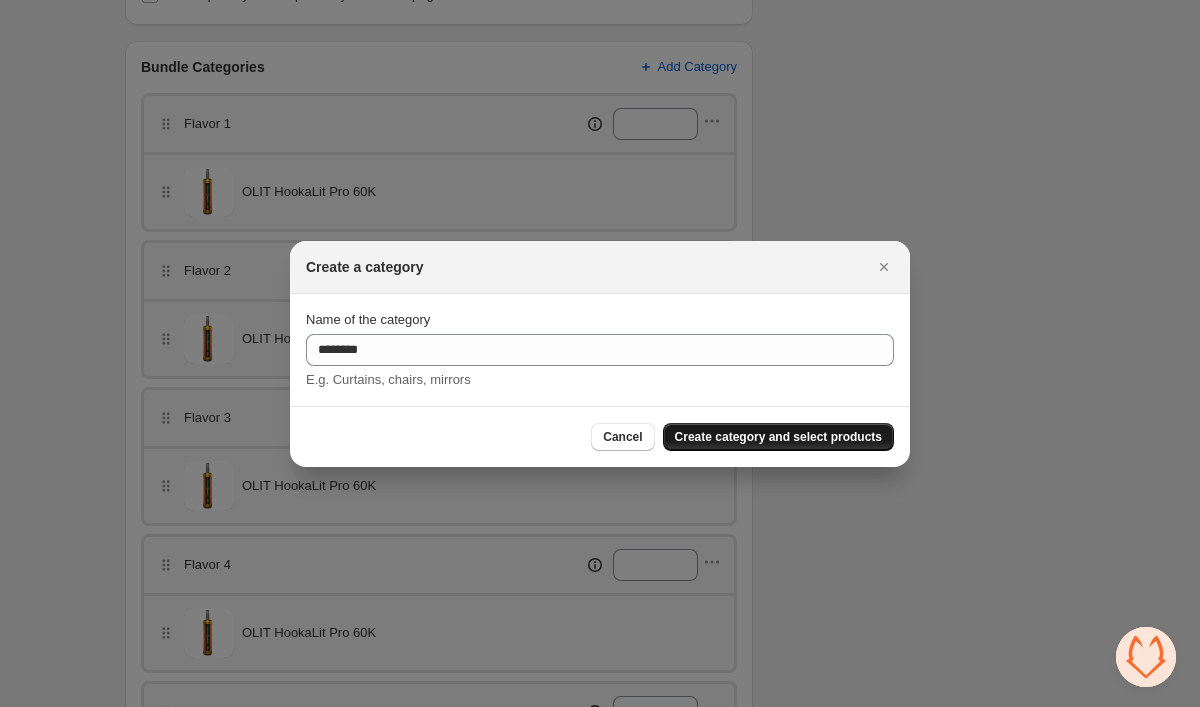 click on "Create category and select products" at bounding box center (778, 437) 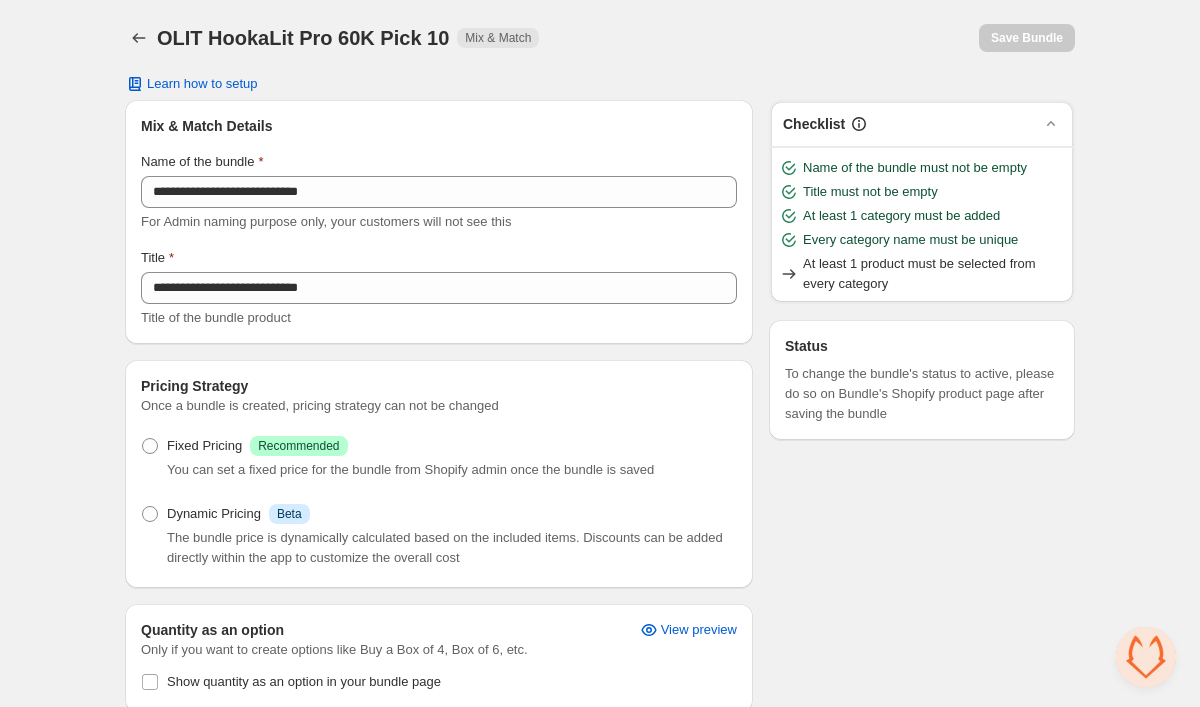 scroll, scrollTop: 687, scrollLeft: 0, axis: vertical 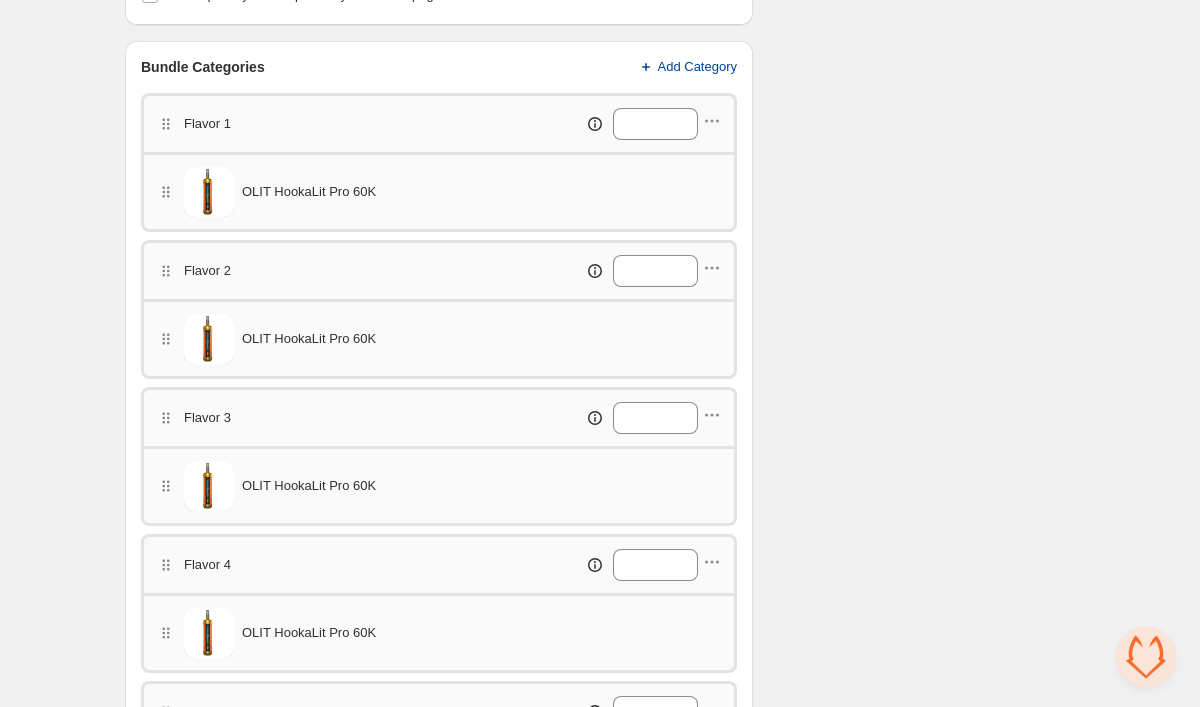 click on "Add Category" at bounding box center (698, 67) 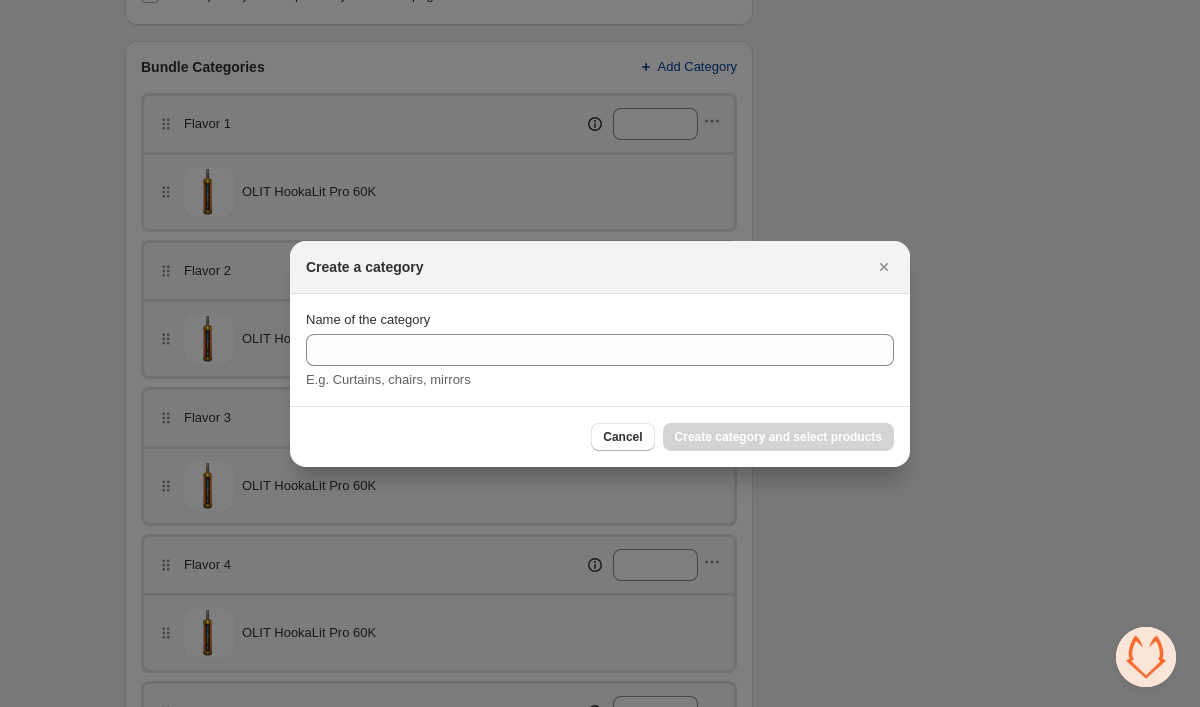 scroll, scrollTop: 0, scrollLeft: 0, axis: both 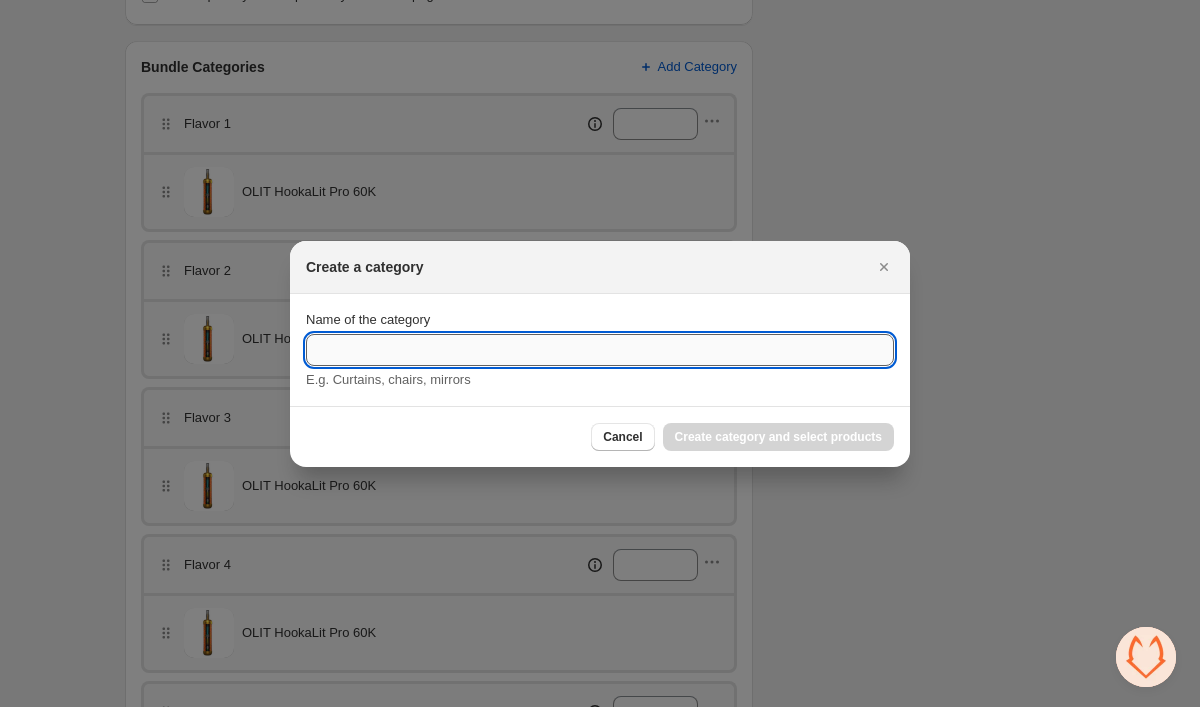click on "Name of the category" at bounding box center (600, 350) 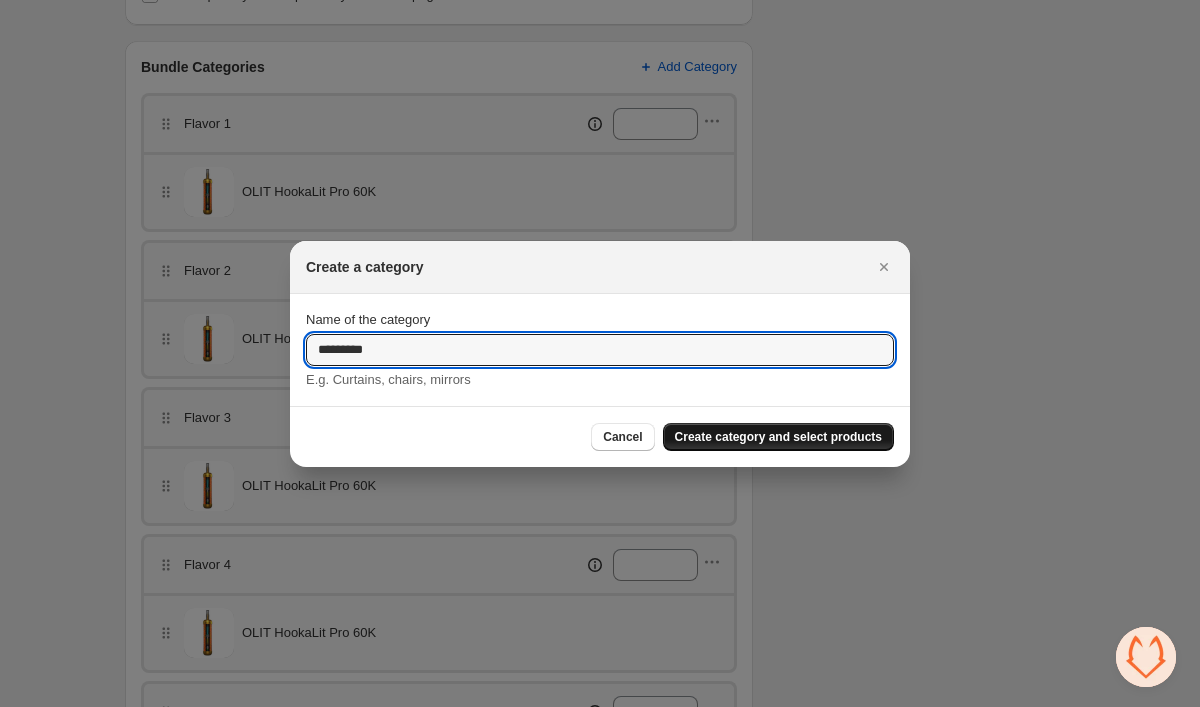 type on "*********" 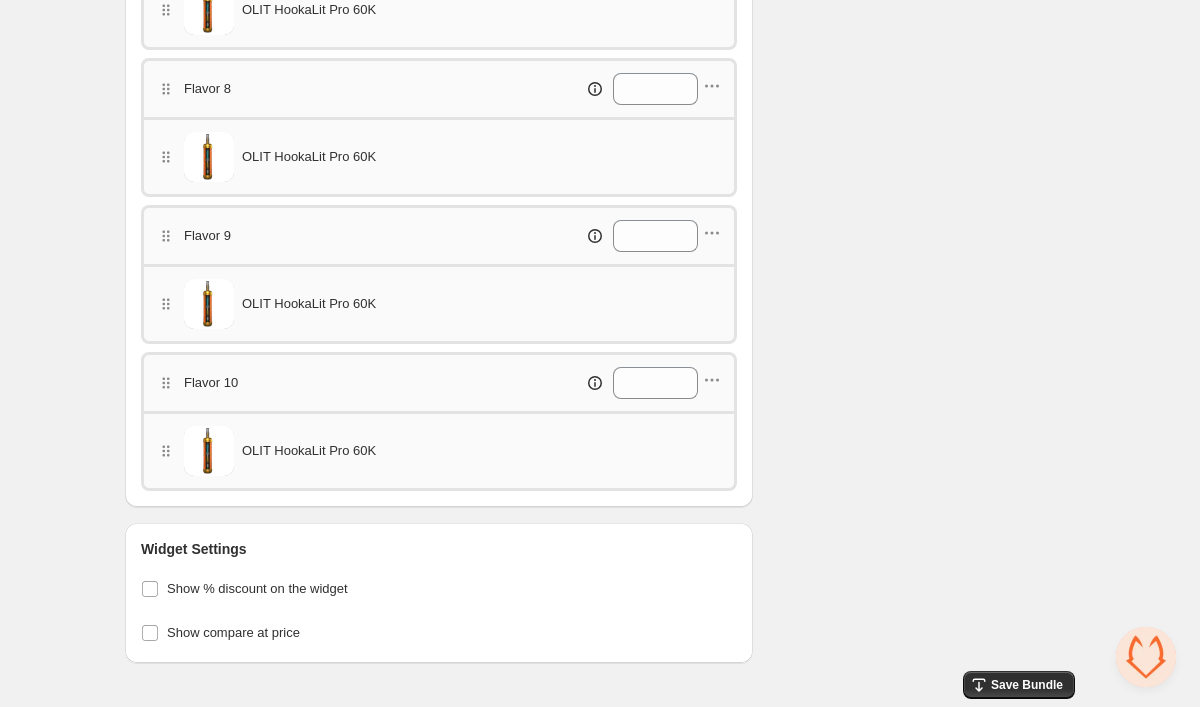scroll, scrollTop: 1751, scrollLeft: 0, axis: vertical 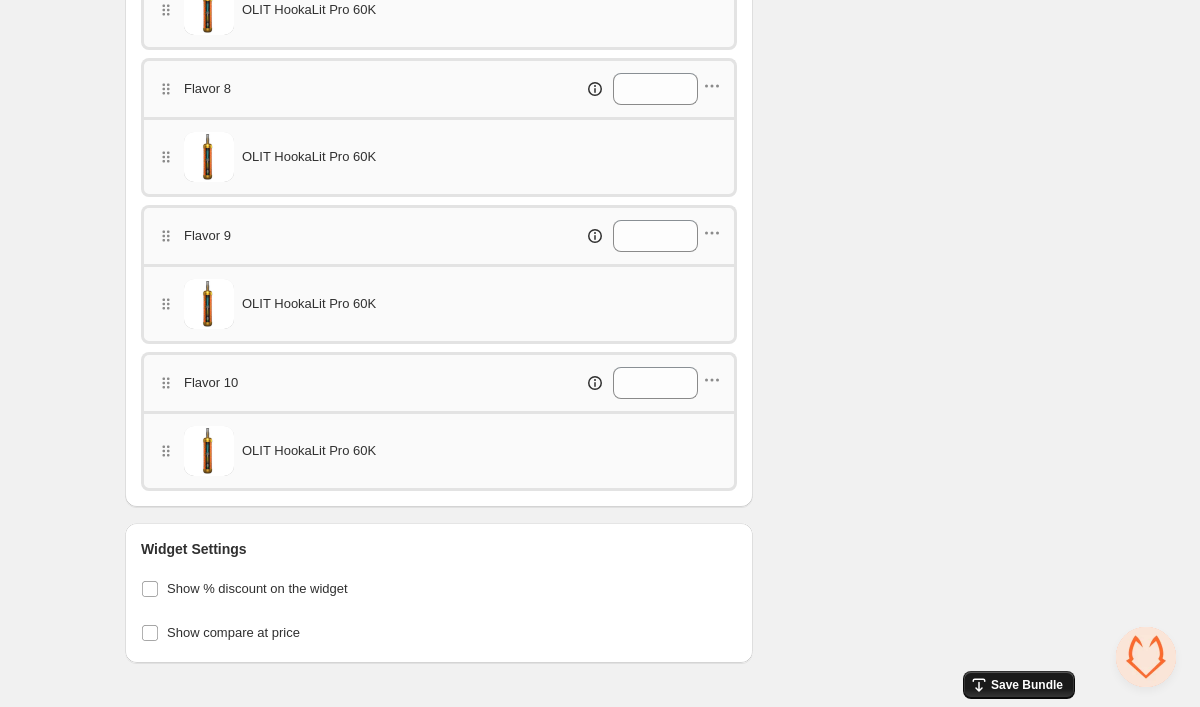 click on "Save Bundle" at bounding box center [1027, 685] 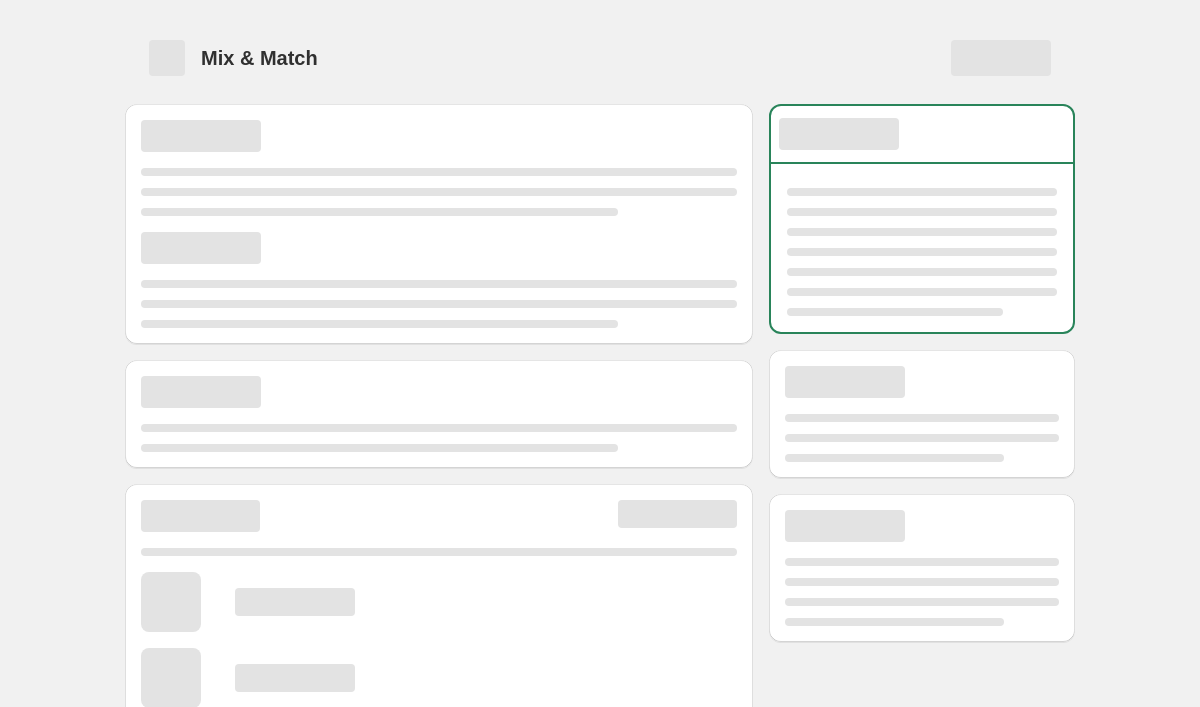 scroll, scrollTop: 0, scrollLeft: 0, axis: both 